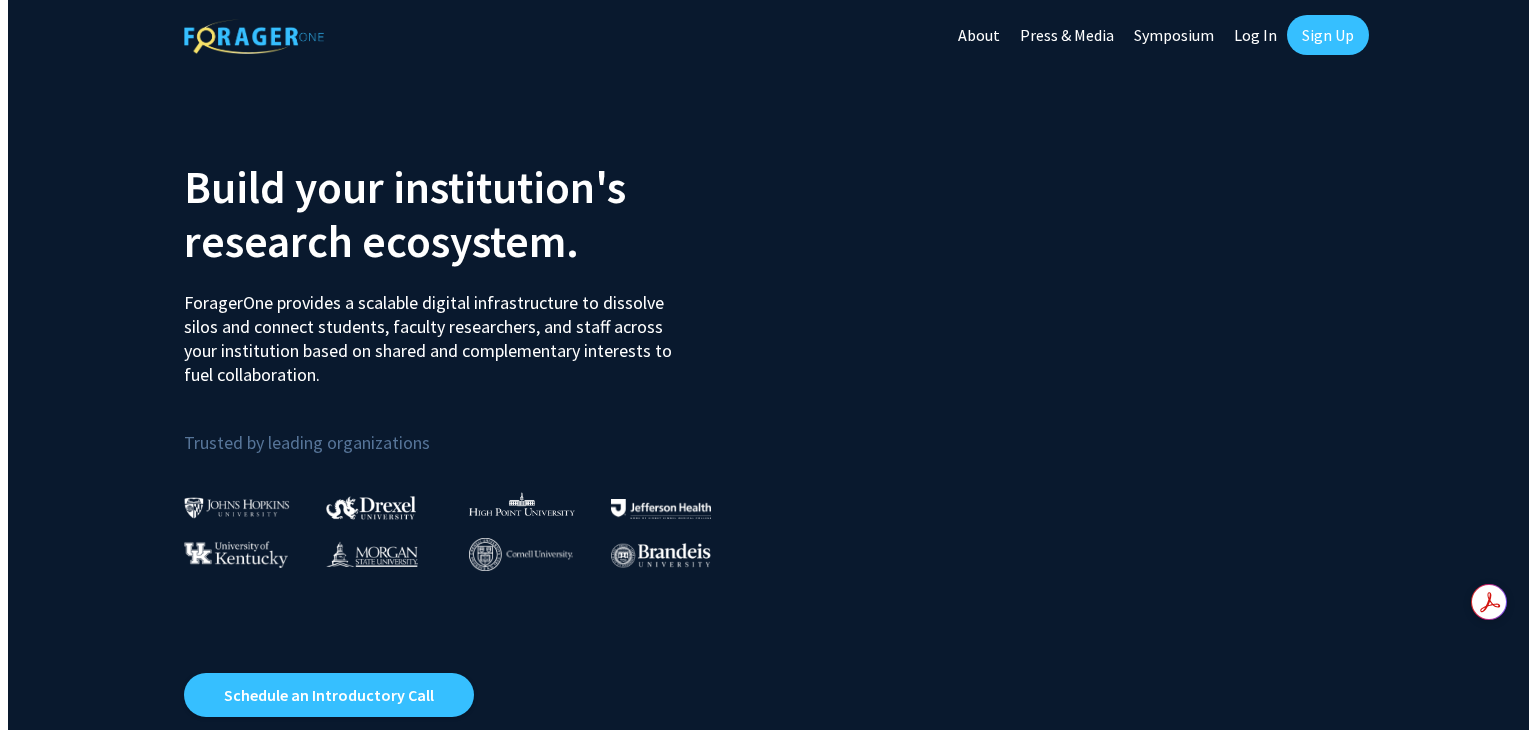 scroll, scrollTop: 0, scrollLeft: 0, axis: both 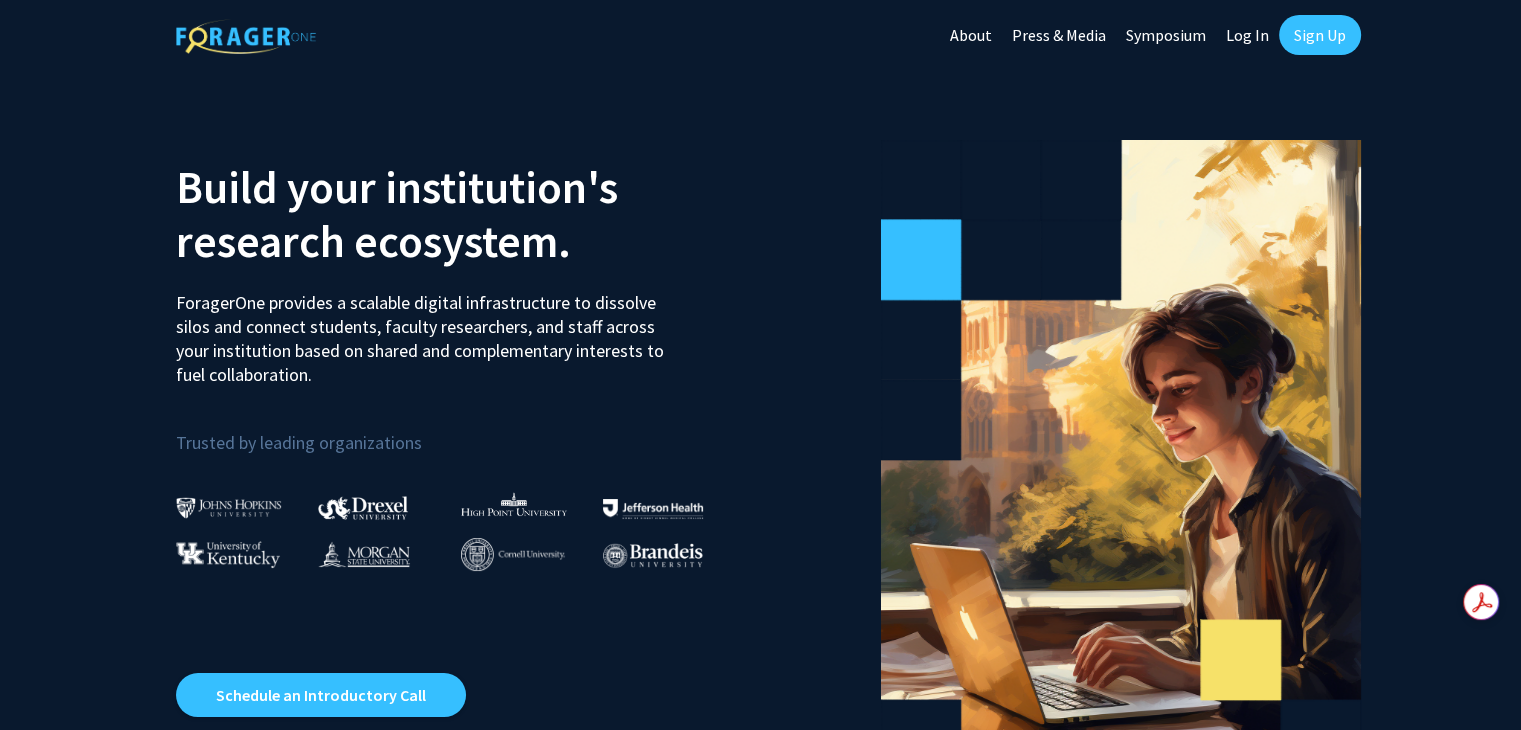 click on "Sign Up" 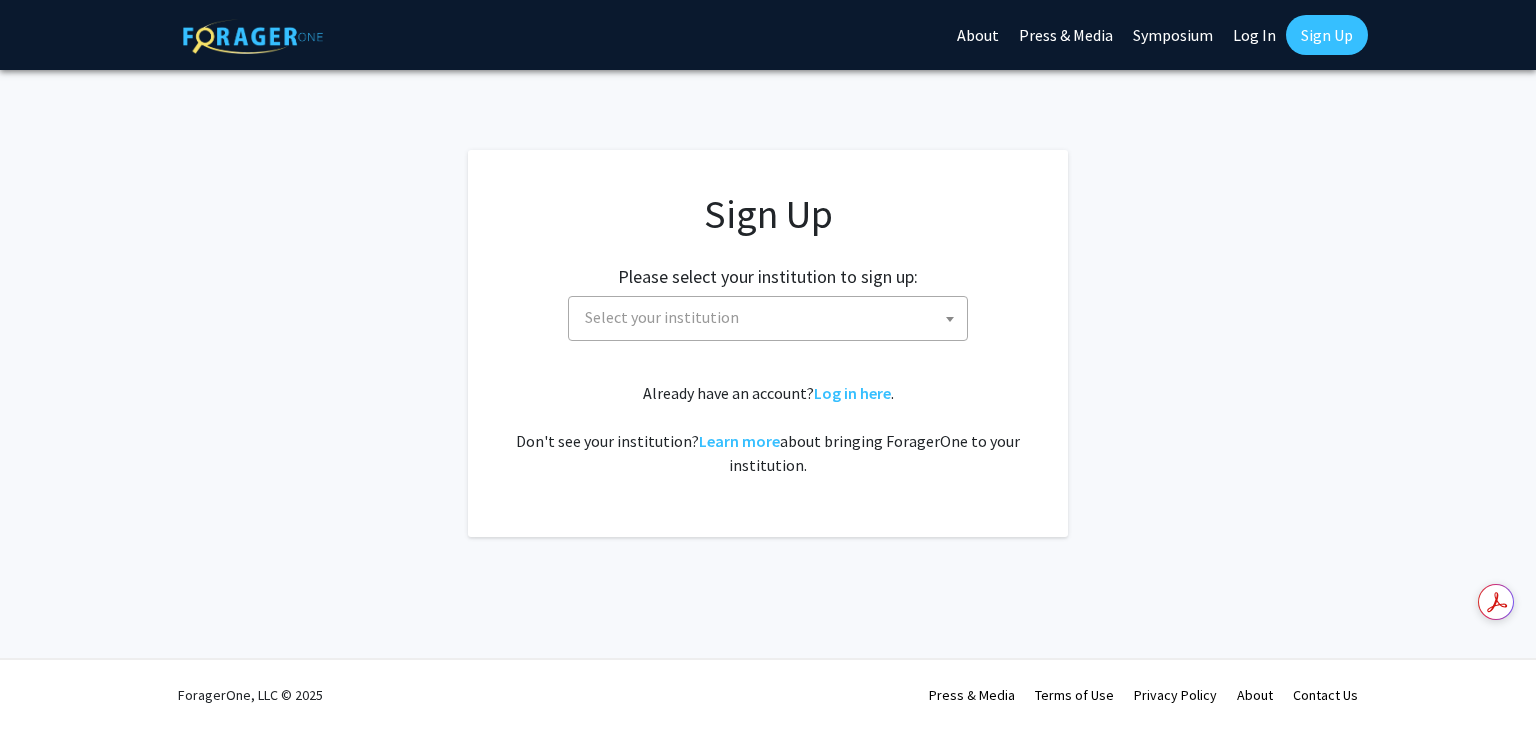 click on "Select your institution" at bounding box center (772, 317) 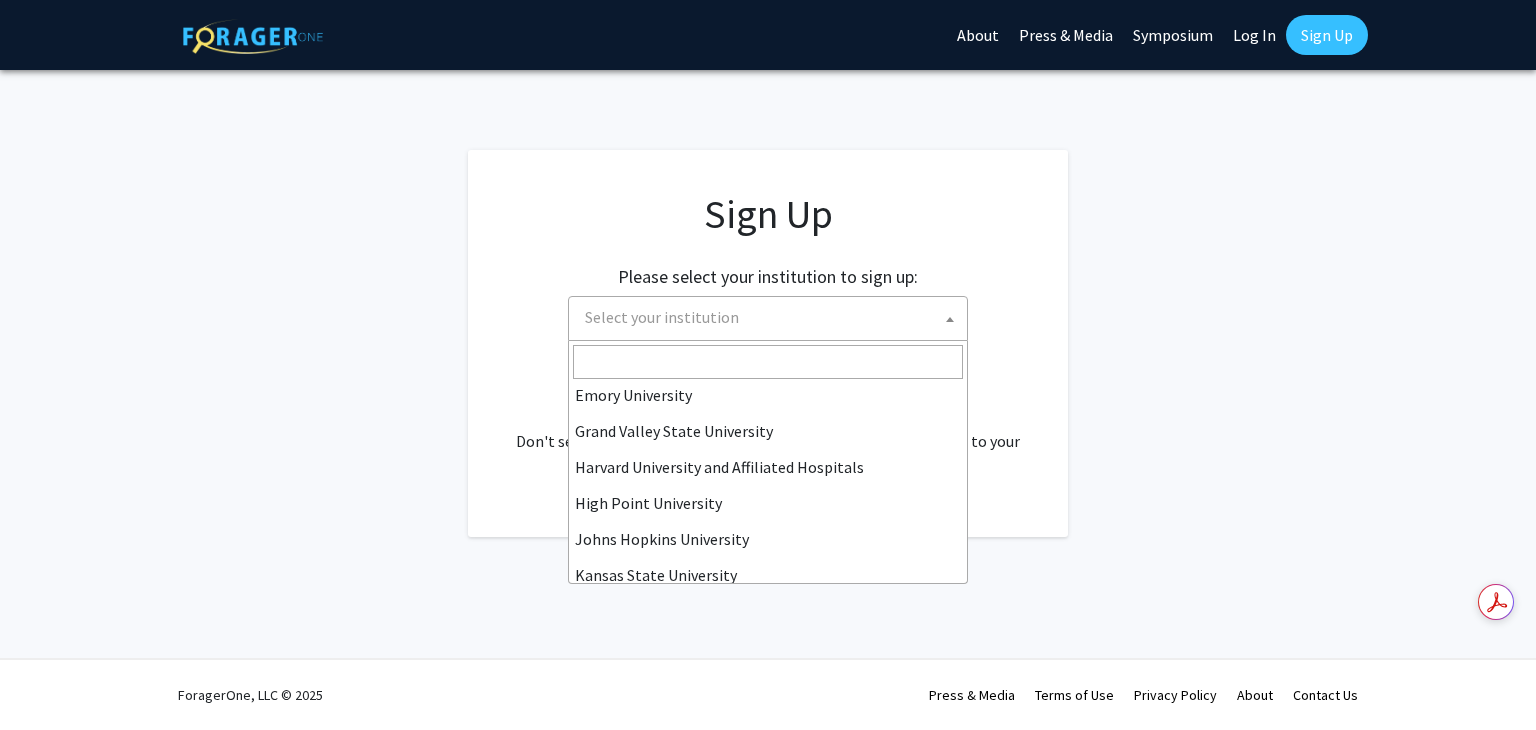 scroll, scrollTop: 300, scrollLeft: 0, axis: vertical 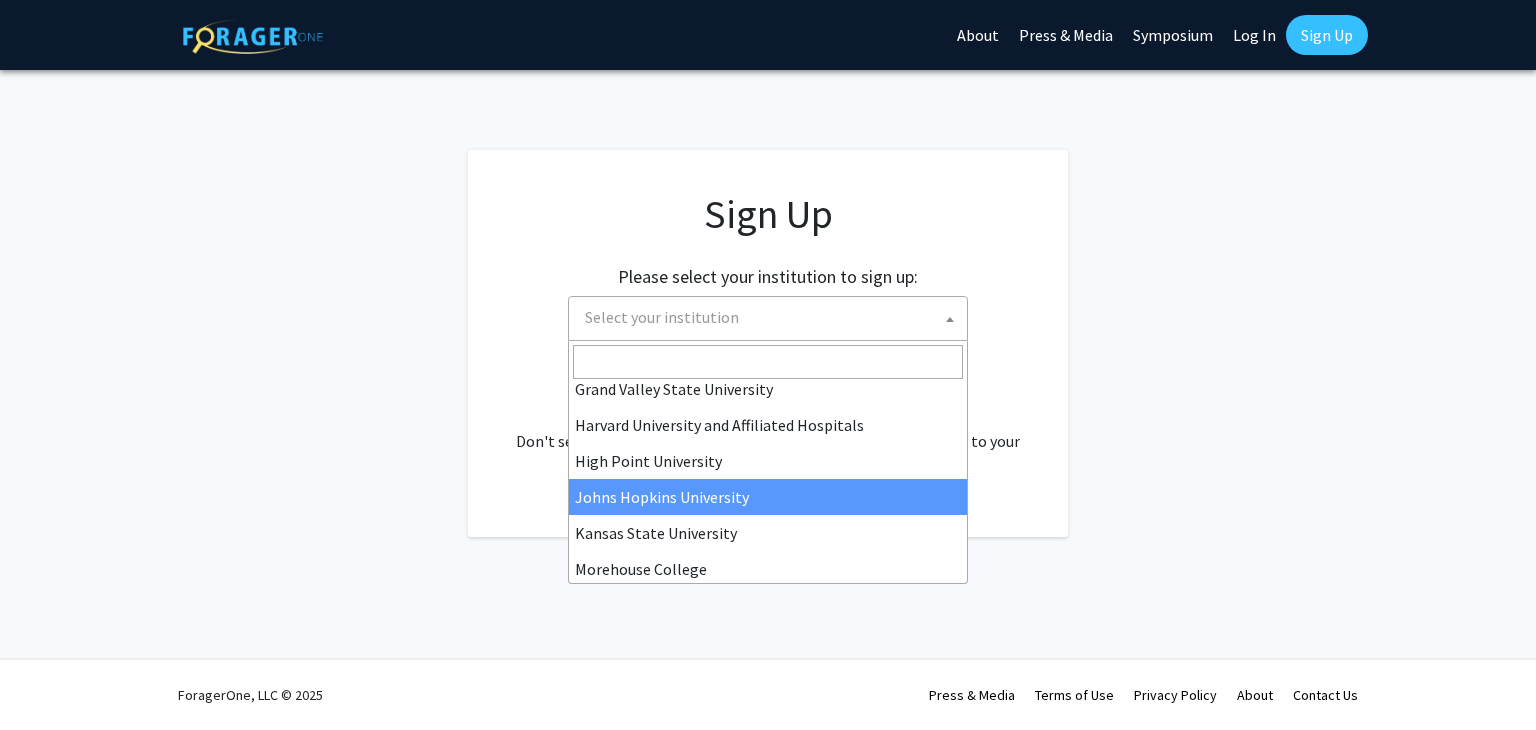select on "1" 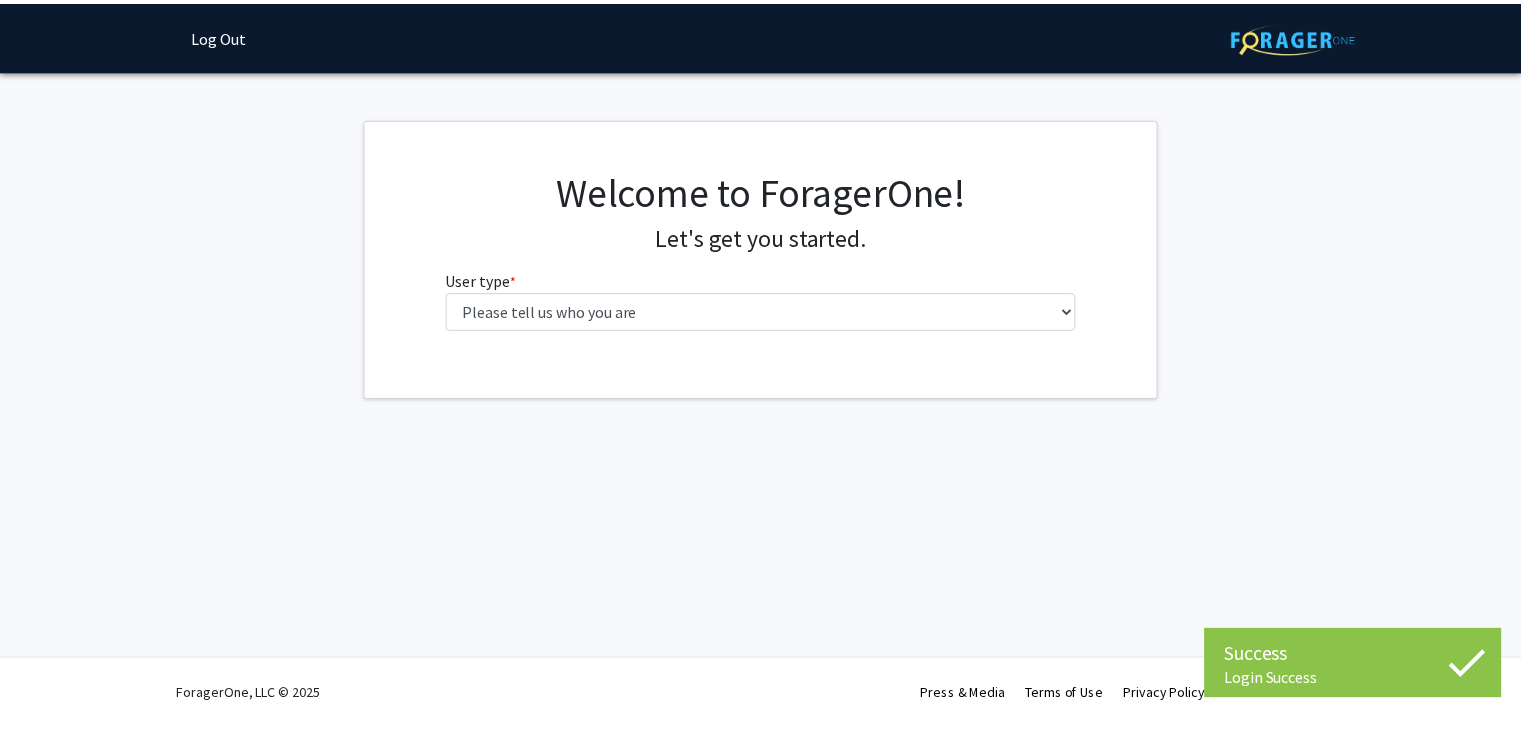 scroll, scrollTop: 0, scrollLeft: 0, axis: both 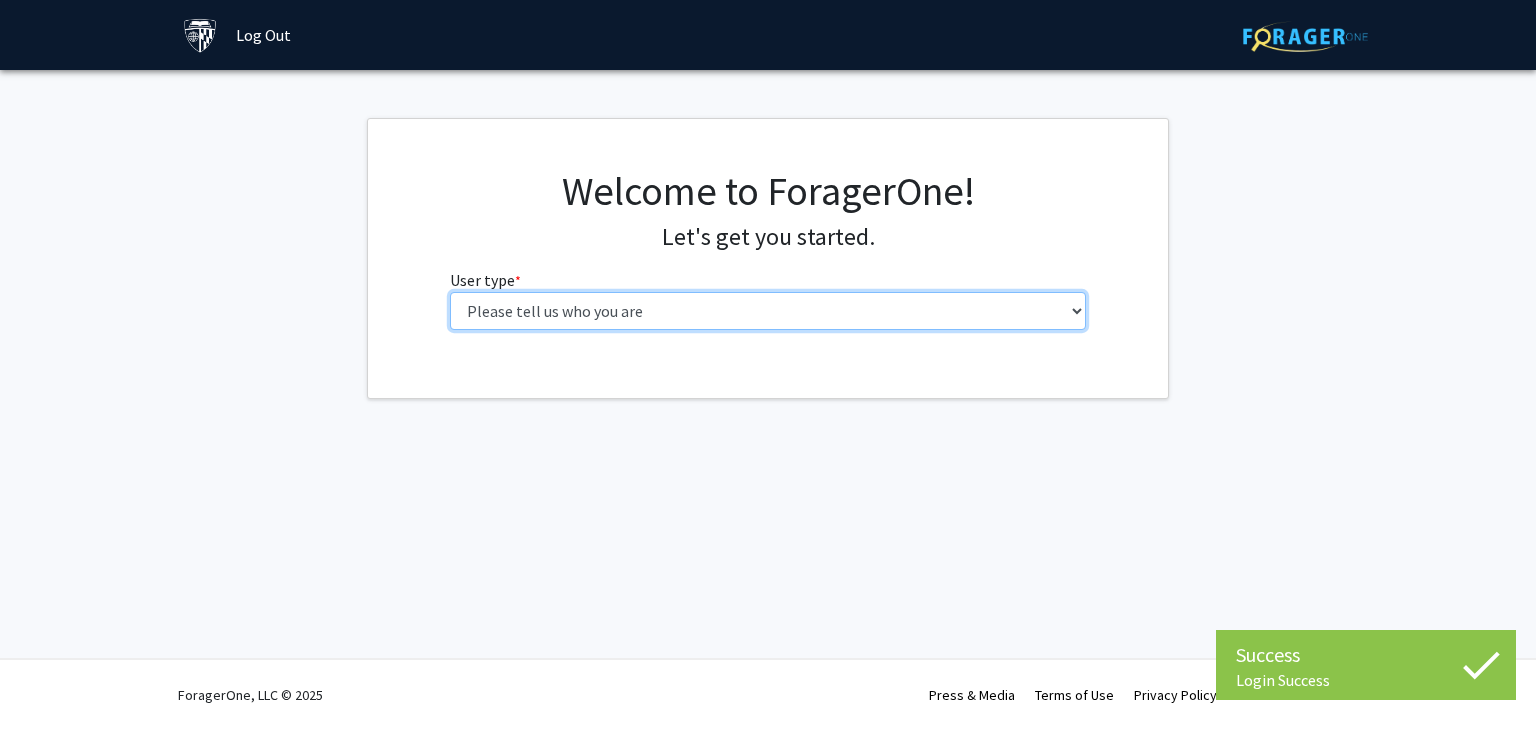 click on "Please tell us who you are  Undergraduate Student   Master's Student   Doctoral Candidate (PhD, MD, DMD, PharmD, etc.)   Postdoctoral Researcher / Research Staff / Medical Resident / Medical Fellow   Faculty   Administrative Staff" at bounding box center [768, 311] 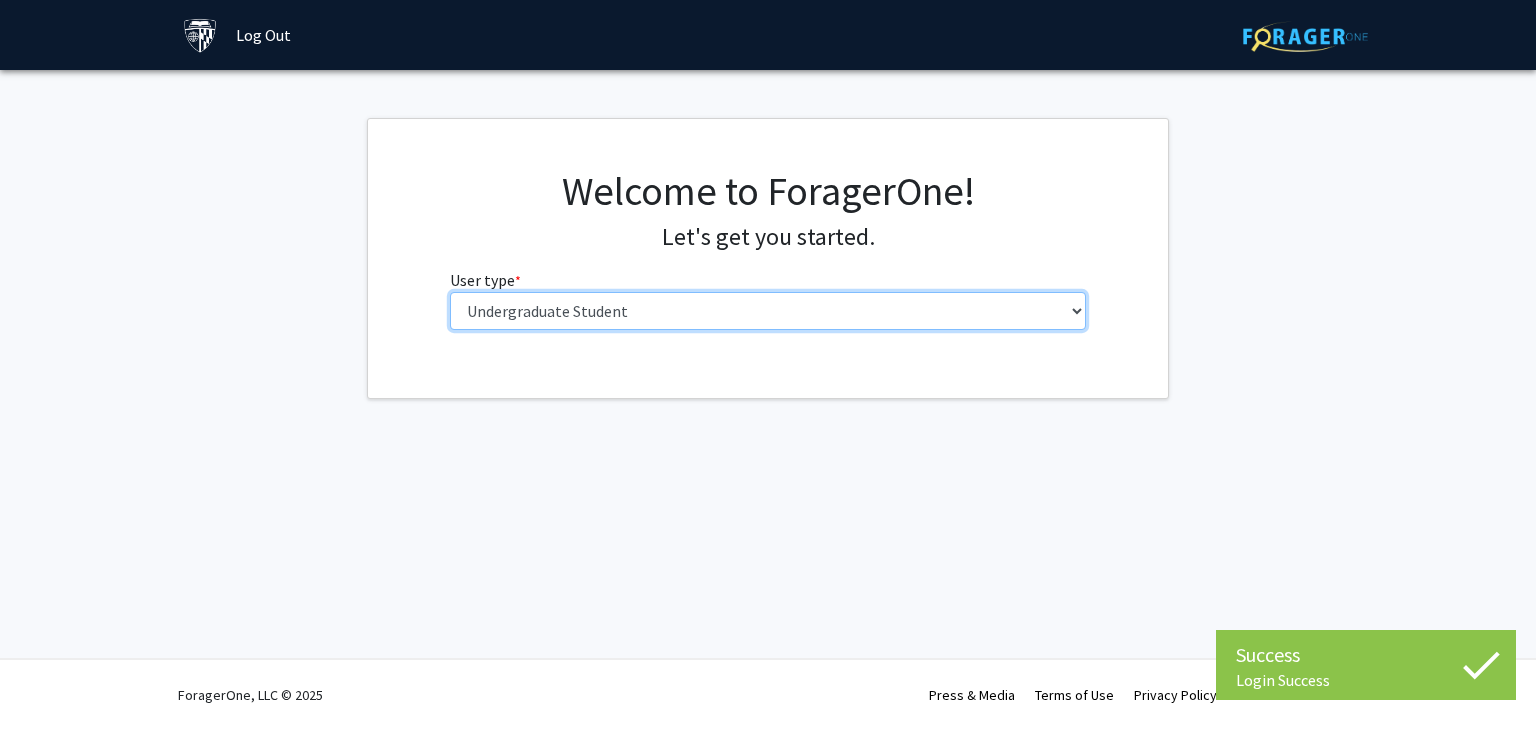 click on "Please tell us who you are  Undergraduate Student   Master's Student   Doctoral Candidate (PhD, MD, DMD, PharmD, etc.)   Postdoctoral Researcher / Research Staff / Medical Resident / Medical Fellow   Faculty   Administrative Staff" at bounding box center (768, 311) 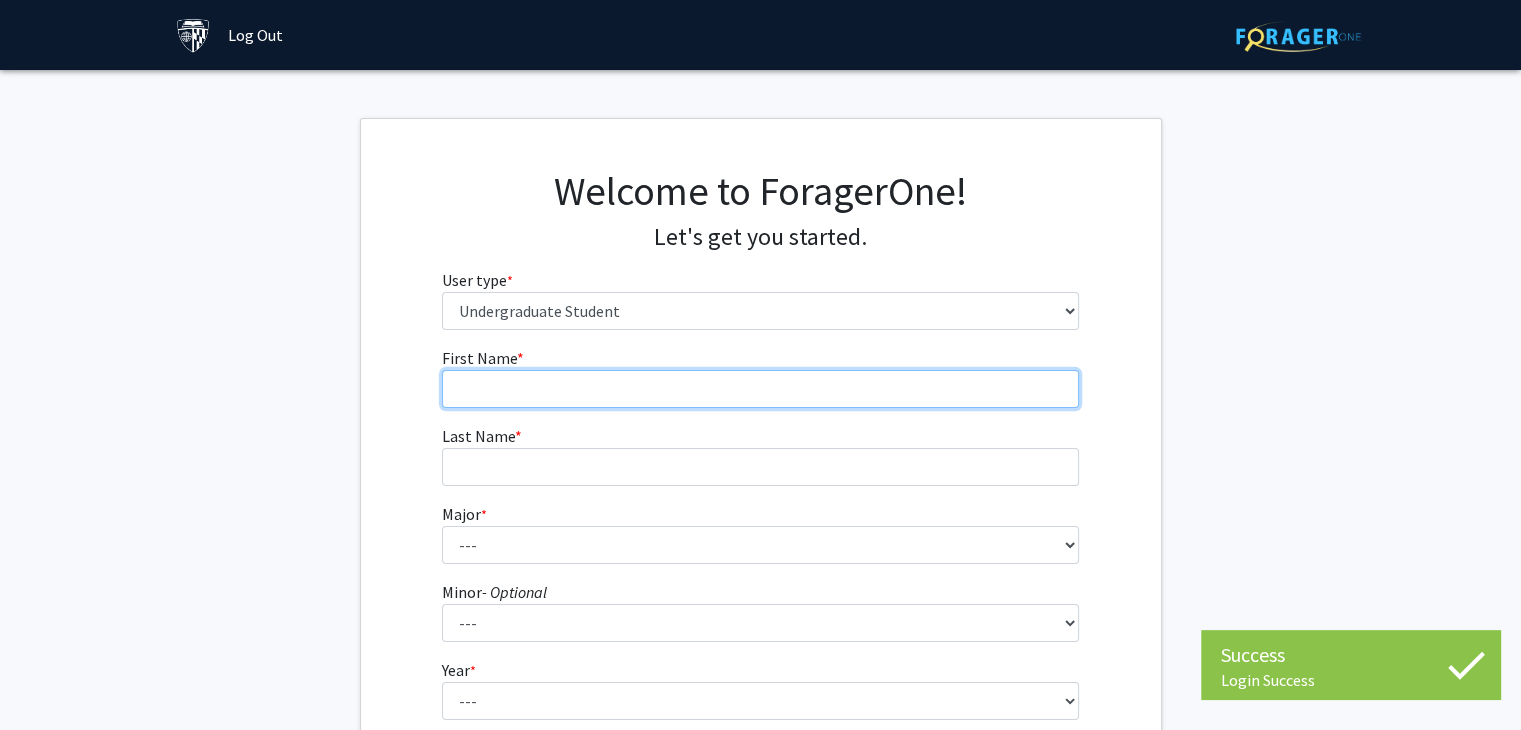click on "First Name * required" at bounding box center [760, 389] 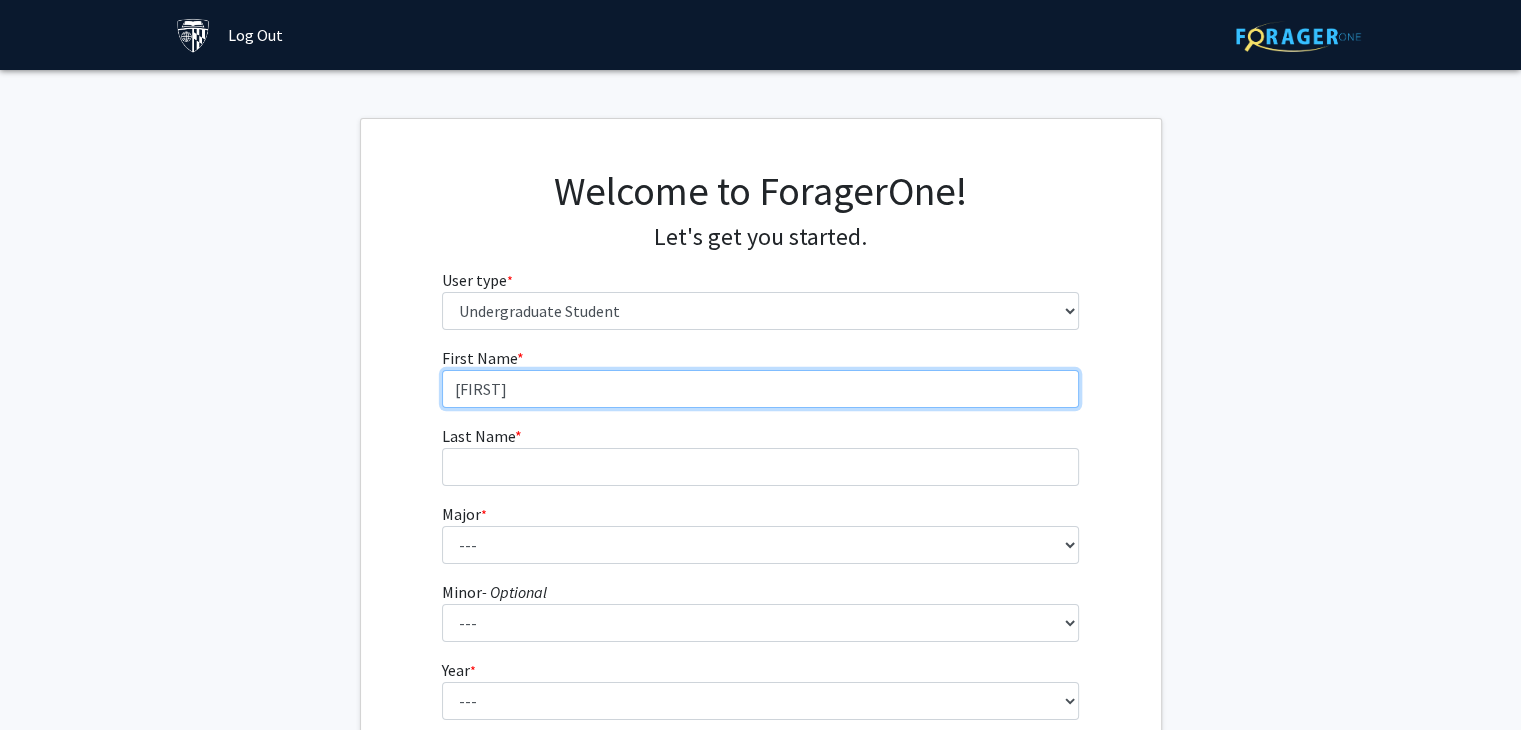 type on "[FIRST]" 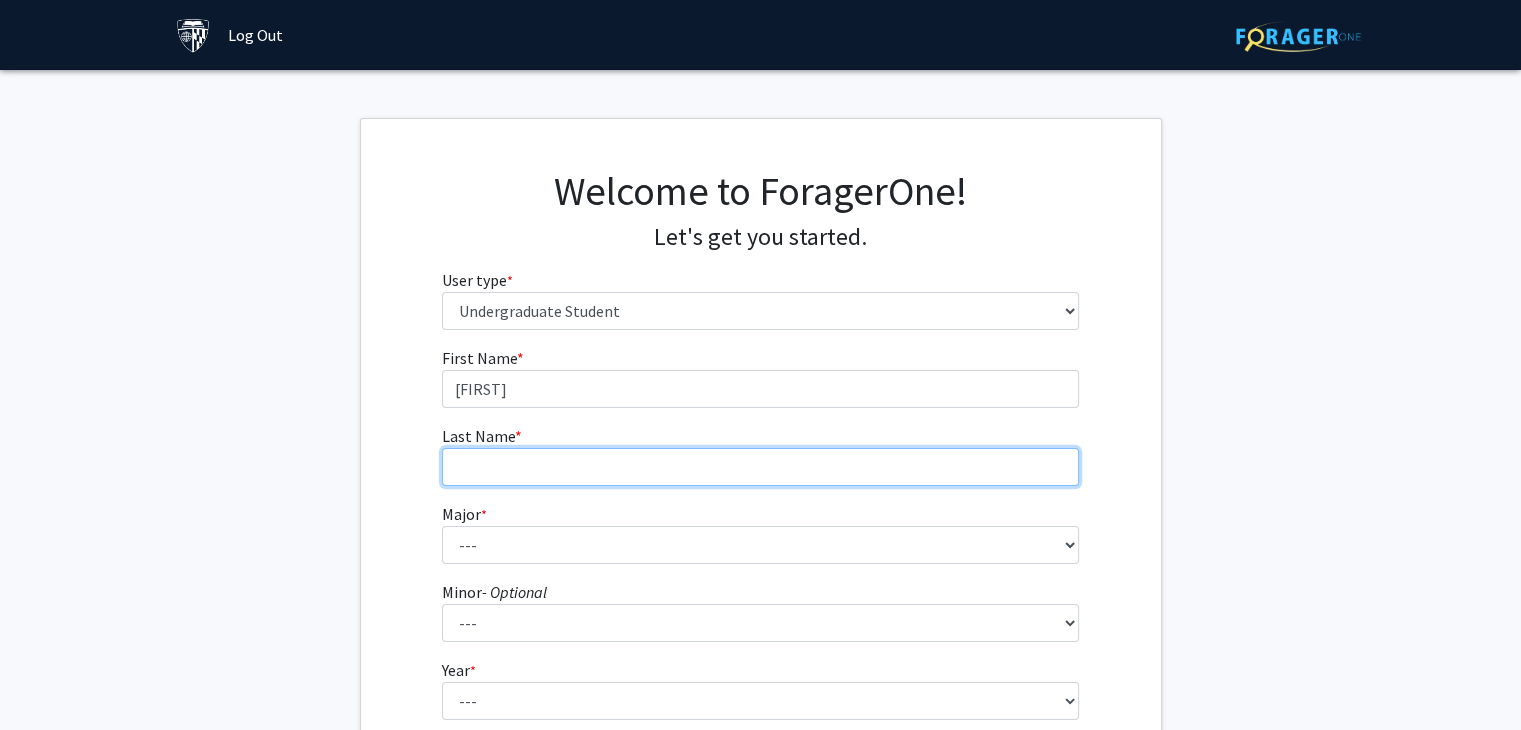 click on "Last Name * required" at bounding box center (760, 467) 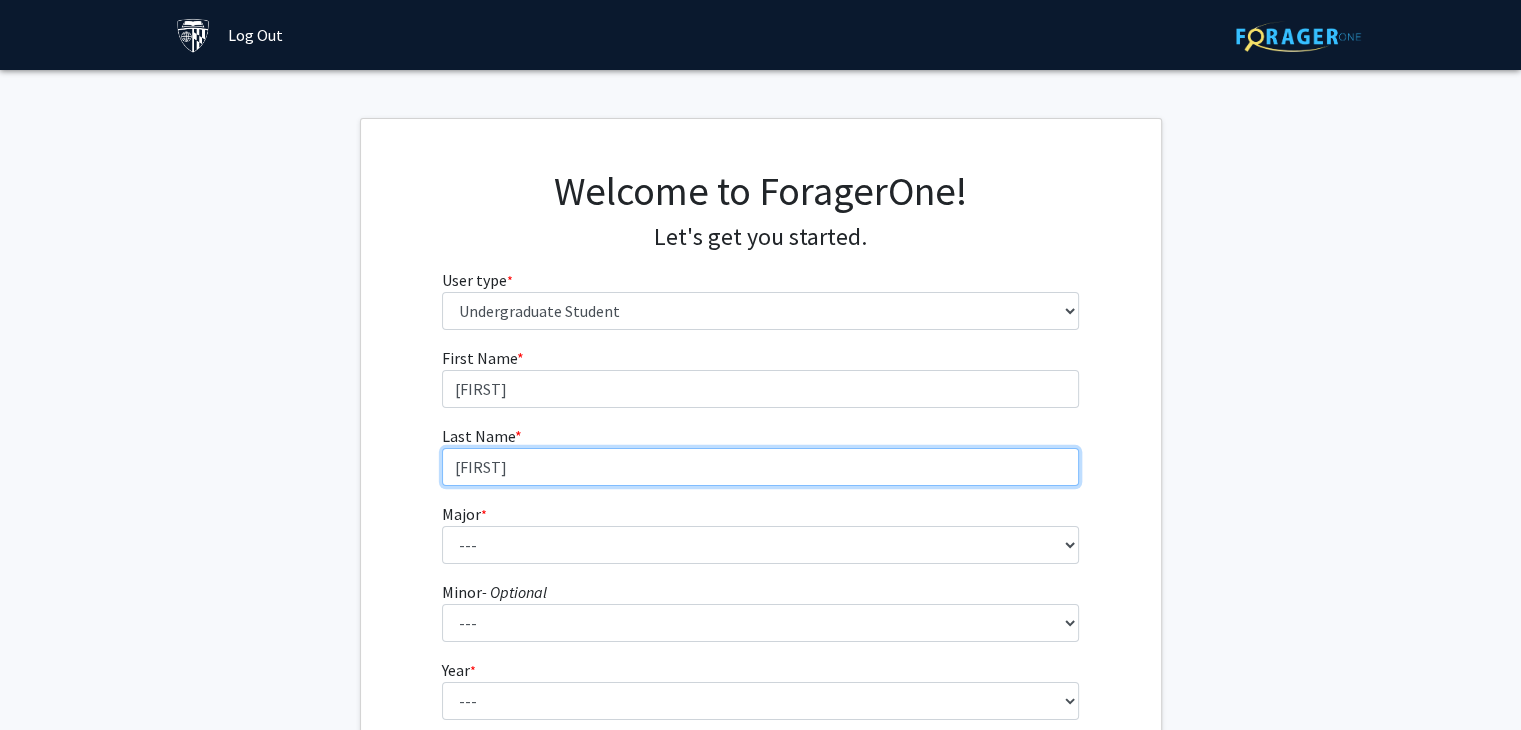 type on "[FIRST]" 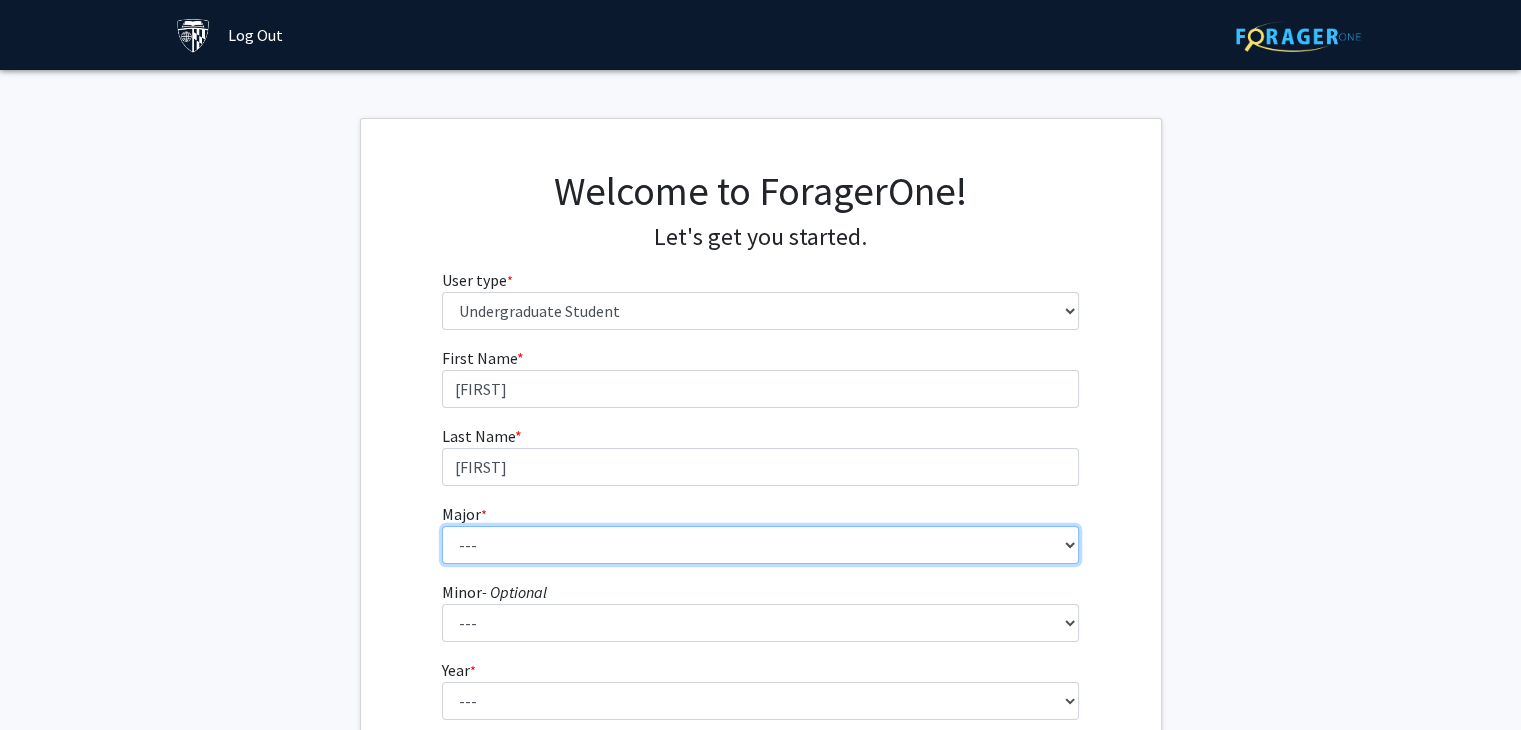 click on "---  Africana Studies   Anthropology   Applied Mathematics & Statistics   Archaeology   Behavioral Biology   Biology   Biomedical Engineering   Biophysics   Chemical & Biomolecular Engineering   Chemistry   Civil Engineering   Classics   Cognitive Science   Computer Engineering   Computer Science   Earth & Planetary Sciences   East Asian Studies   Economics   Electrical Engineering   Engineering Mechanics   English   Environmental Engineering   Environmental Science   Film & Media Studies   French   General Engineering   Geography   German   Global Environmental Change & Sustainability   History   History of Art   History of Science & Technology   Interdisciplinary Studies   International Studies   Italian   Latin American Studies   Materials Science & Engineering   Mathematics   Mechanical Engineering   Medicine, Science & the Humanities   Molecular & Cellular Biology   Music   Natural Sciences   Near Eastern Studies   Neuroscience   Philosophy   Physics   Political Science   Psychology   Romance Languages" at bounding box center (760, 545) 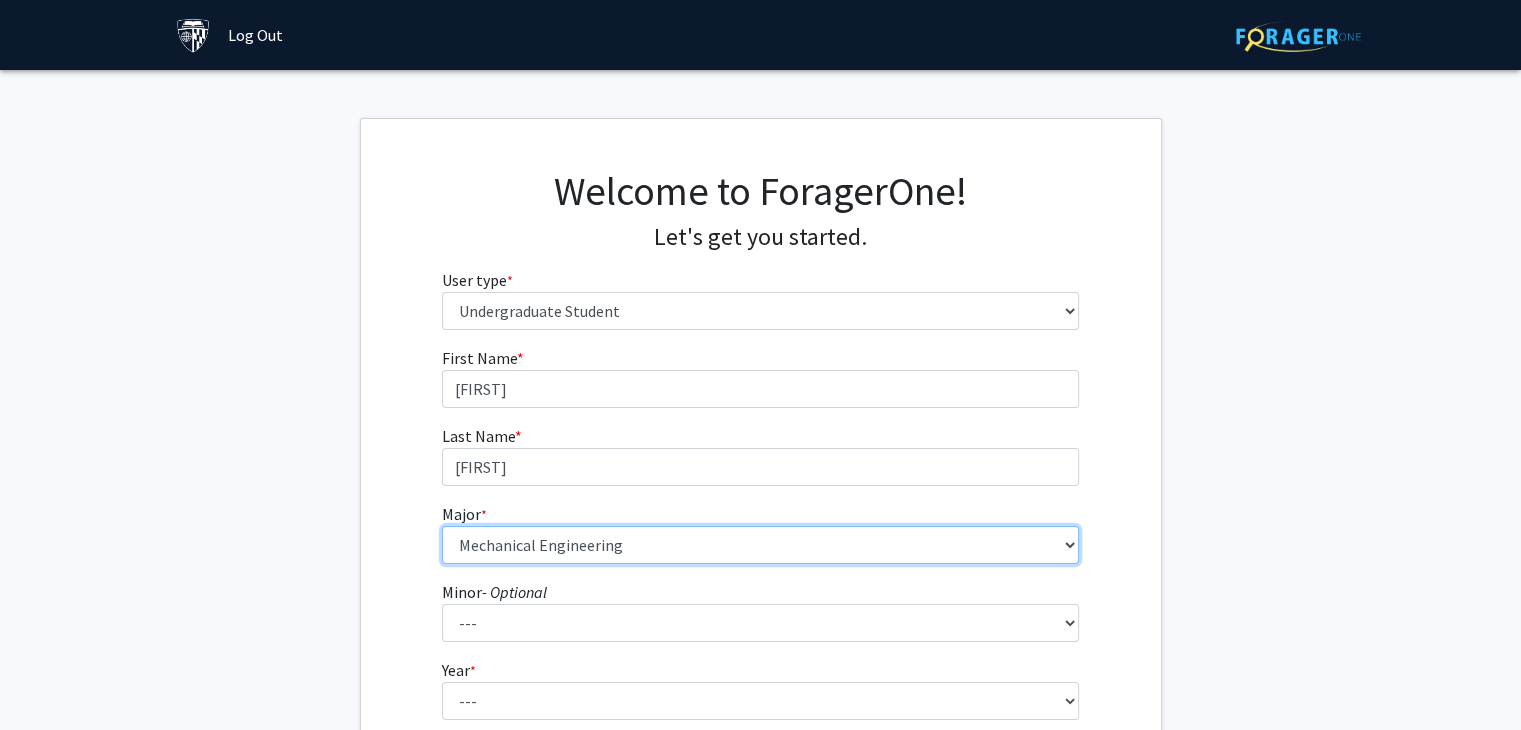 click on "---  Africana Studies   Anthropology   Applied Mathematics & Statistics   Archaeology   Behavioral Biology   Biology   Biomedical Engineering   Biophysics   Chemical & Biomolecular Engineering   Chemistry   Civil Engineering   Classics   Cognitive Science   Computer Engineering   Computer Science   Earth & Planetary Sciences   East Asian Studies   Economics   Electrical Engineering   Engineering Mechanics   English   Environmental Engineering   Environmental Science   Film & Media Studies   French   General Engineering   Geography   German   Global Environmental Change & Sustainability   History   History of Art   History of Science & Technology   Interdisciplinary Studies   International Studies   Italian   Latin American Studies   Materials Science & Engineering   Mathematics   Mechanical Engineering   Medicine, Science & the Humanities   Molecular & Cellular Biology   Music   Natural Sciences   Near Eastern Studies   Neuroscience   Philosophy   Physics   Political Science   Psychology   Romance Languages" at bounding box center (760, 545) 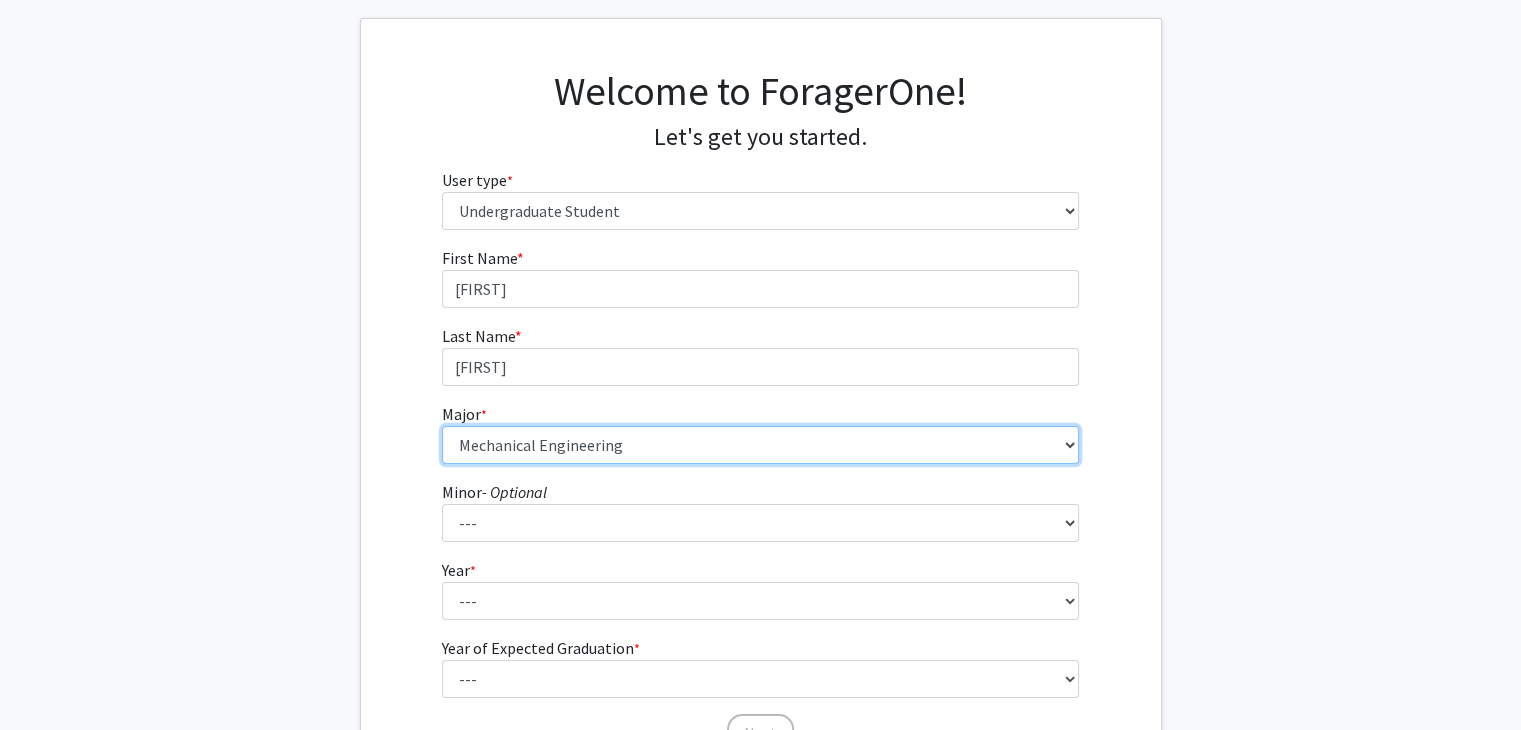 scroll, scrollTop: 200, scrollLeft: 0, axis: vertical 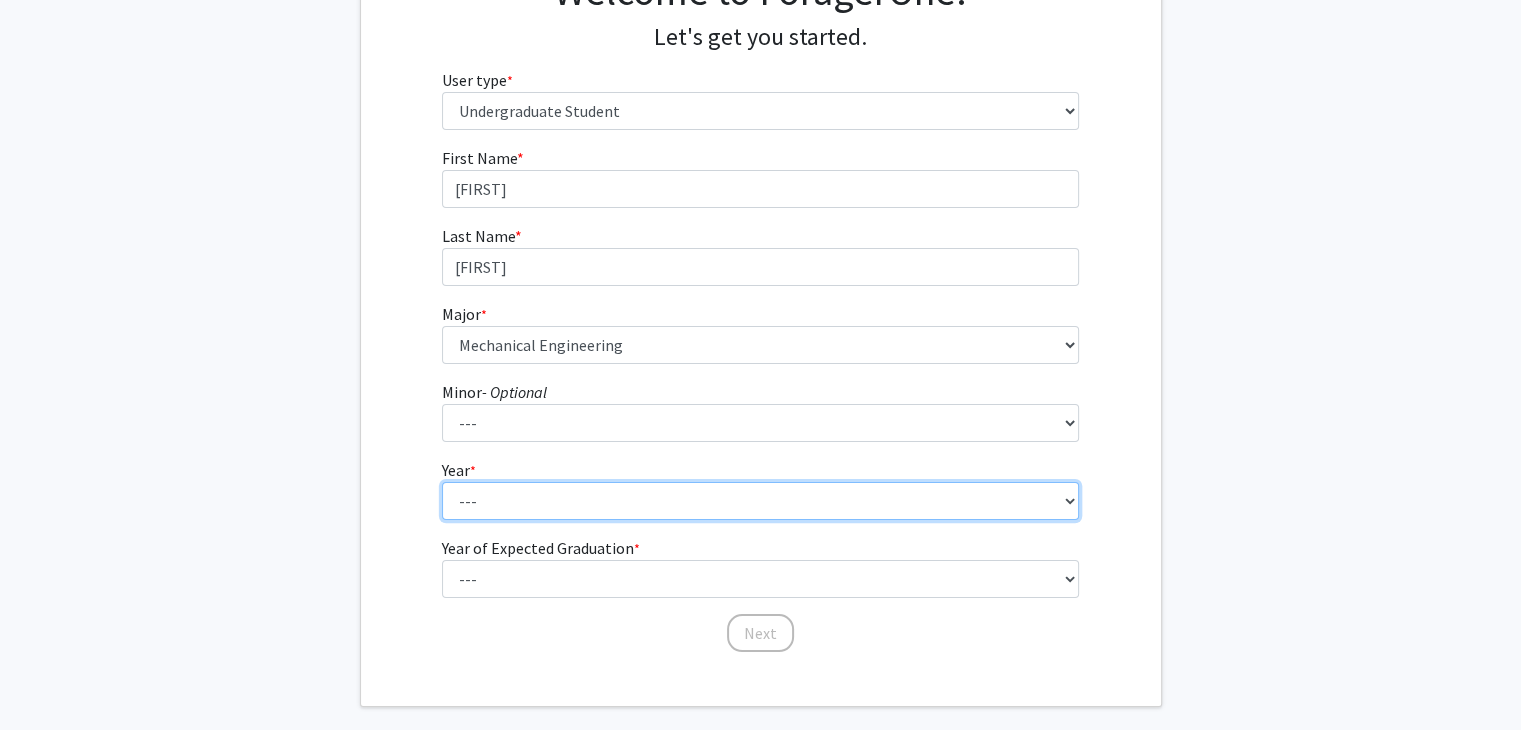 click on "---  First-year   Sophomore   Junior   Senior   Postbaccalaureate Certificate" at bounding box center (760, 501) 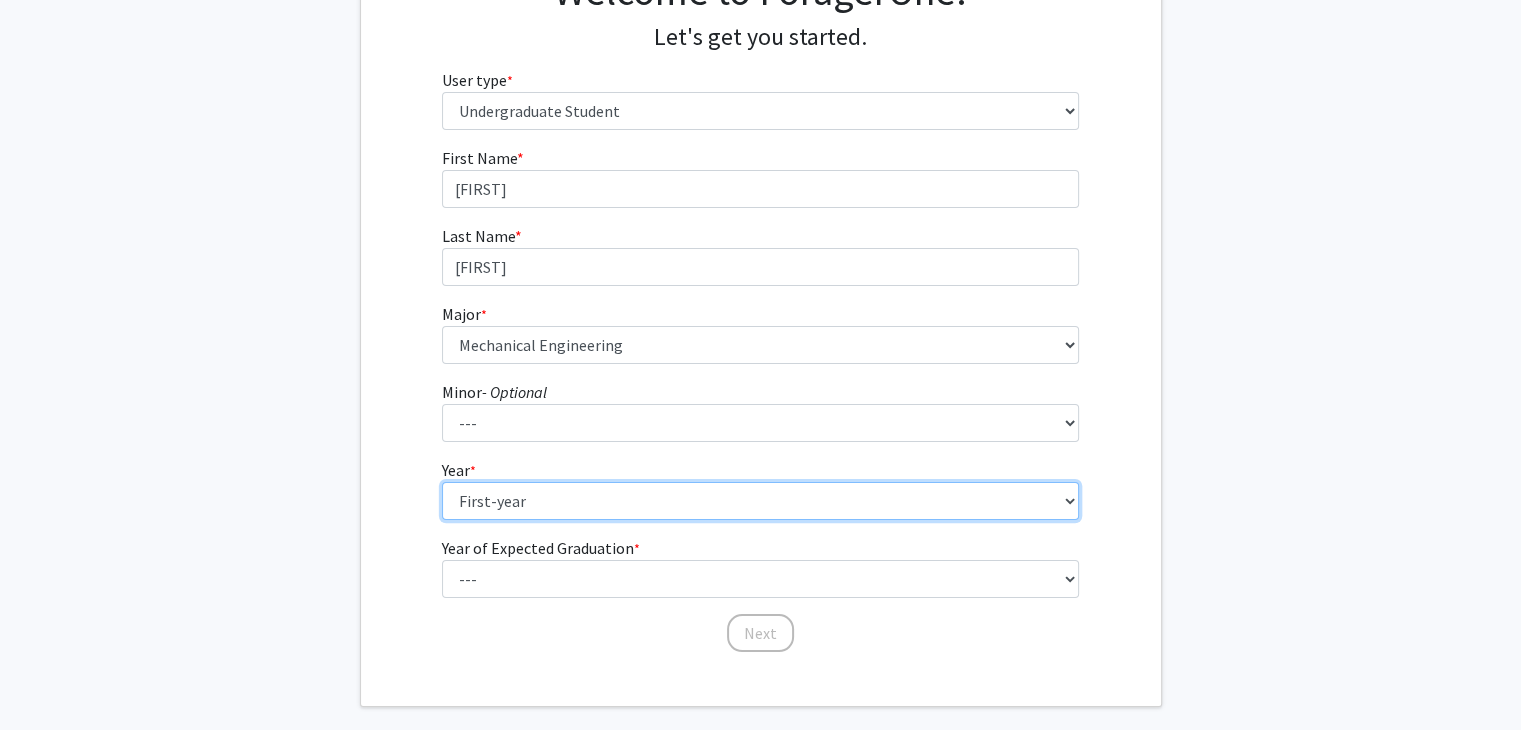 click on "---  First-year   Sophomore   Junior   Senior   Postbaccalaureate Certificate" at bounding box center [760, 501] 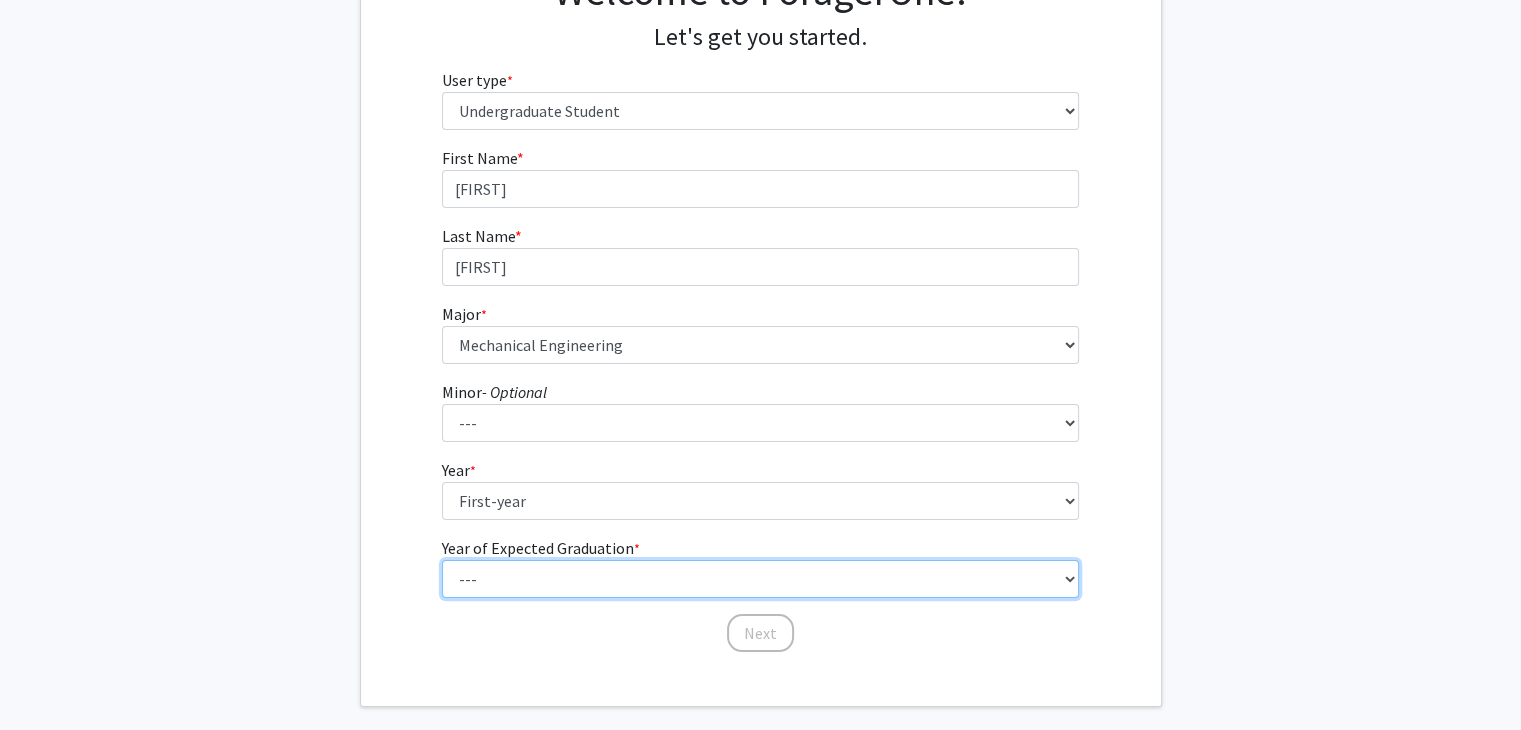 click on "---  2025   2026   2027   2028   2029   2030   2031   2032   2033   2034" at bounding box center [760, 579] 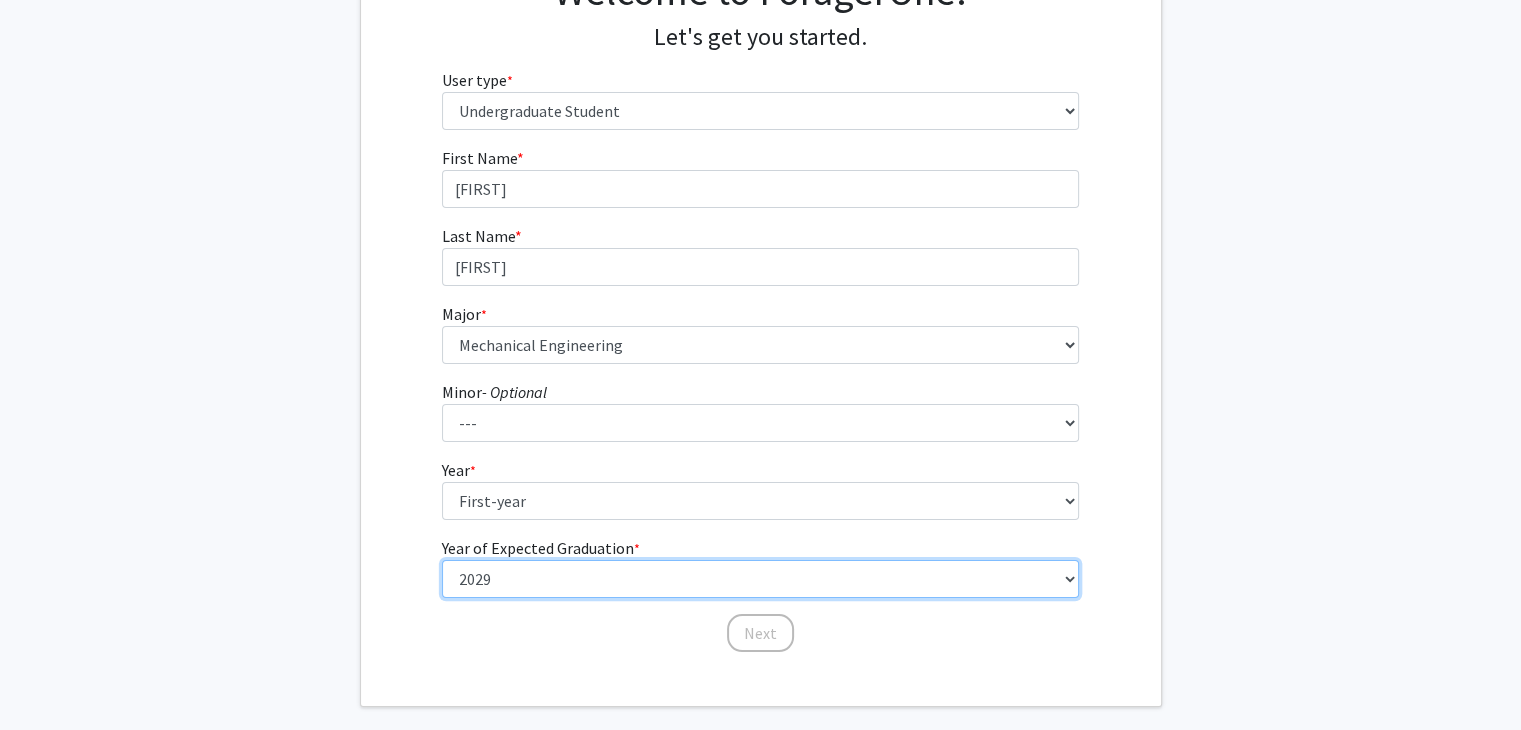 click on "---  2025   2026   2027   2028   2029   2030   2031   2032   2033   2034" at bounding box center (760, 579) 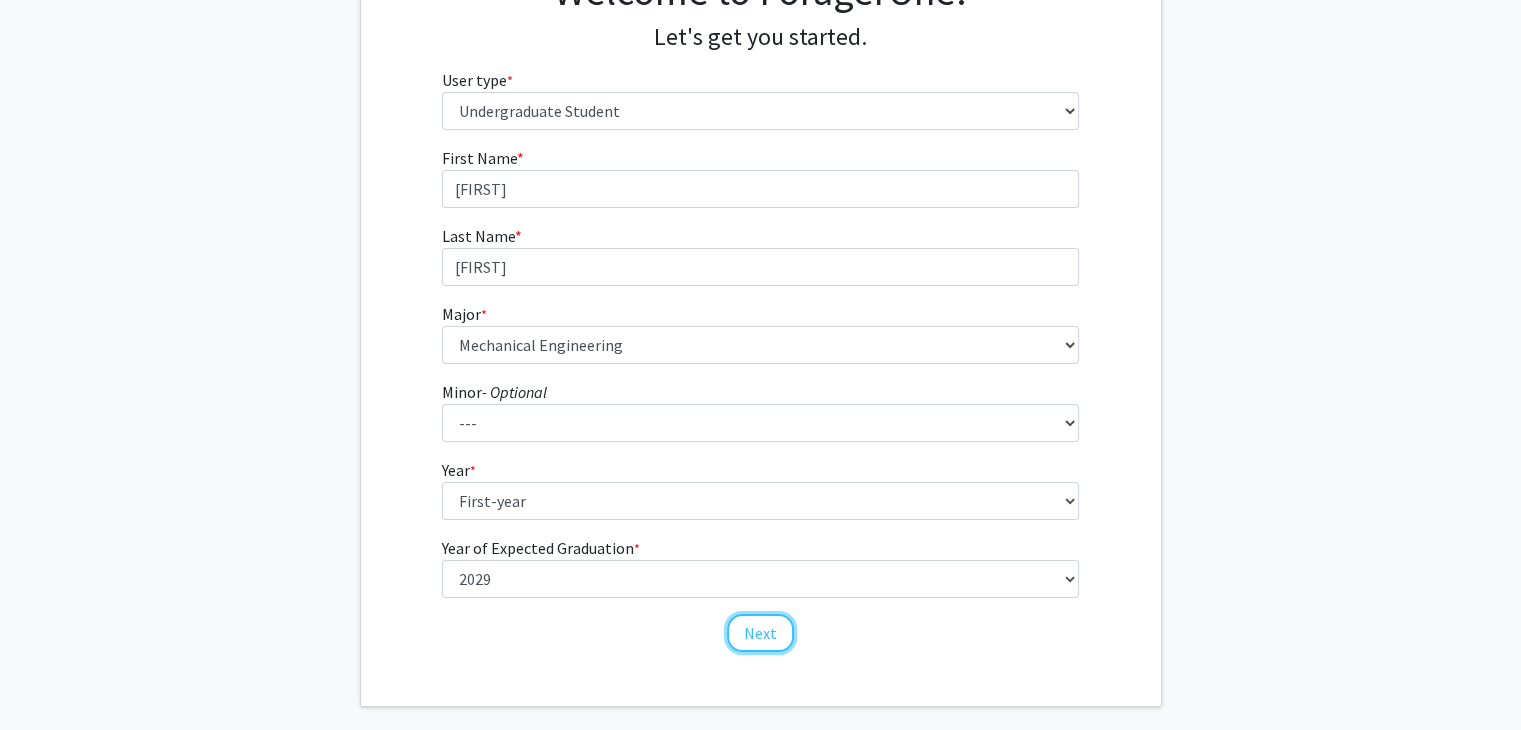 click on "Next" 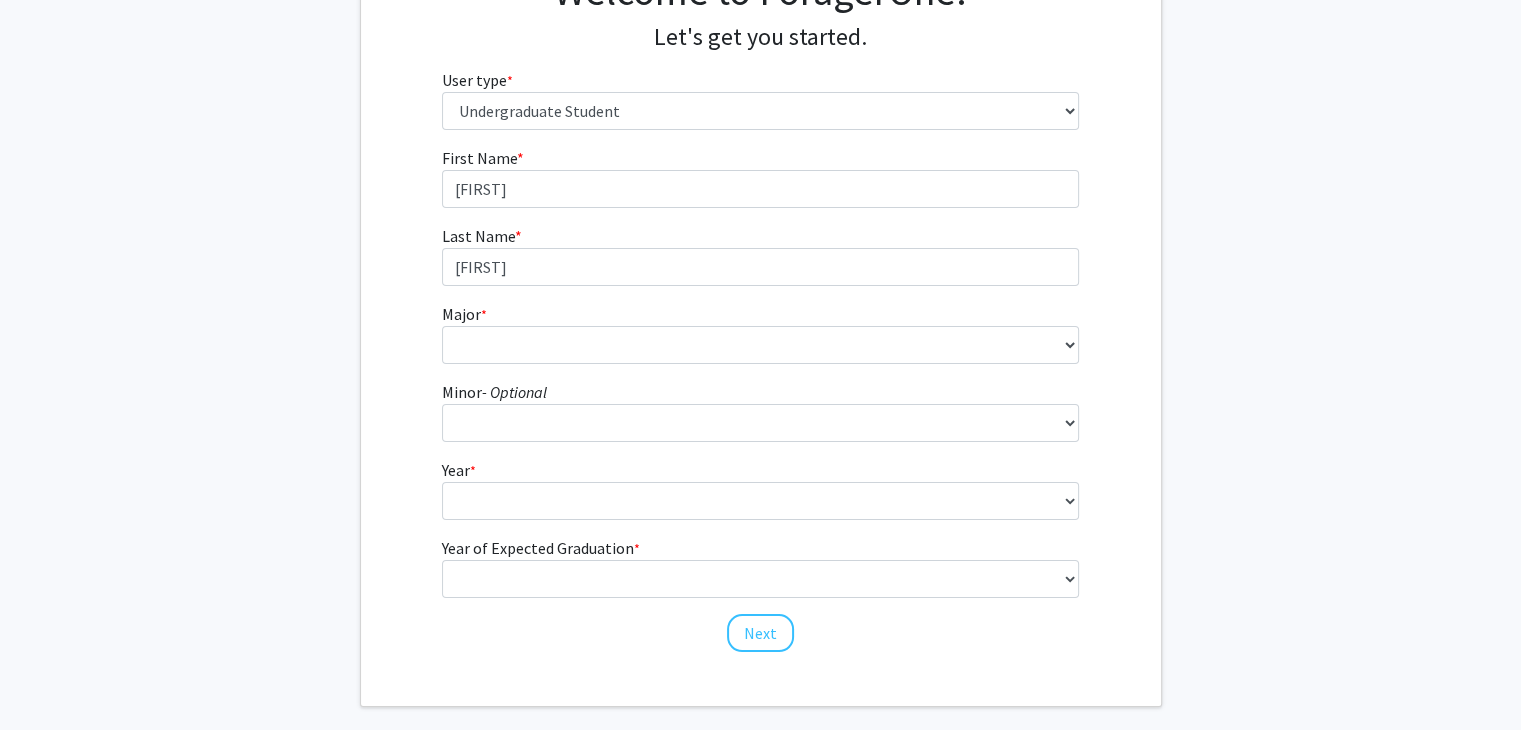 scroll, scrollTop: 0, scrollLeft: 0, axis: both 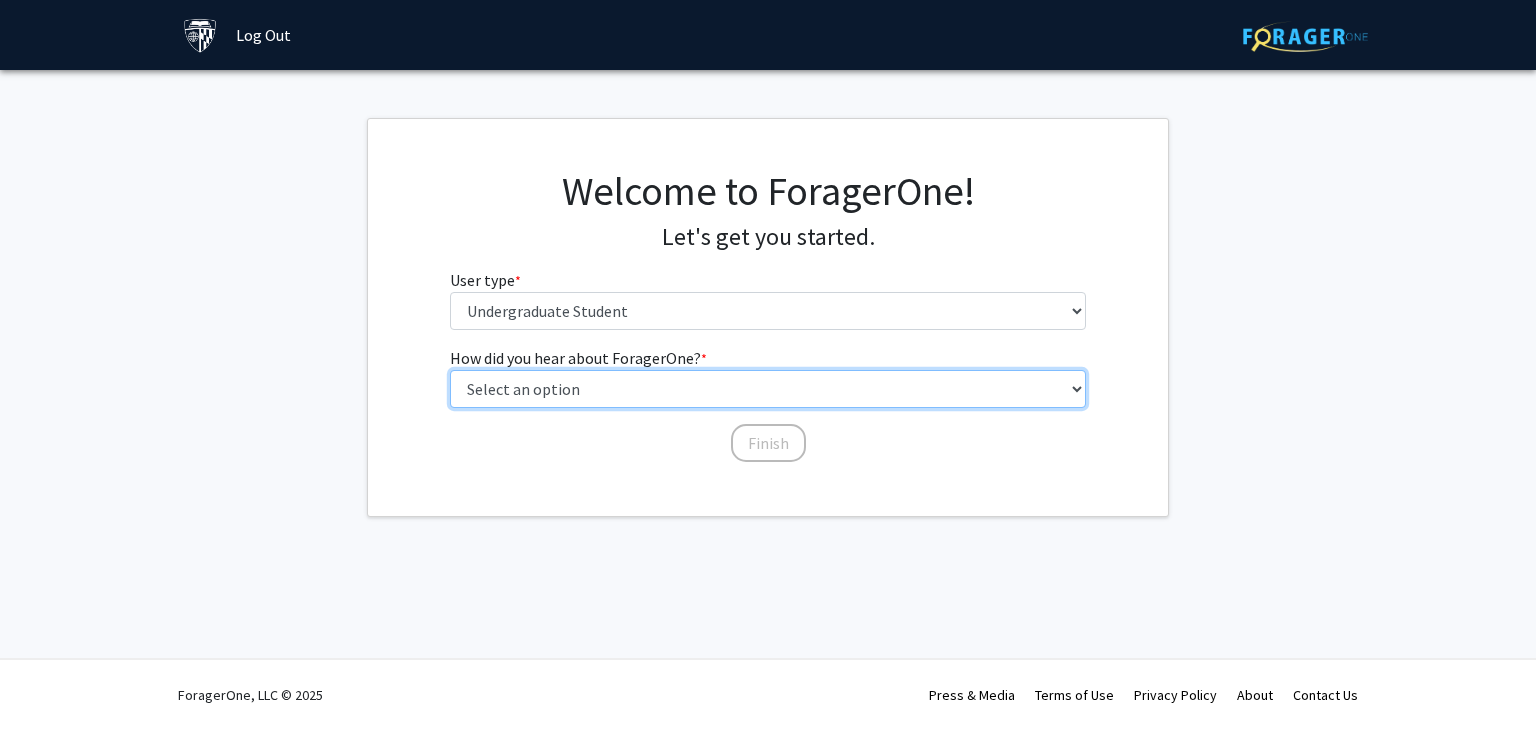 click on "Select an option  Peer/student recommendation   Faculty/staff recommendation   University website   University email or newsletter   Other" at bounding box center [768, 389] 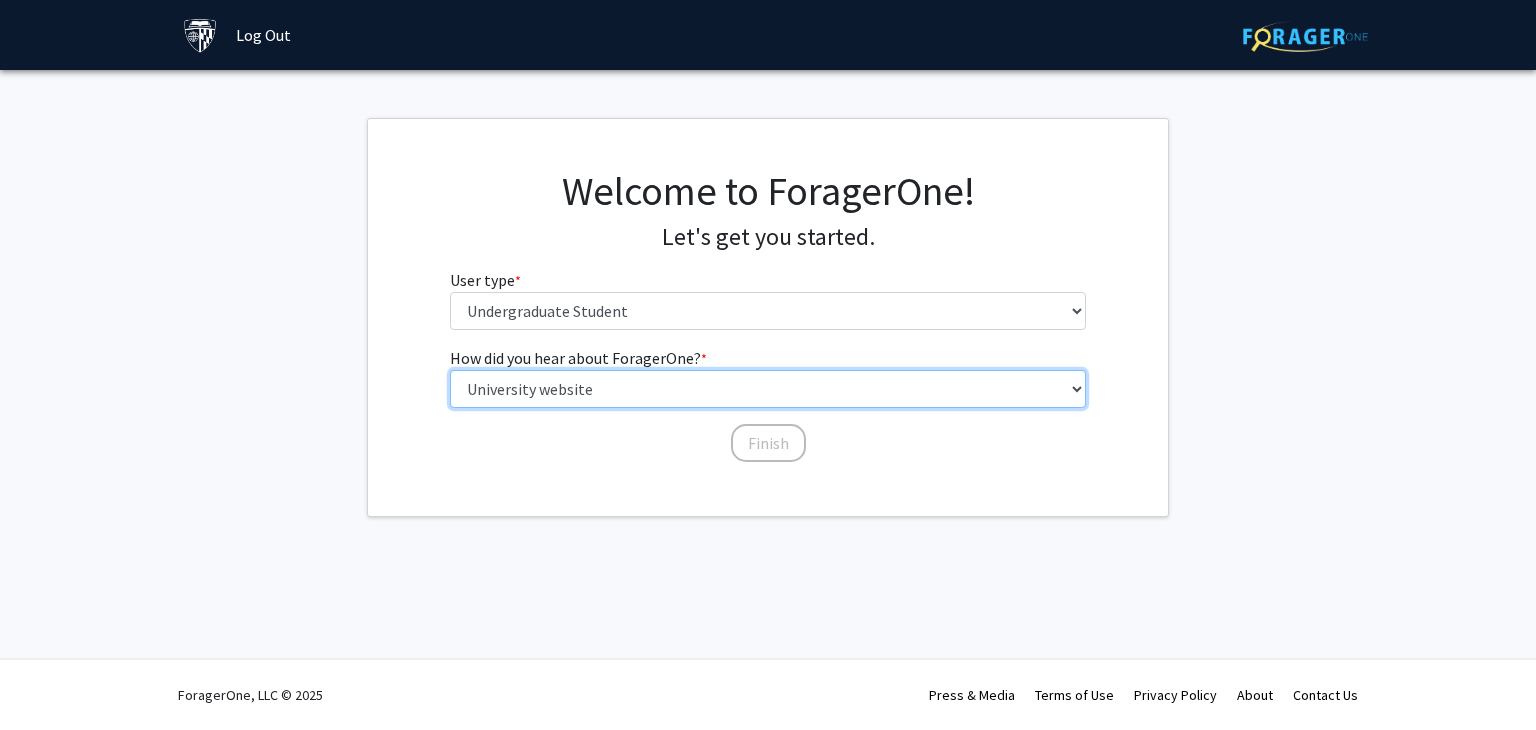 click on "Select an option  Peer/student recommendation   Faculty/staff recommendation   University website   University email or newsletter   Other" at bounding box center (768, 389) 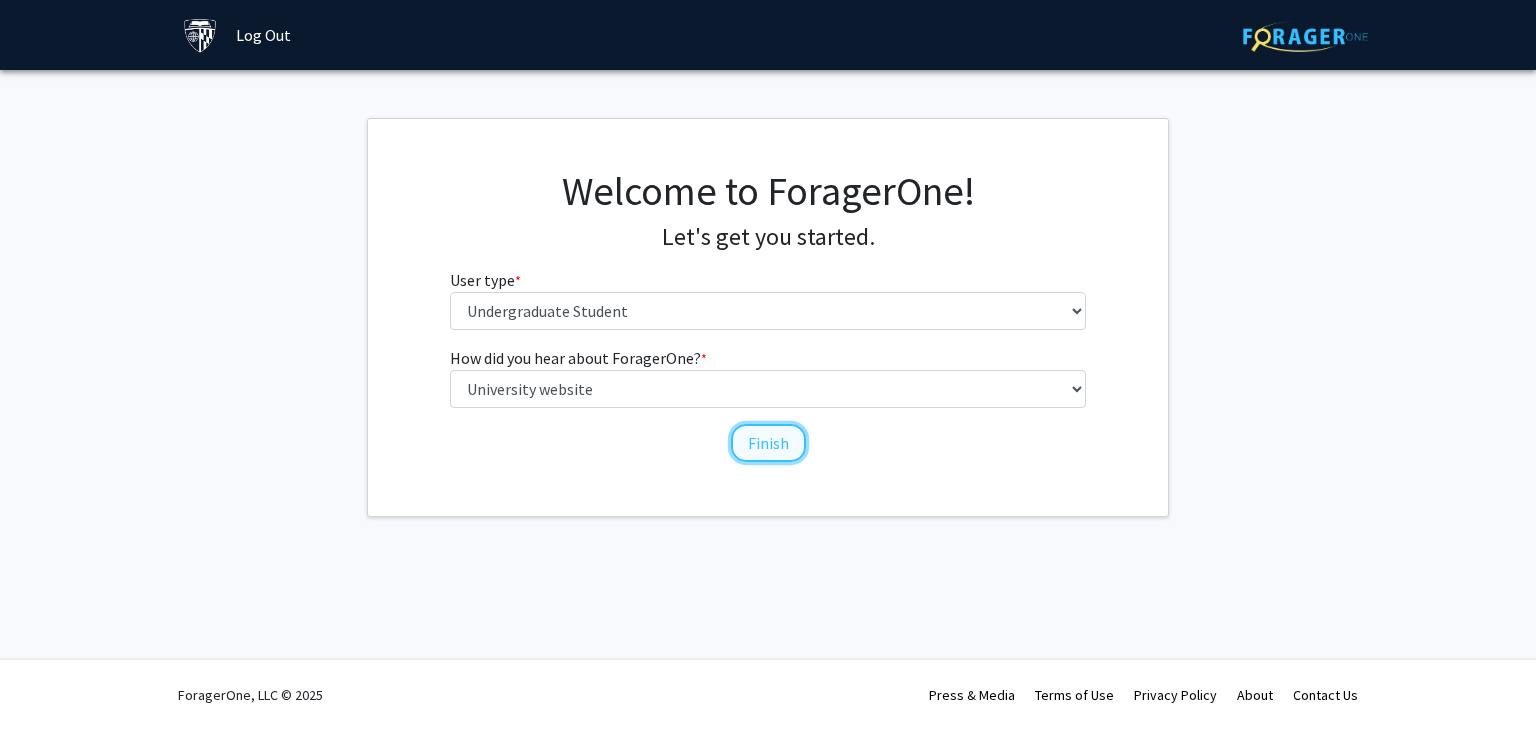click on "Finish" 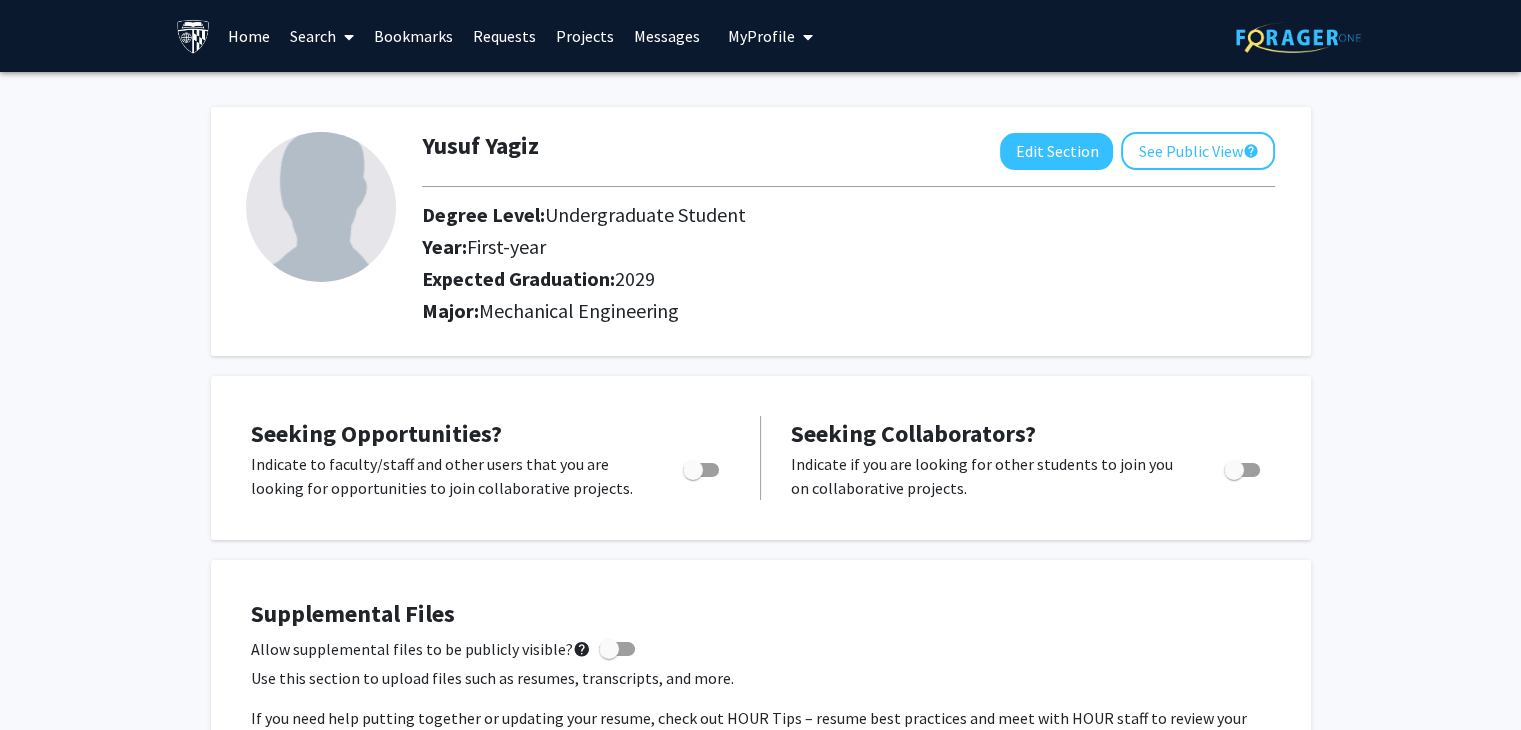 click on "Home" at bounding box center (249, 36) 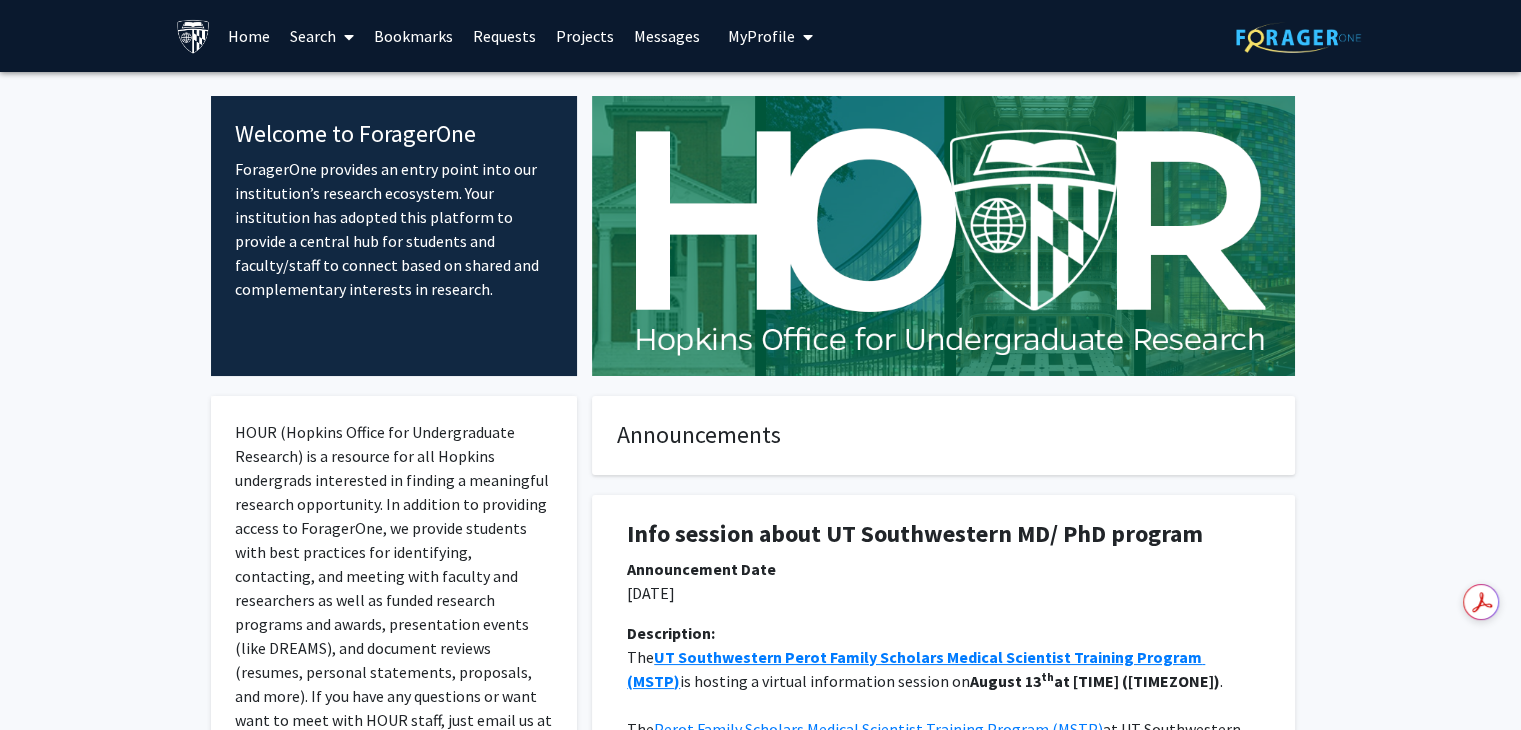 click at bounding box center (345, 37) 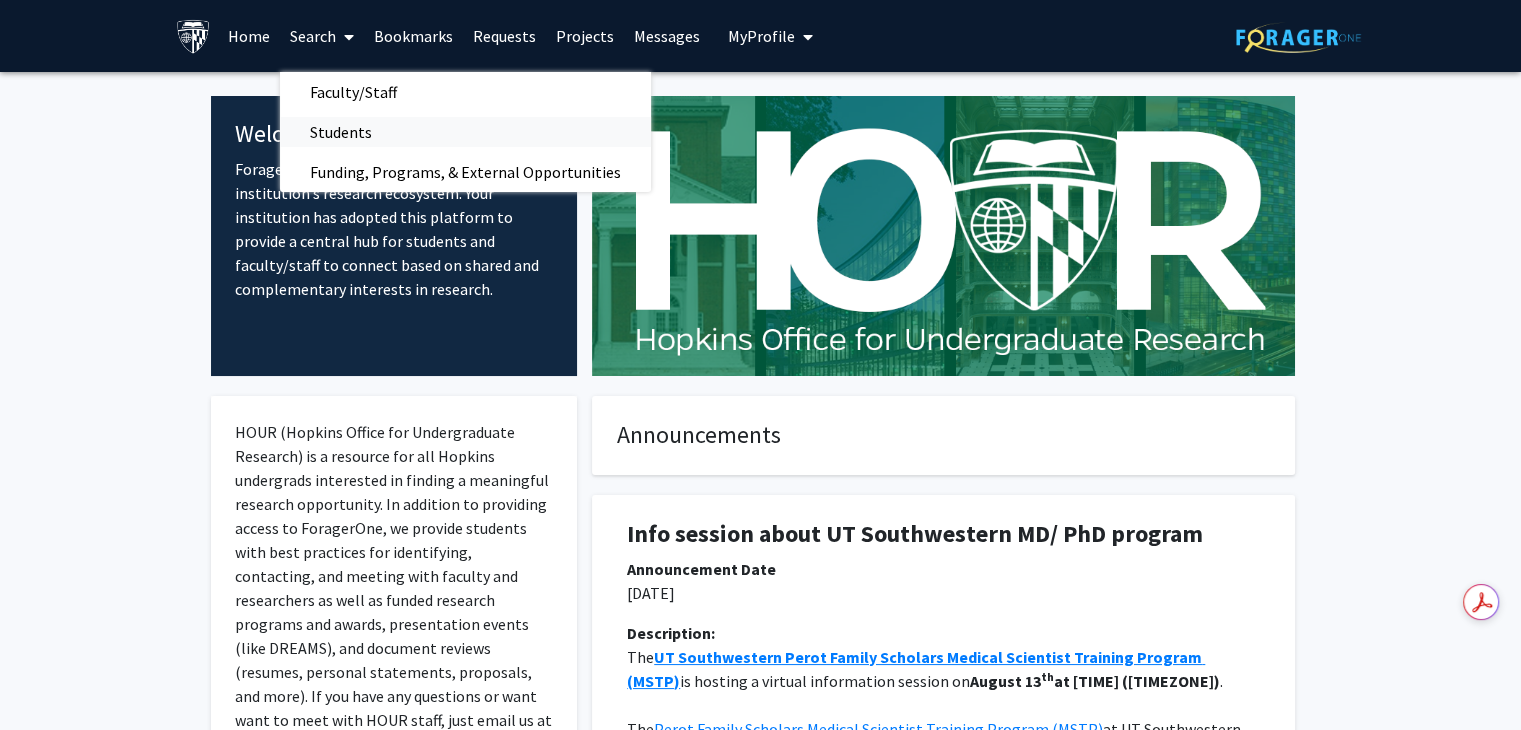click on "Students" at bounding box center (341, 132) 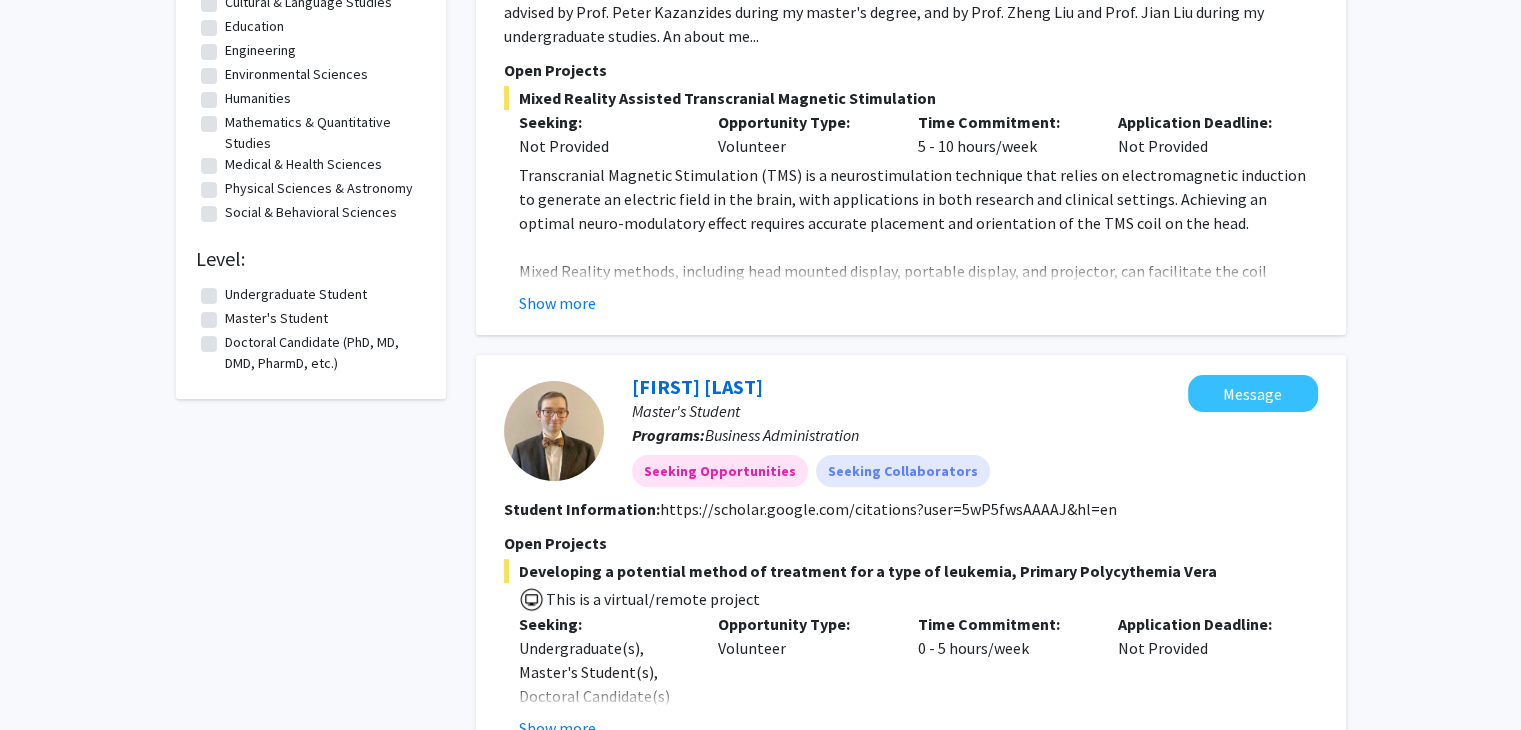 scroll, scrollTop: 500, scrollLeft: 0, axis: vertical 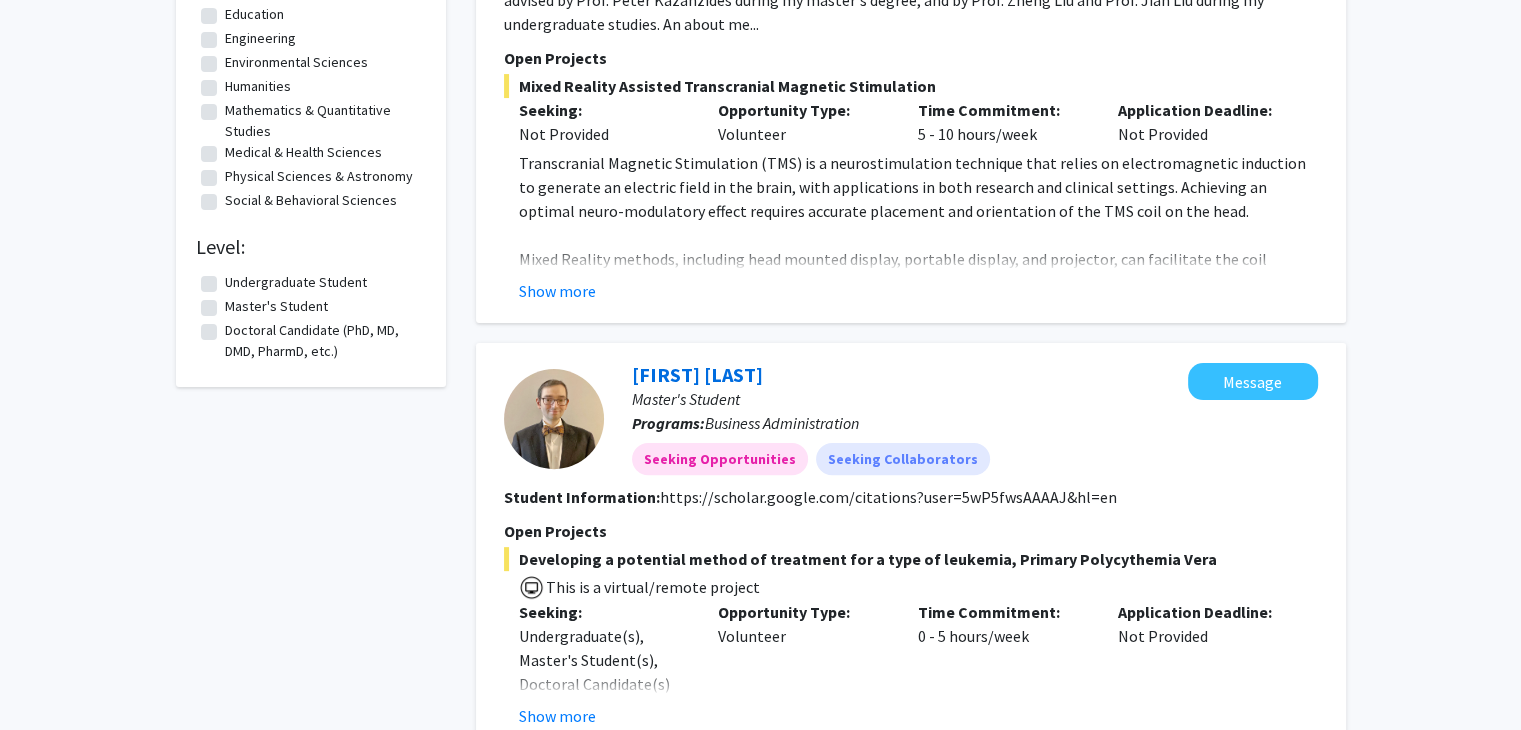 click on "Undergraduate Student" 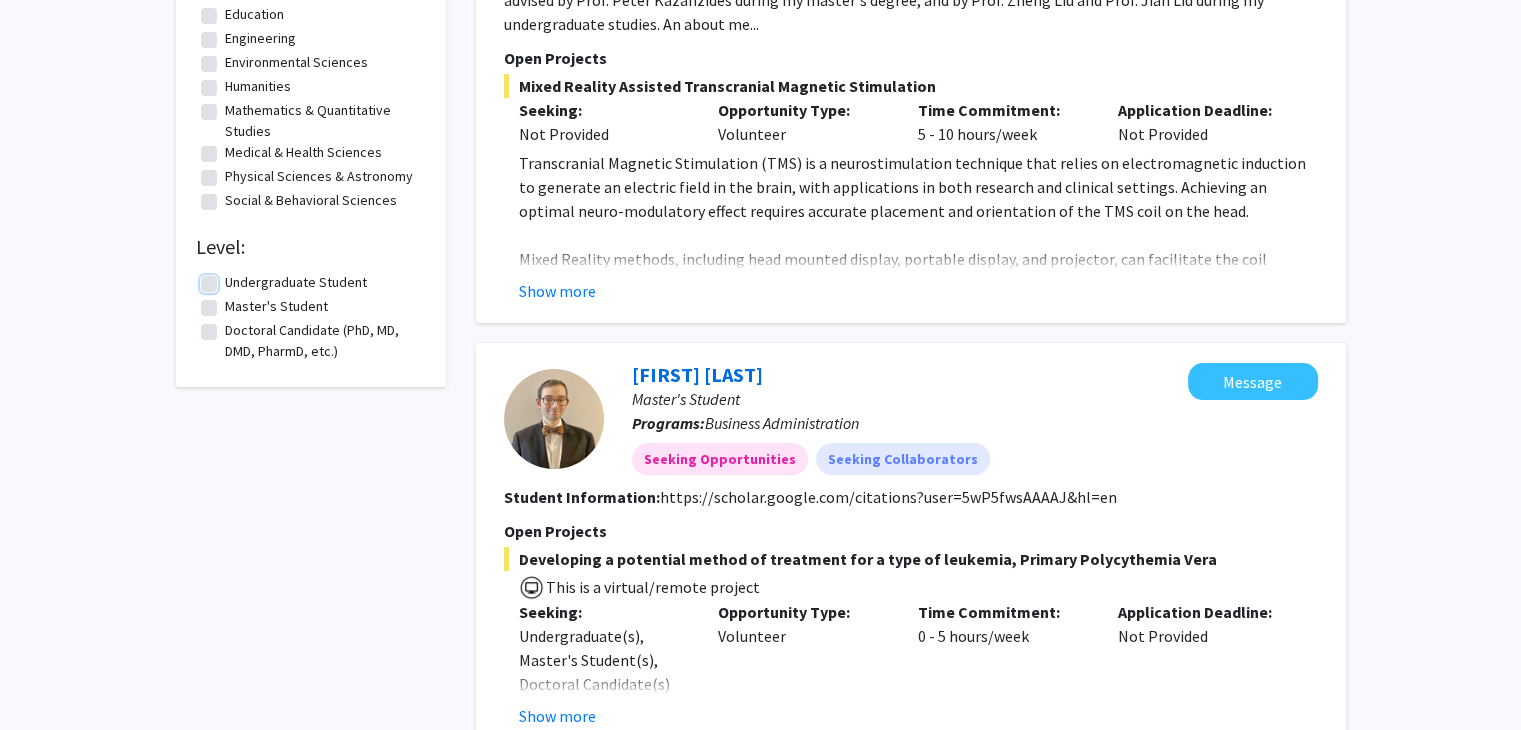 click on "Undergraduate Student" at bounding box center (231, 278) 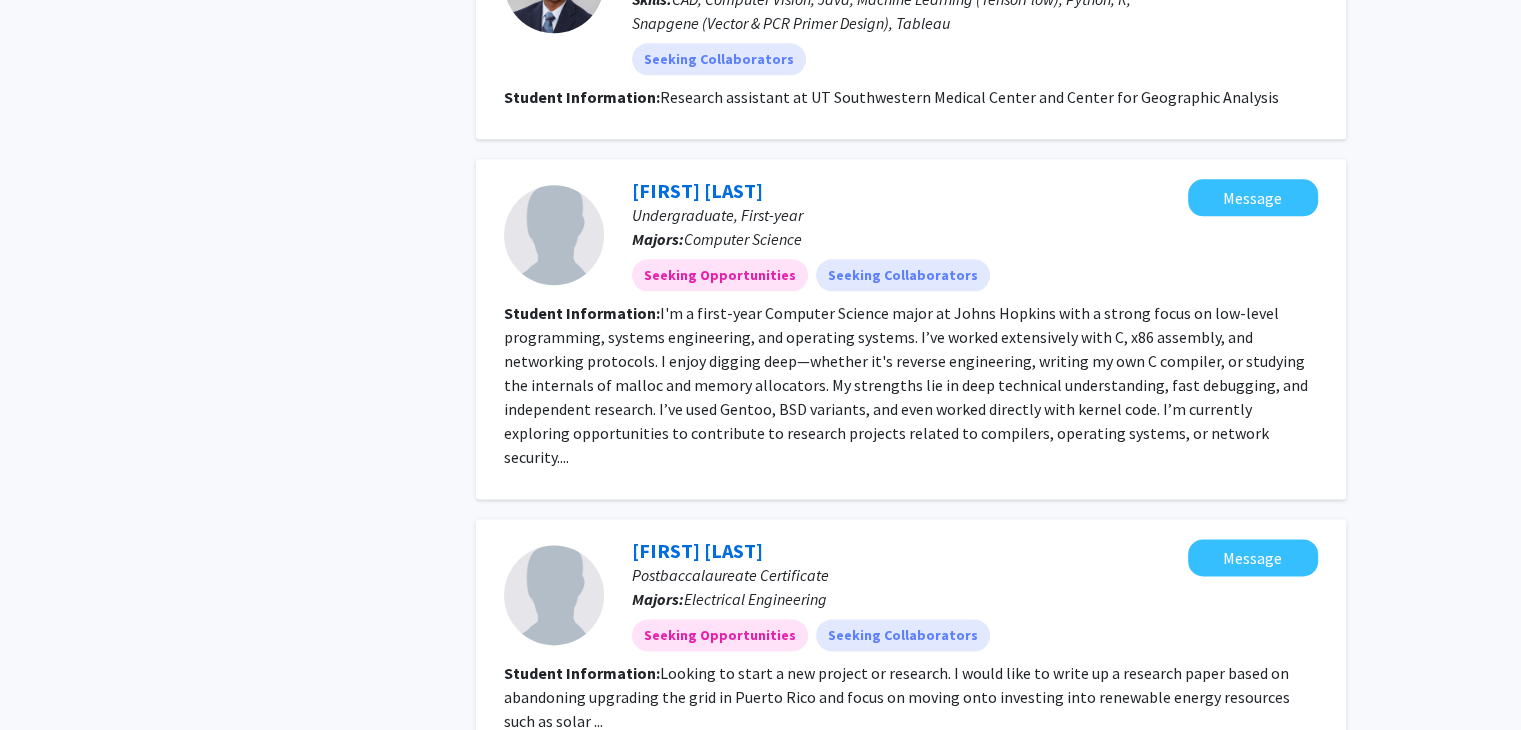 scroll, scrollTop: 2500, scrollLeft: 0, axis: vertical 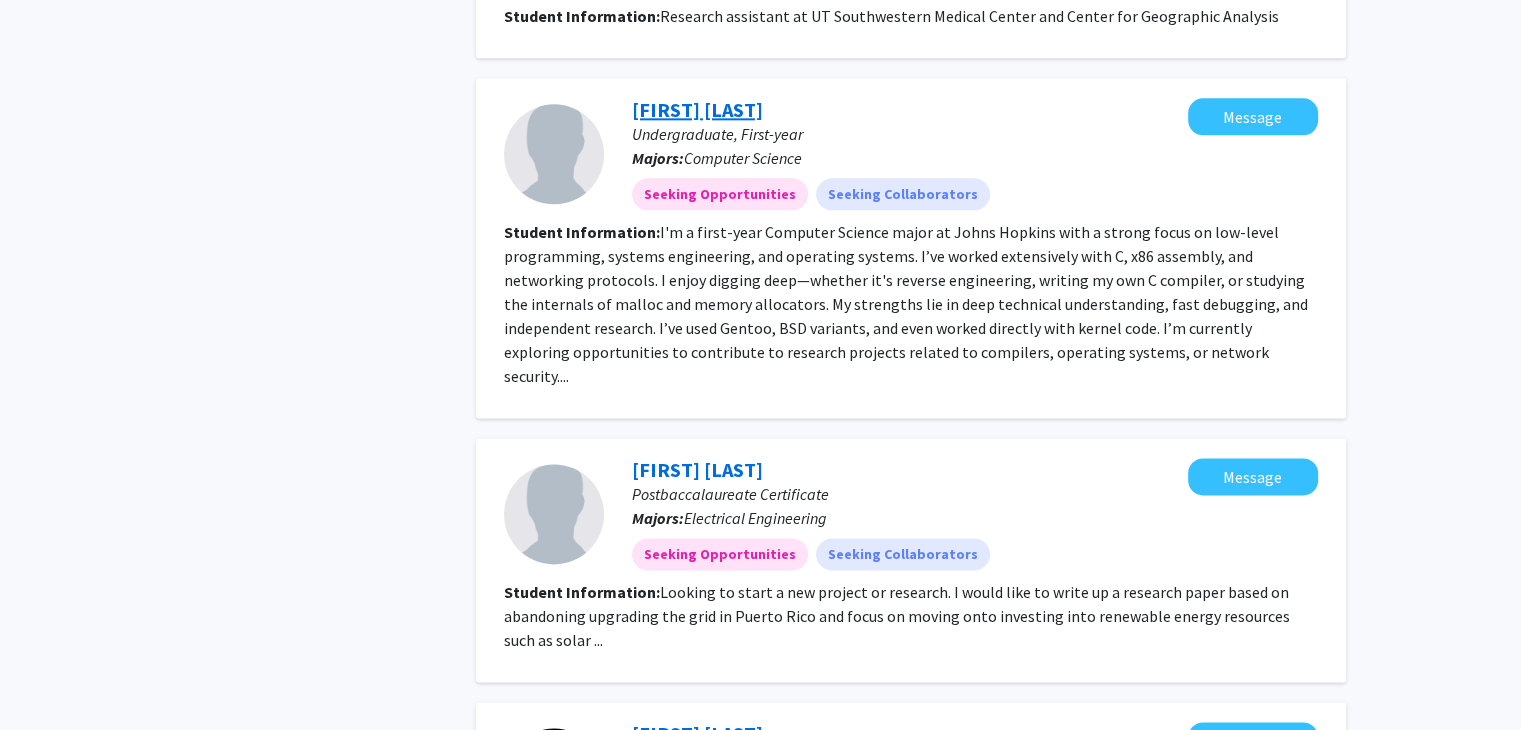 click on "[FIRST] [LAST]" 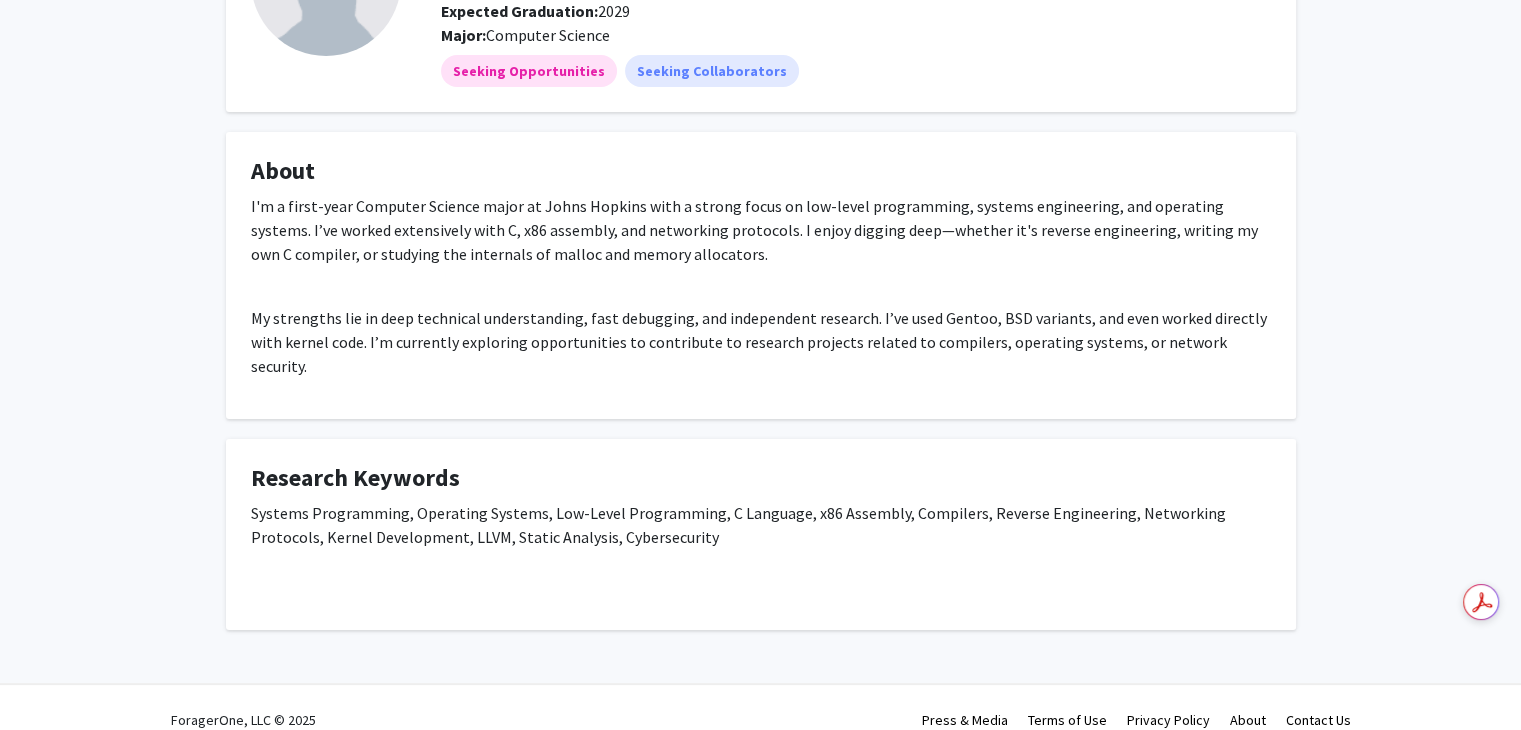 scroll, scrollTop: 207, scrollLeft: 0, axis: vertical 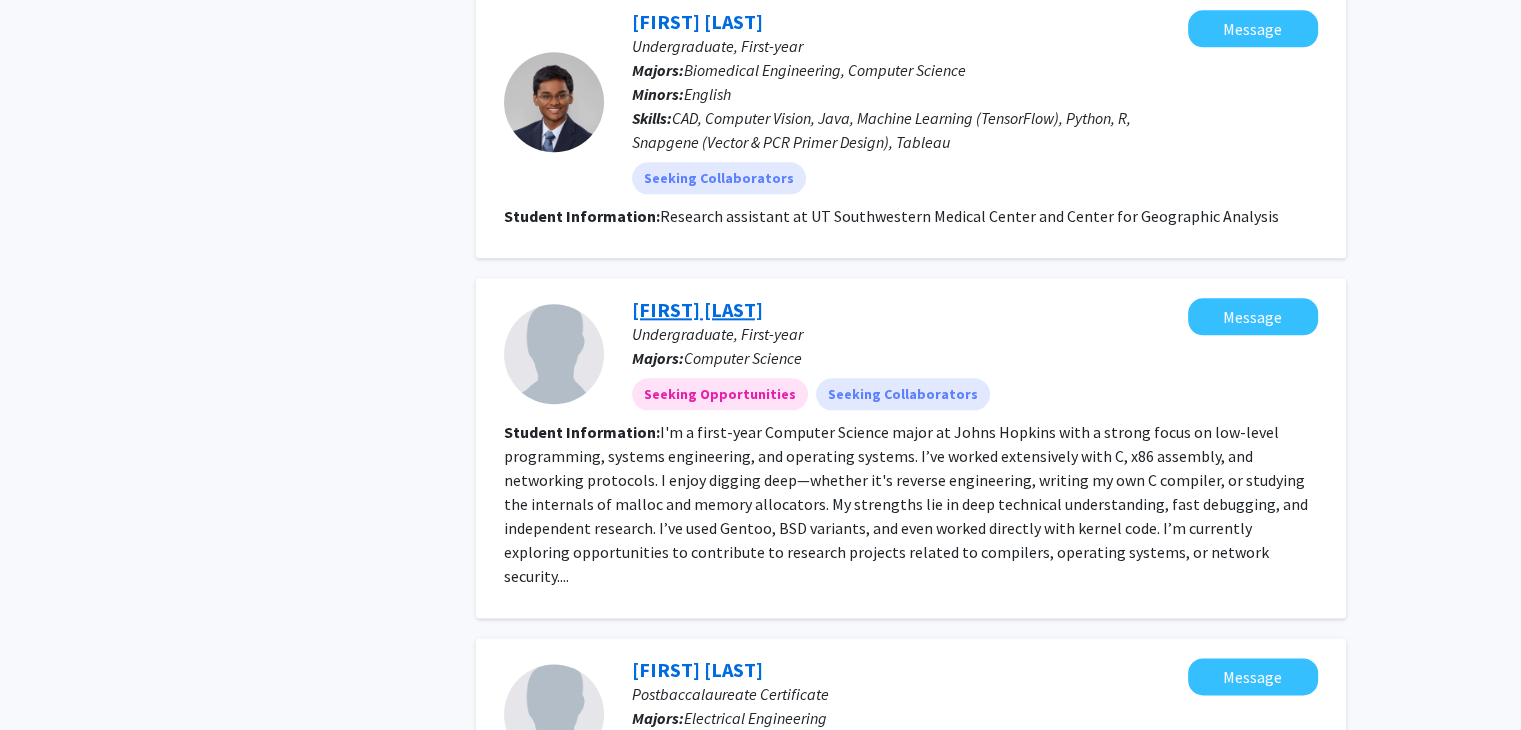 click on "[FIRST] [LAST]" 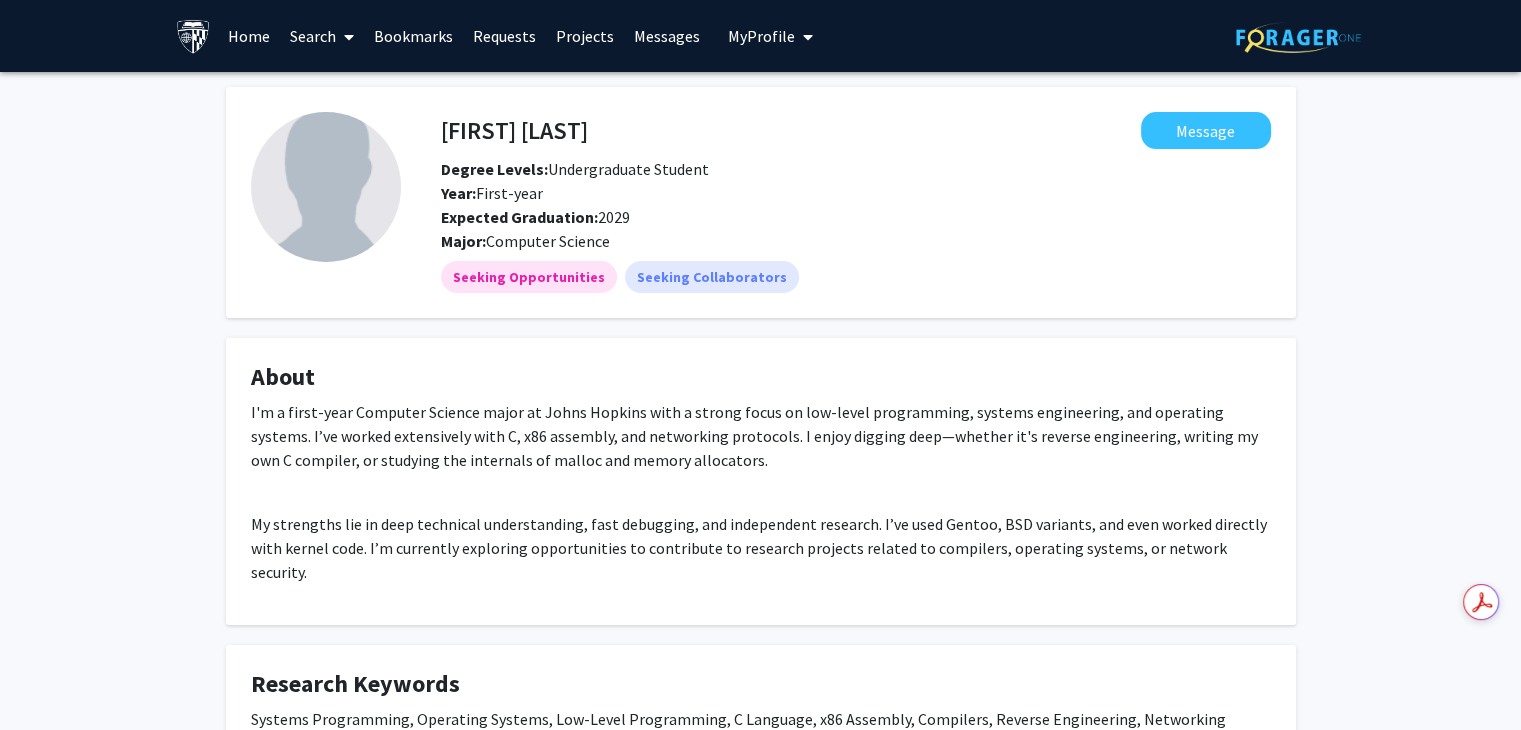 drag, startPoint x: 594, startPoint y: 214, endPoint x: 680, endPoint y: 205, distance: 86.46965 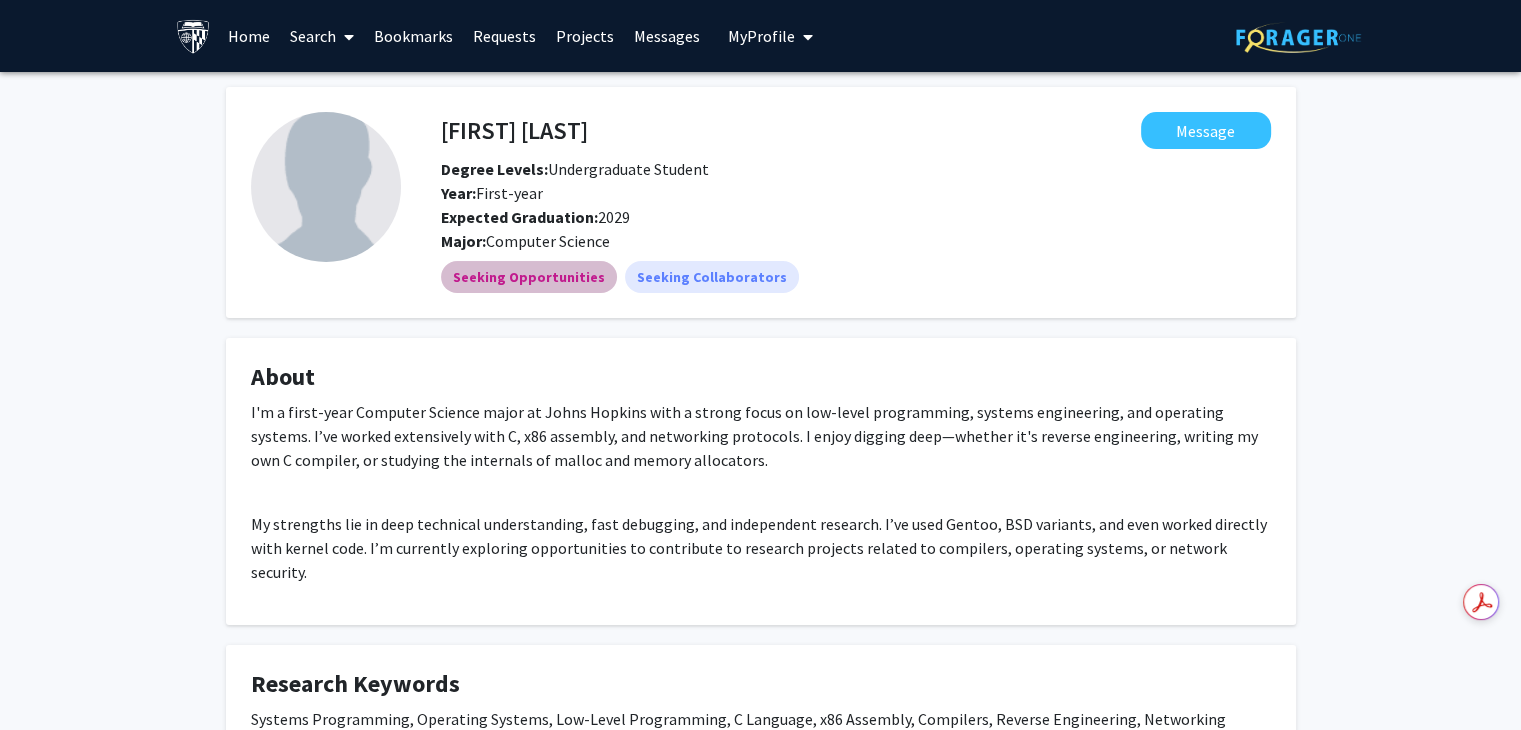 drag, startPoint x: 1068, startPoint y: 259, endPoint x: 1056, endPoint y: 262, distance: 12.369317 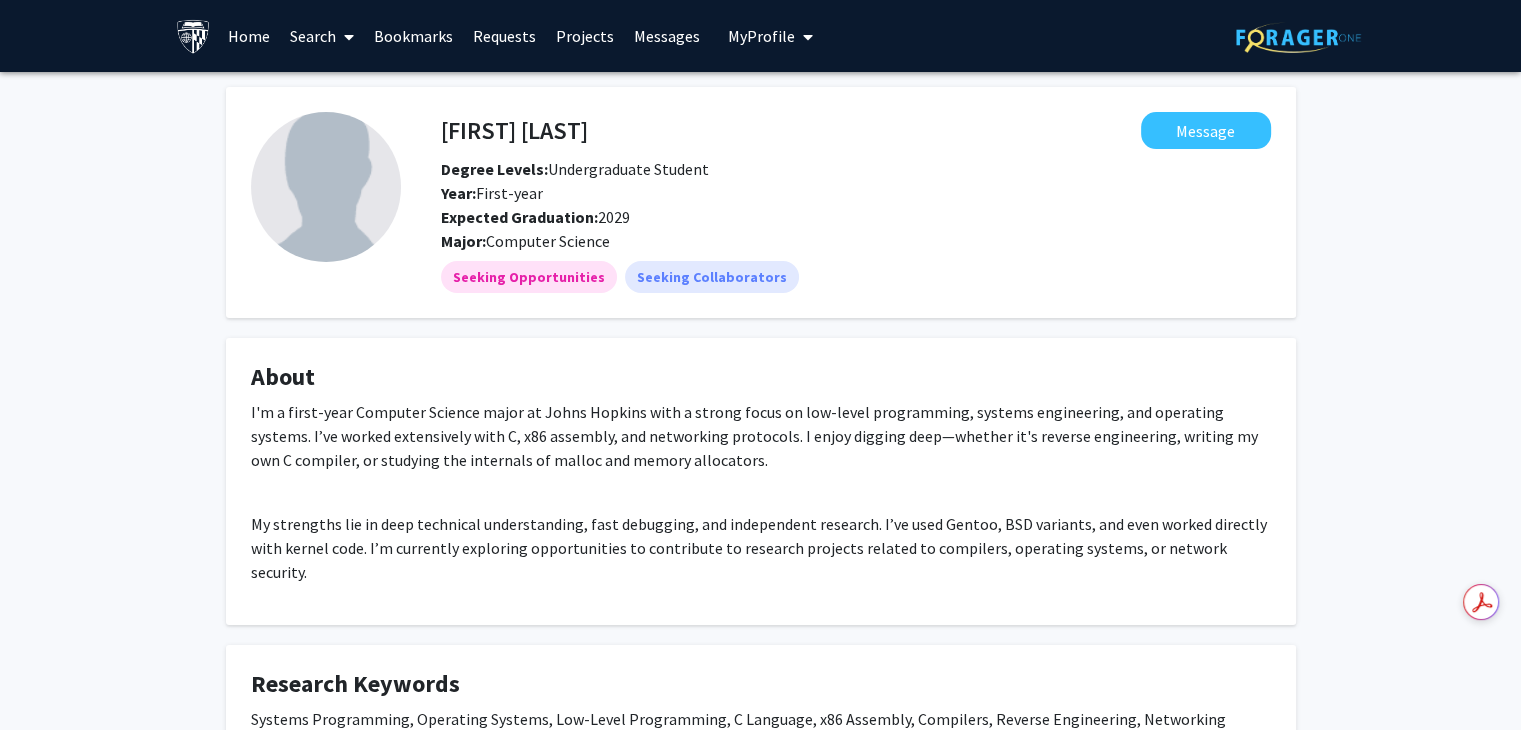 drag, startPoint x: 696, startPoint y: 206, endPoint x: 667, endPoint y: 207, distance: 29.017237 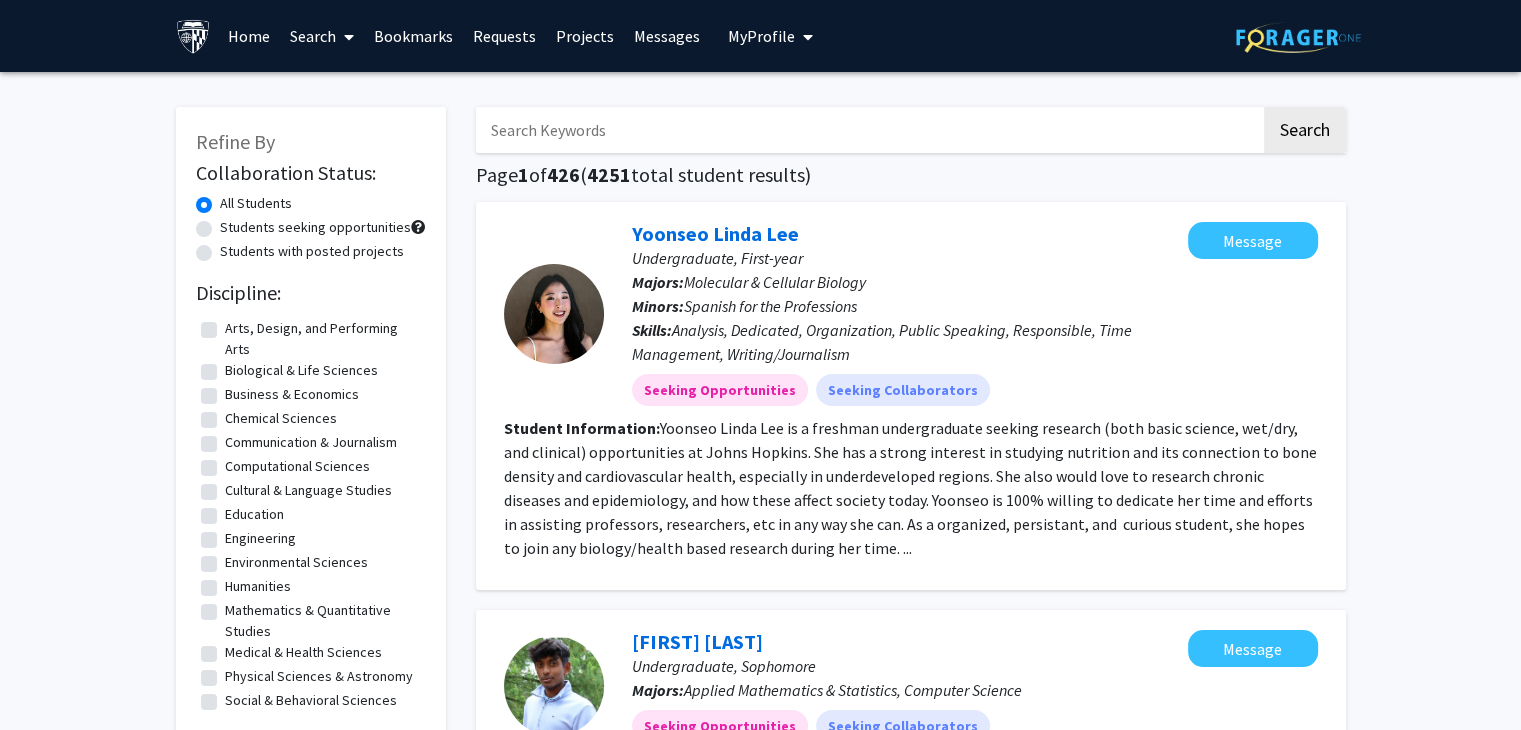 click on "Refine By Collaboration Status:  All Students     Students seeking opportunities     Students with posted projects    Discipline: Arts, Design, and Performing Arts  Arts, Design, and Performing Arts  Biological & Life Sciences  Biological & Life Sciences  Business & Economics  Business & Economics  Chemical Sciences  Chemical Sciences  Communication & Journalism  Communication & Journalism  Computational Sciences  Computational Sciences  Cultural & Language Studies  Cultural & Language Studies  Education  Education  Engineering  Engineering  Environmental Sciences  Environmental Sciences  Humanities  Humanities  Mathematics & Quantitative Studies  Mathematics & Quantitative Studies  Medical & Health Sciences  Medical & Health Sciences  Physical Sciences & Astronomy  Physical Sciences & Astronomy  Social & Behavioral Sciences  Social & Behavioral Sciences  Level: Undergraduate Student  Undergraduate Student  Master's Student  Master's Student  Doctoral Candidate (PhD, MD, DMD, PharmD, etc.) Search  Page  1" 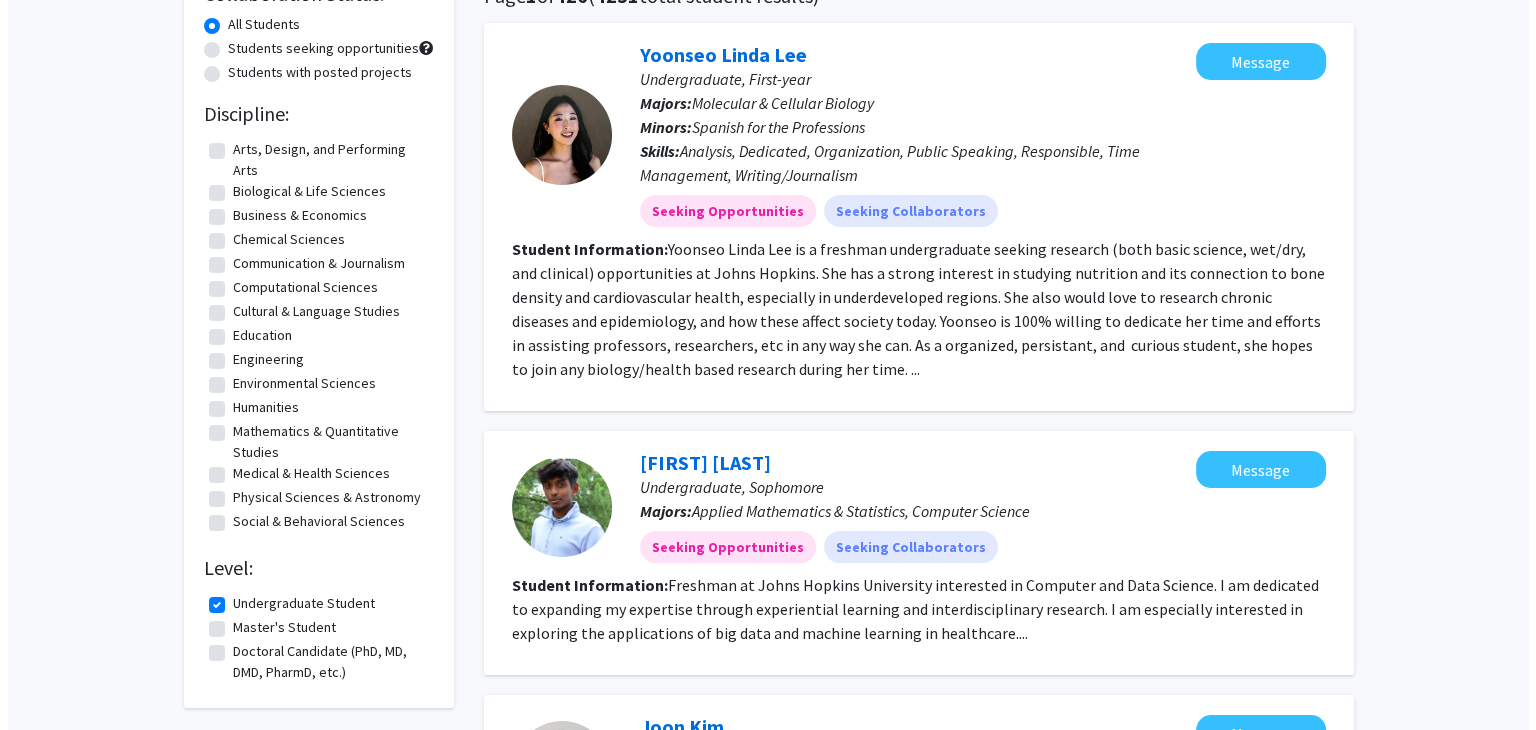 scroll, scrollTop: 0, scrollLeft: 0, axis: both 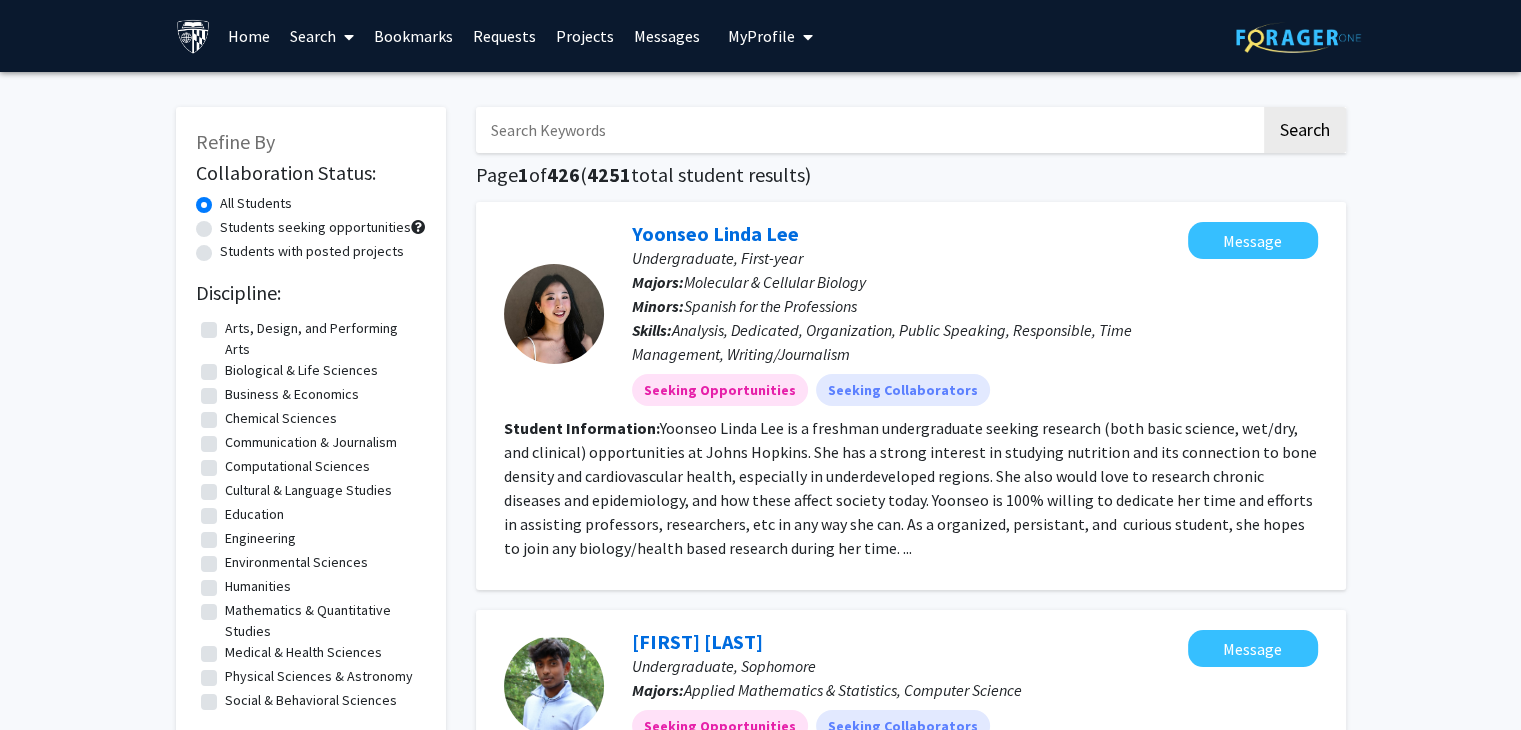 click at bounding box center (868, 130) 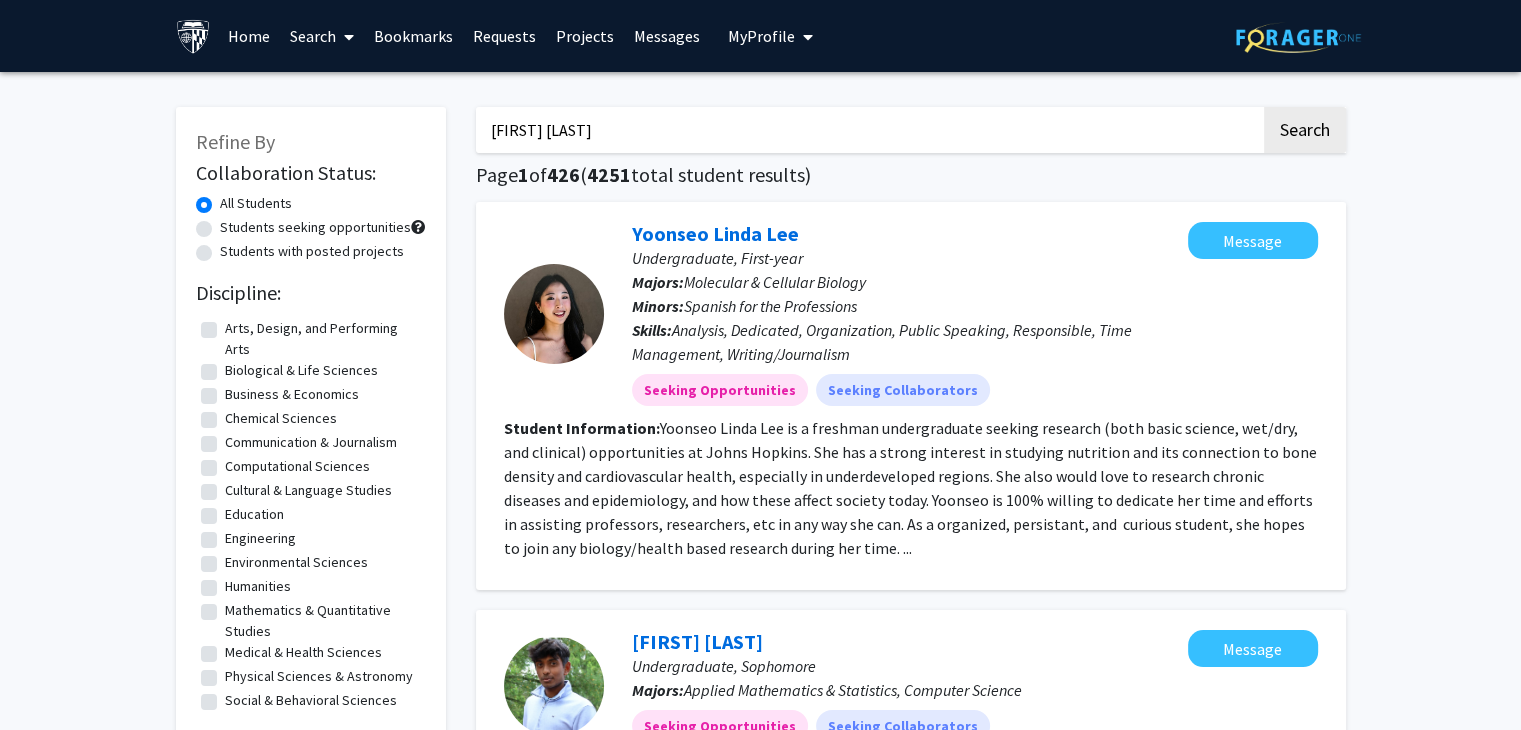type on "[FIRST] [LAST]" 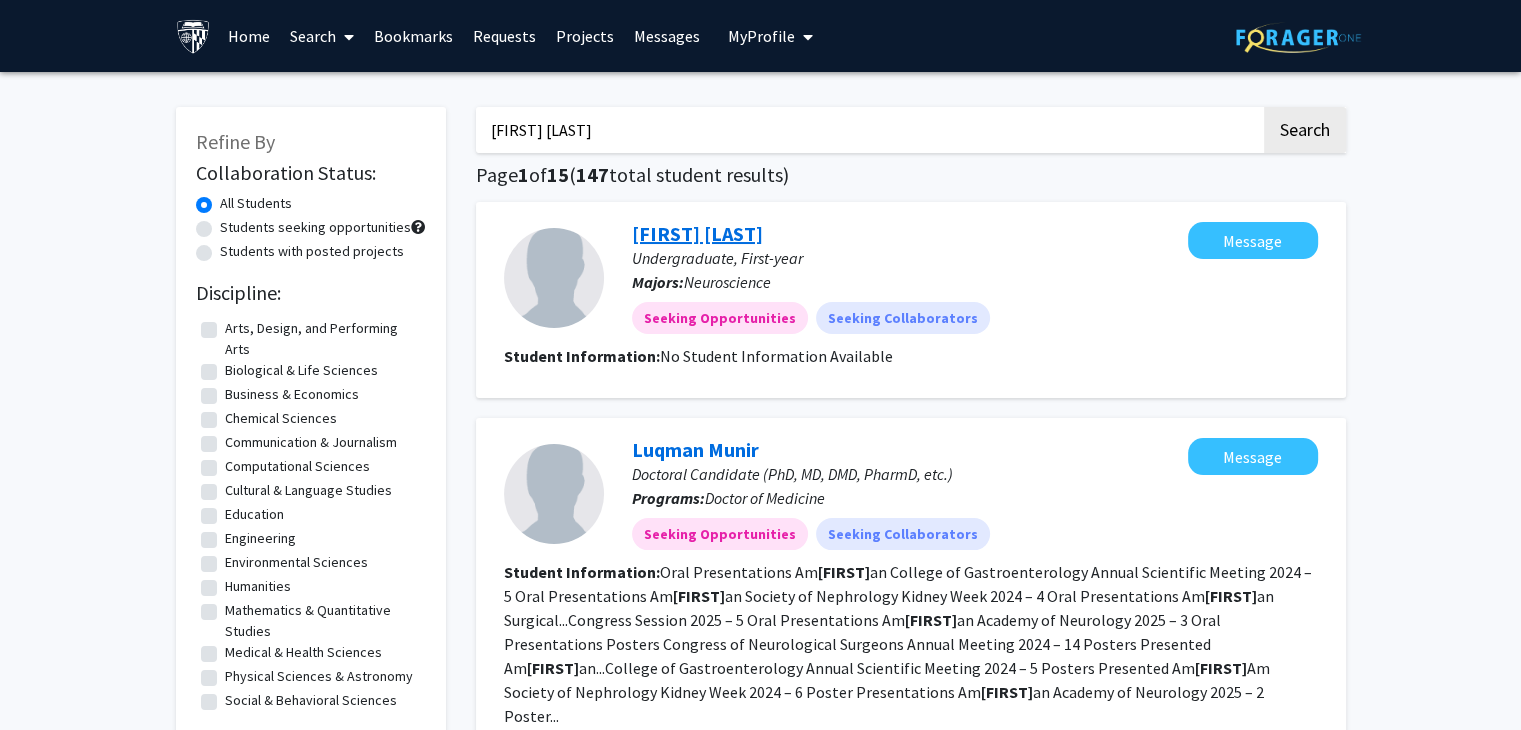 click on "[FIRST] [LAST]" 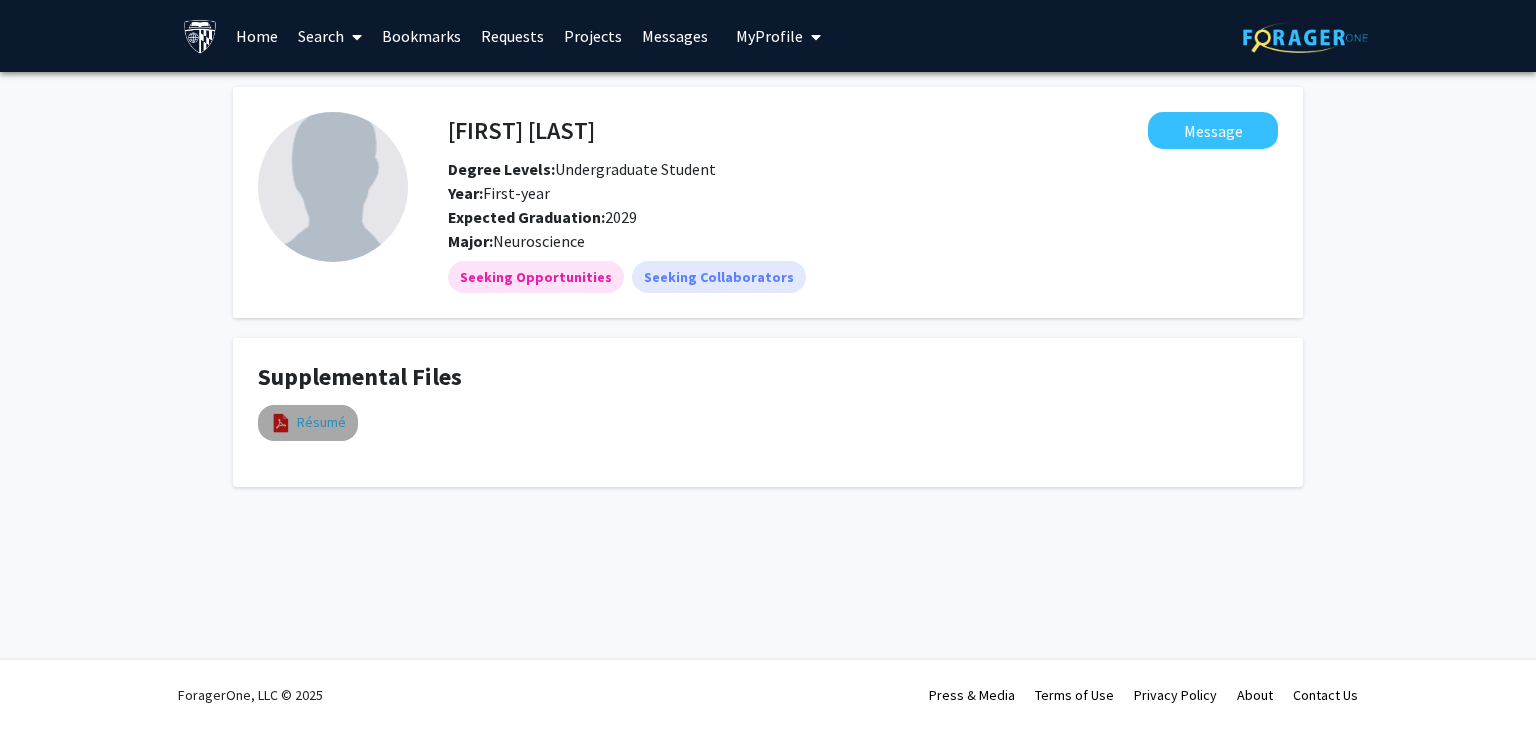 click on "Résumé" at bounding box center [321, 422] 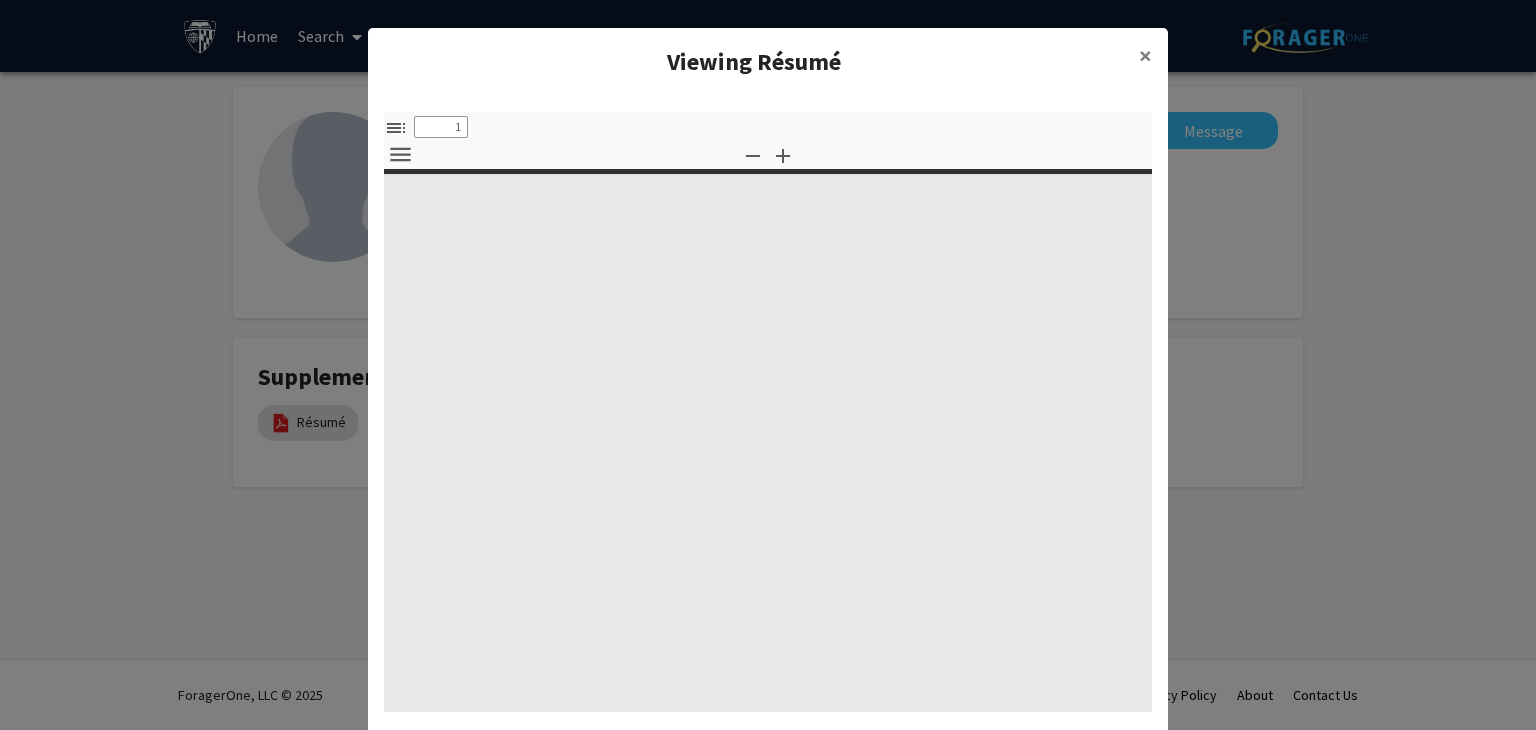 select on "custom" 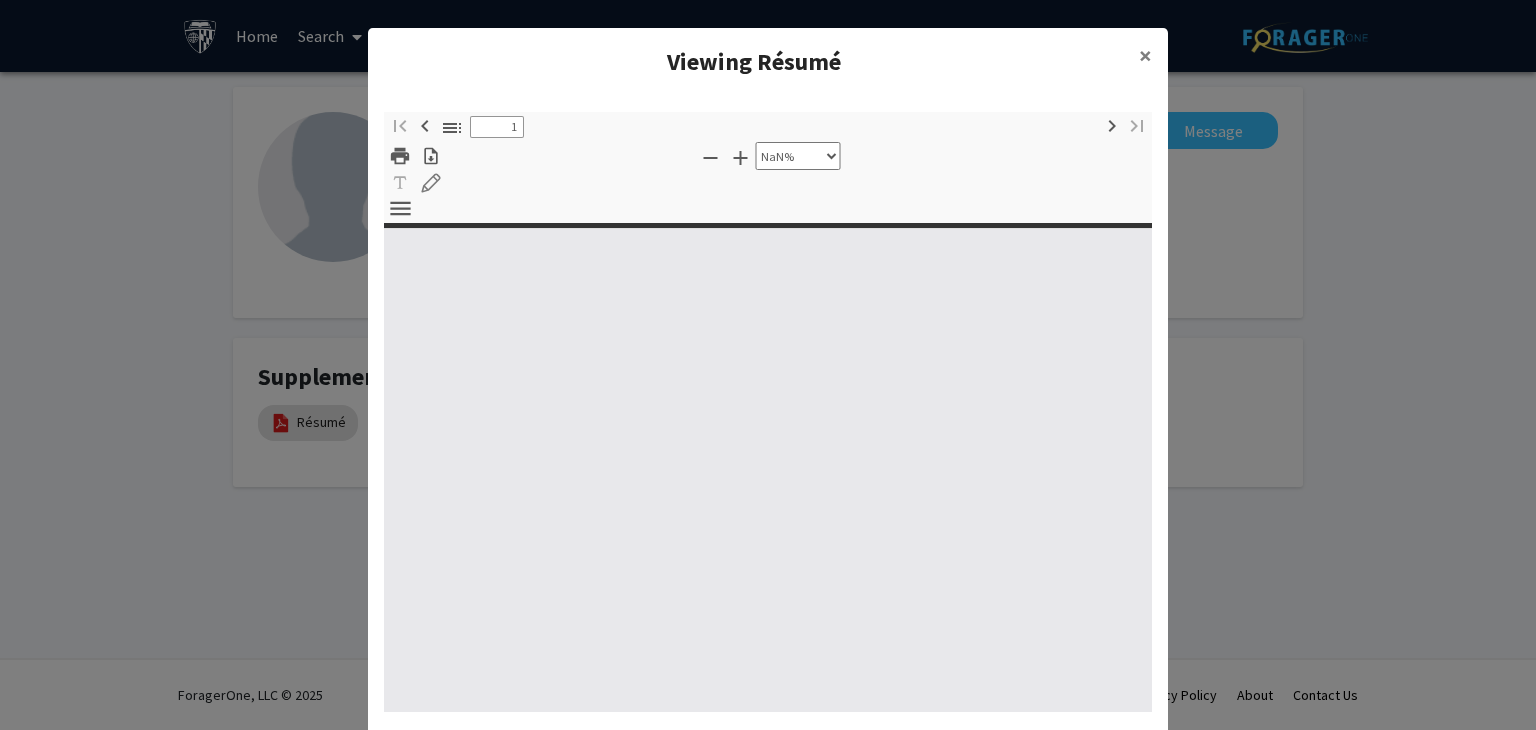 type on "0" 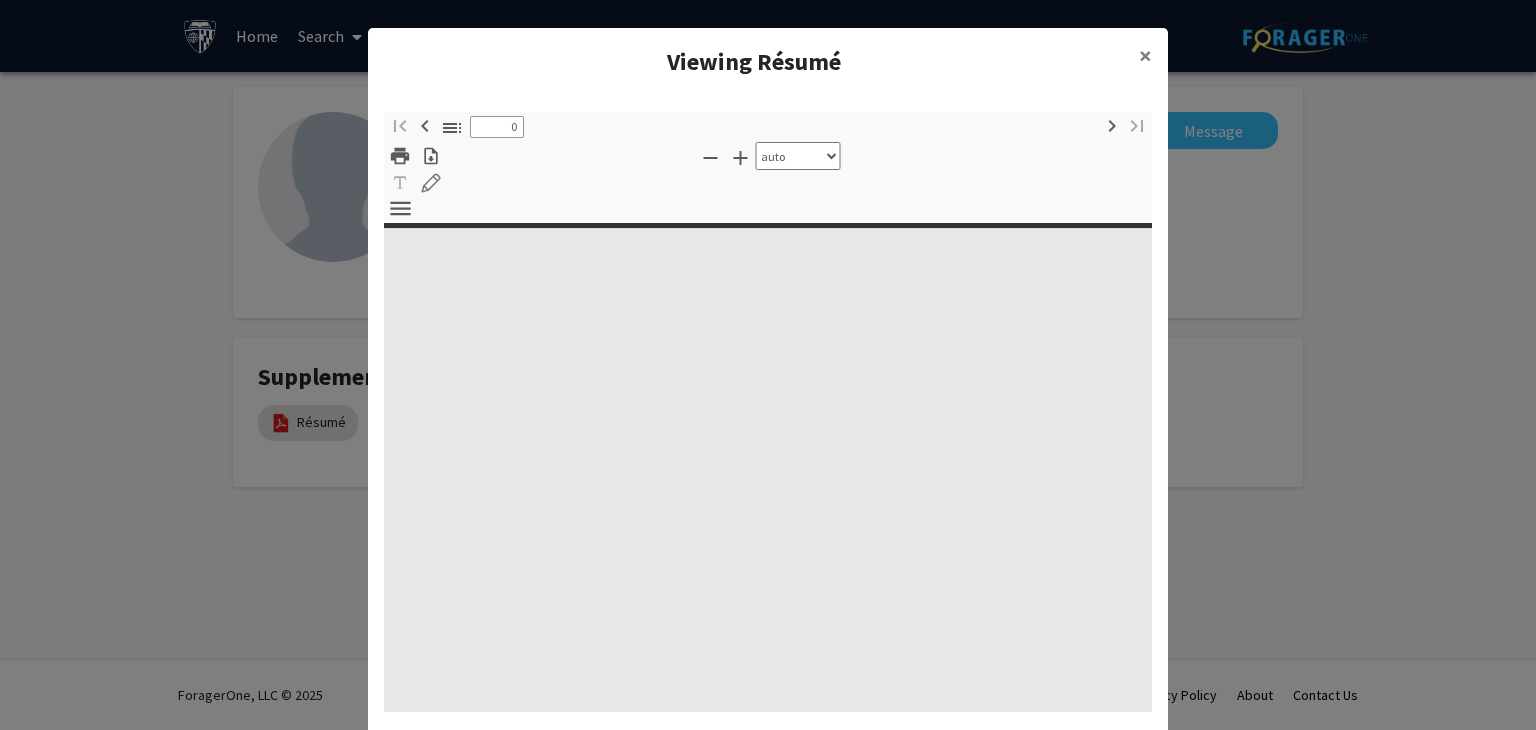 select on "custom" 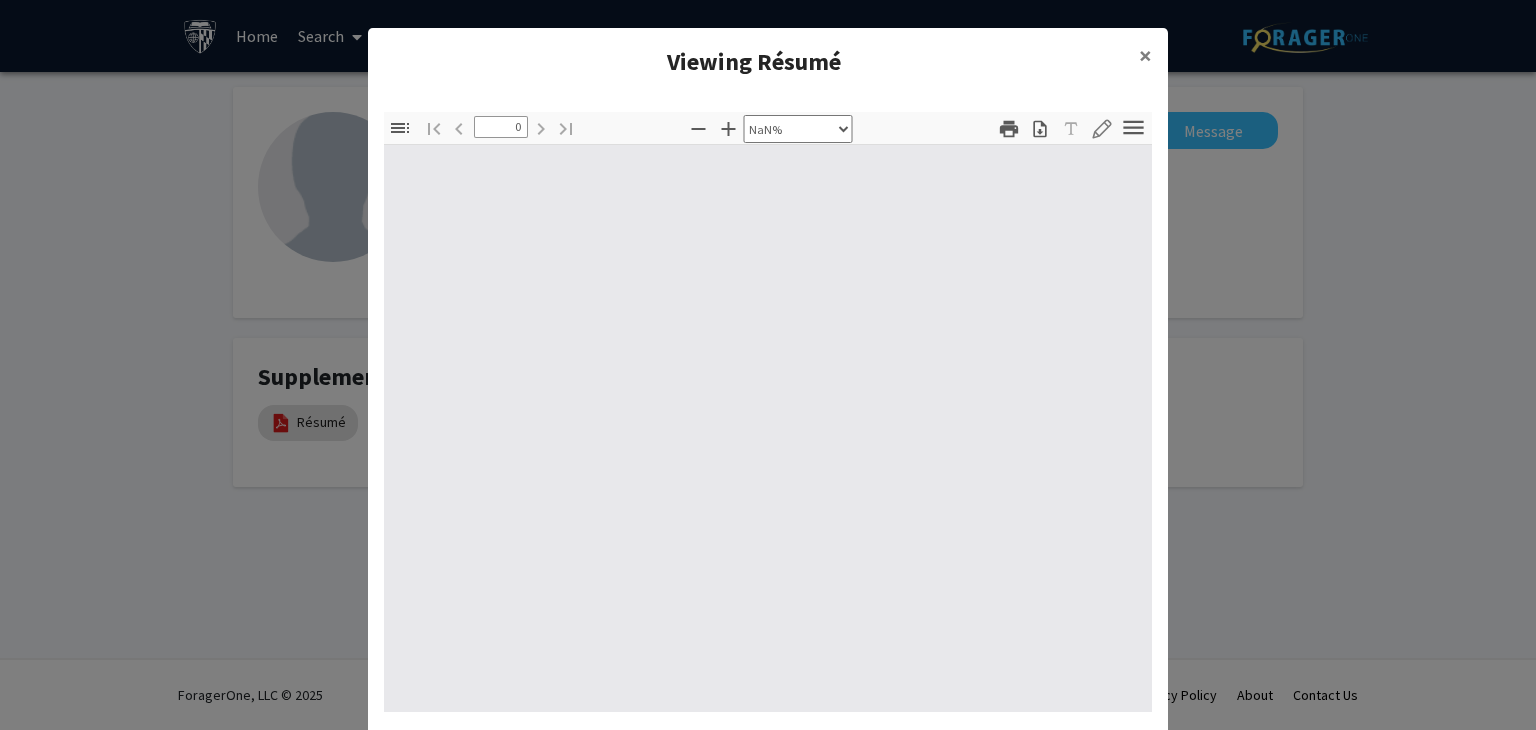 type on "1" 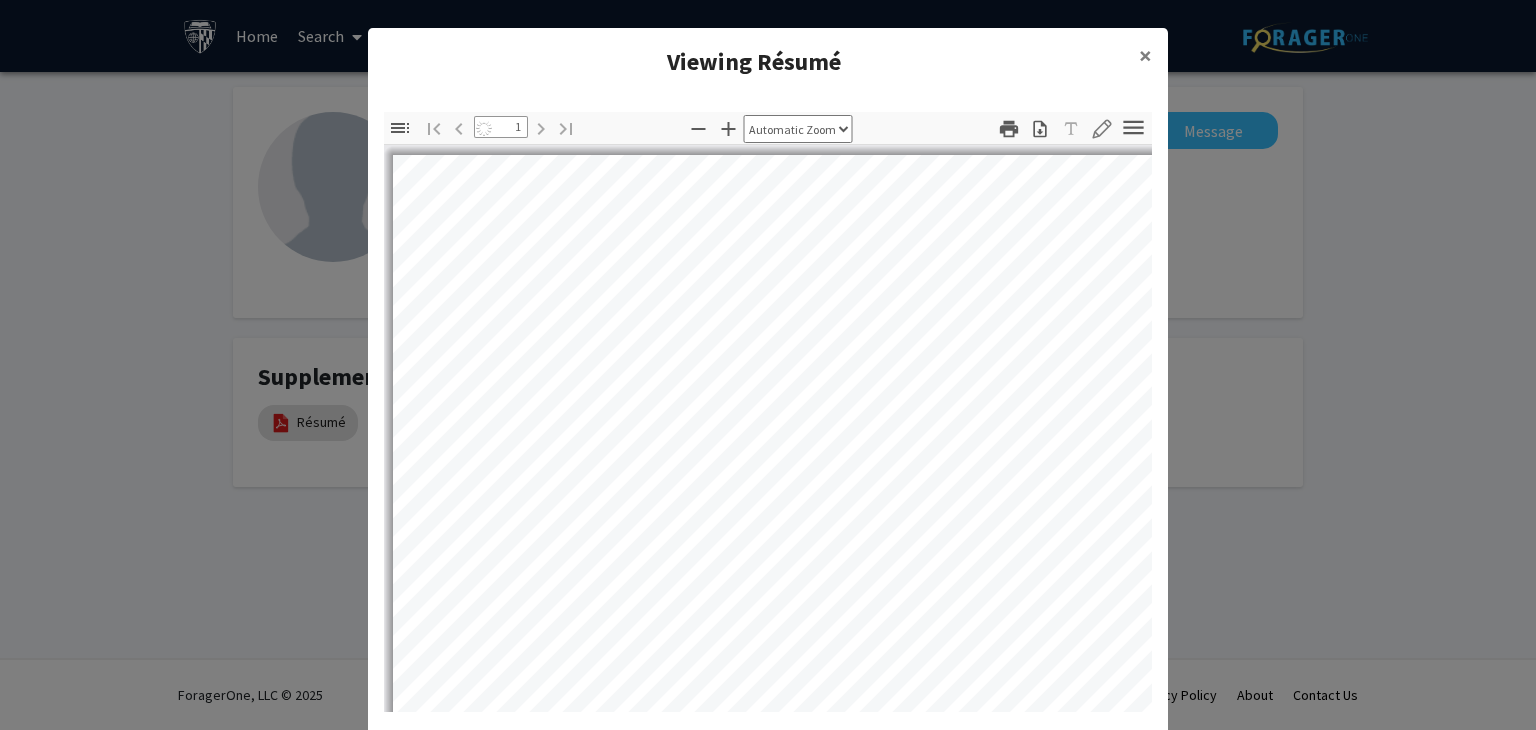 select on "auto" 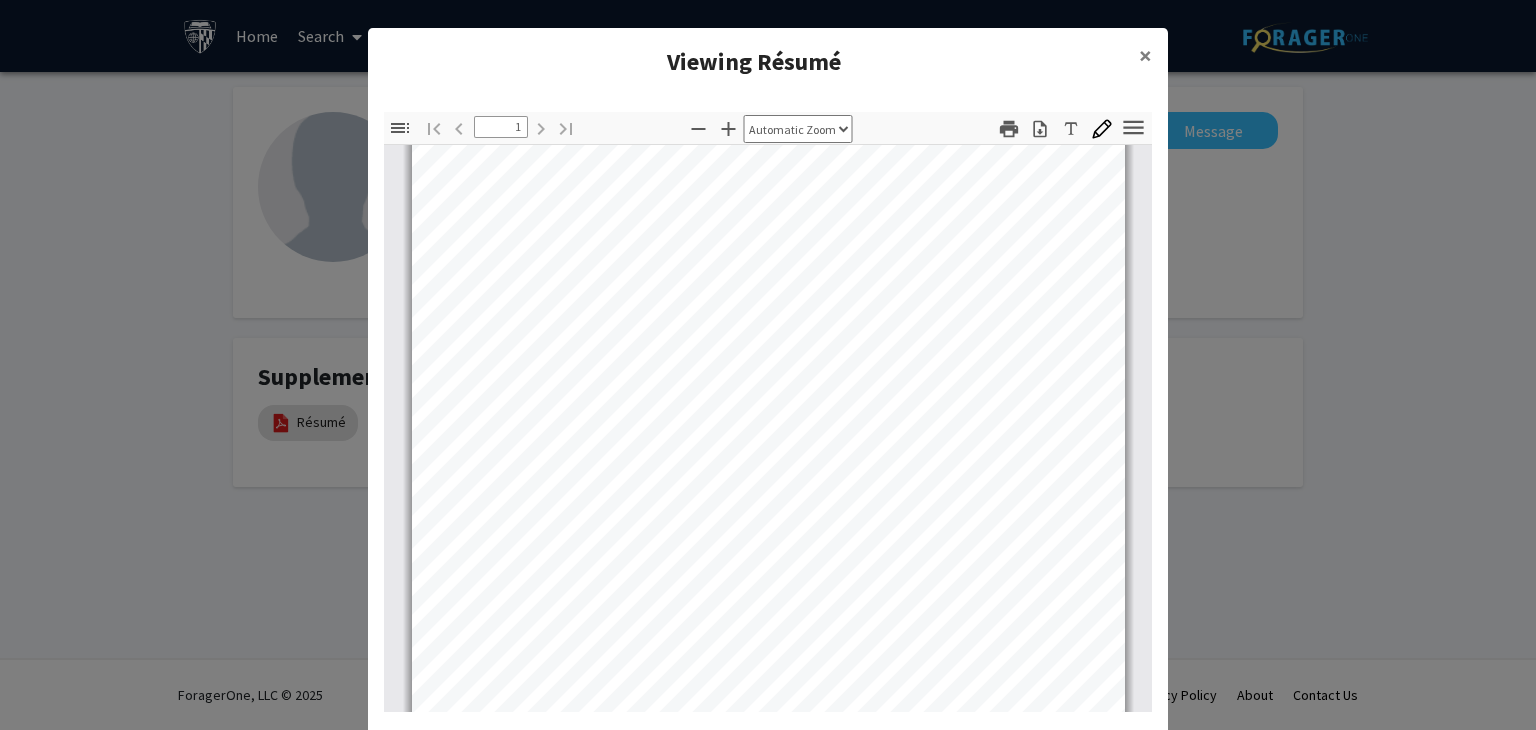 scroll, scrollTop: 374, scrollLeft: 0, axis: vertical 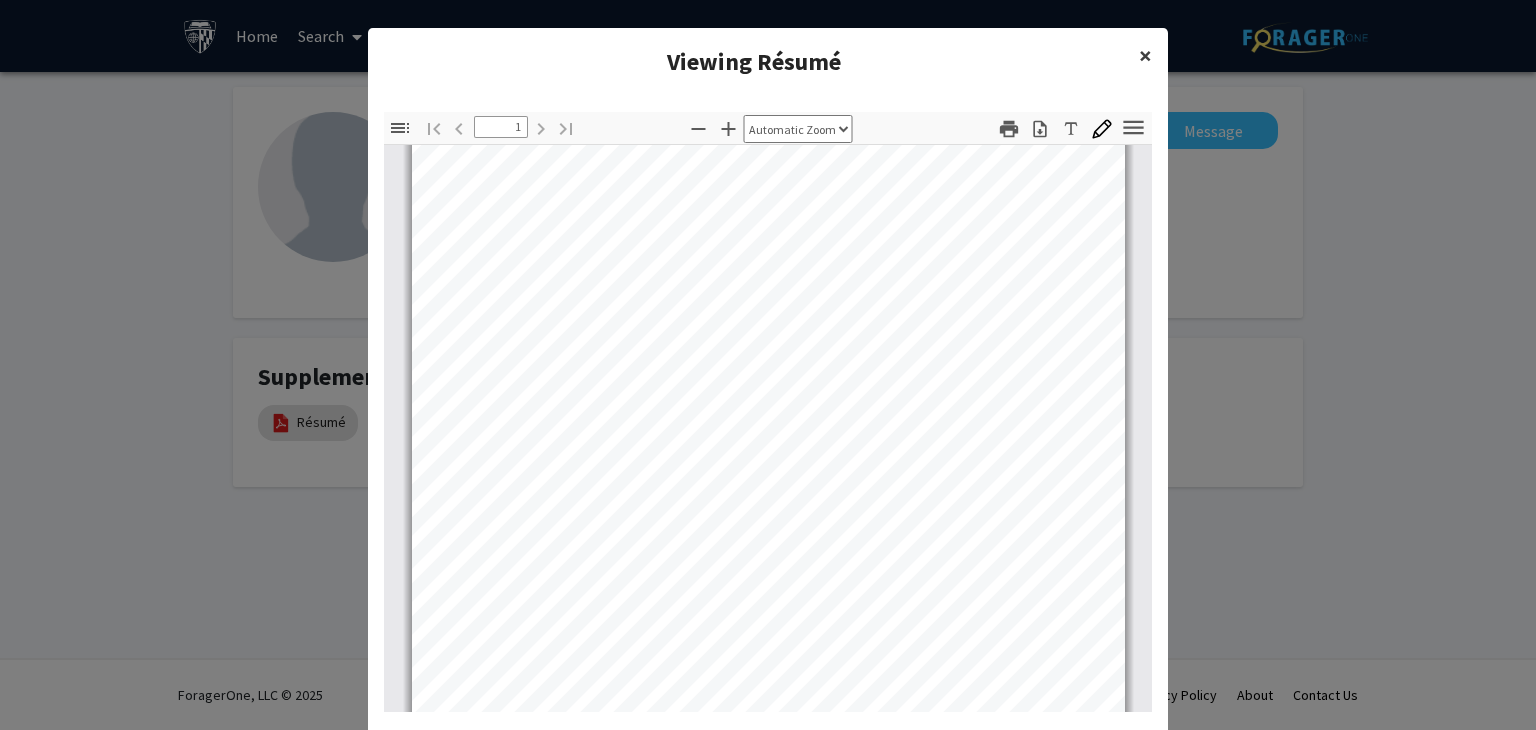 click on "×" 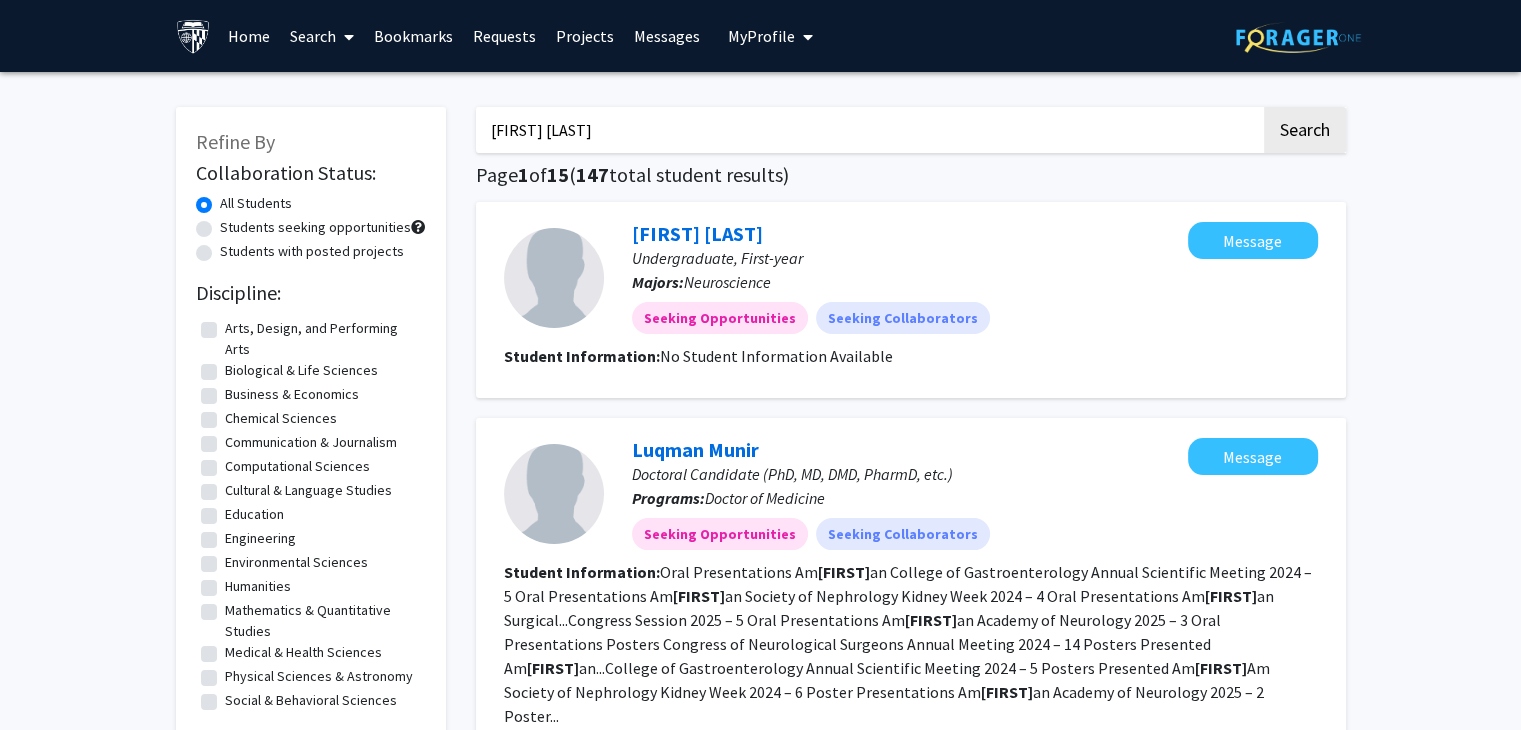 drag, startPoint x: 642, startPoint y: 133, endPoint x: 409, endPoint y: 150, distance: 233.61935 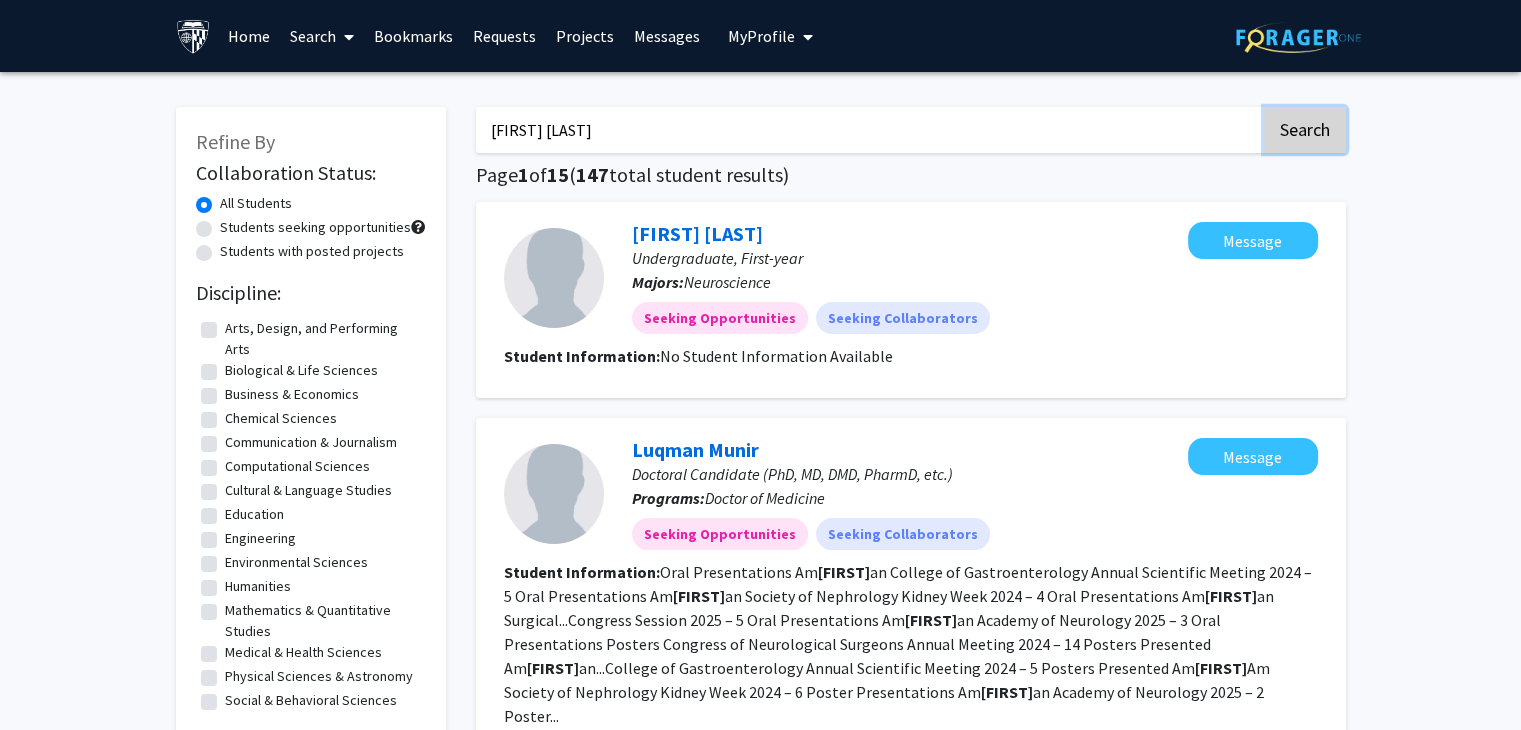 click on "Search" 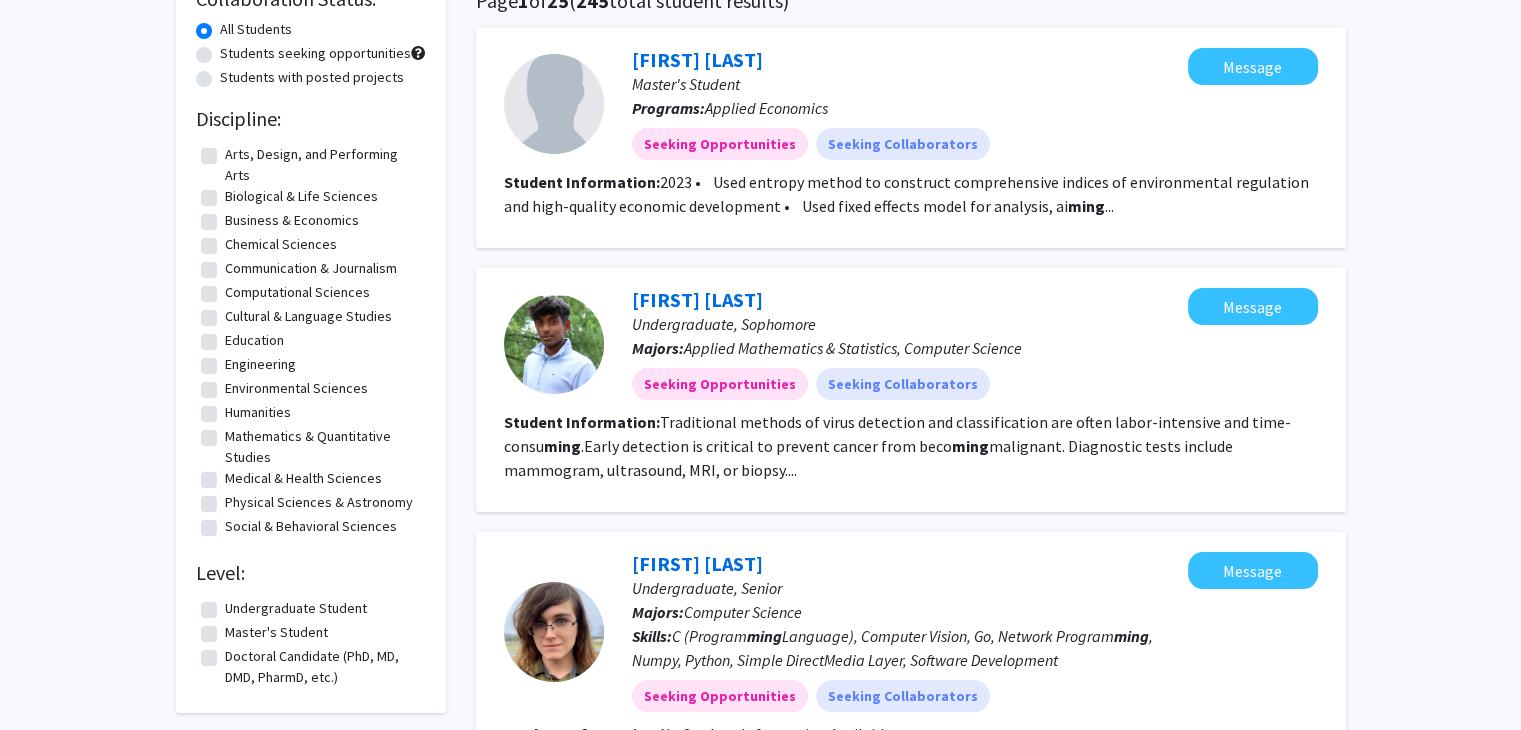 scroll, scrollTop: 0, scrollLeft: 0, axis: both 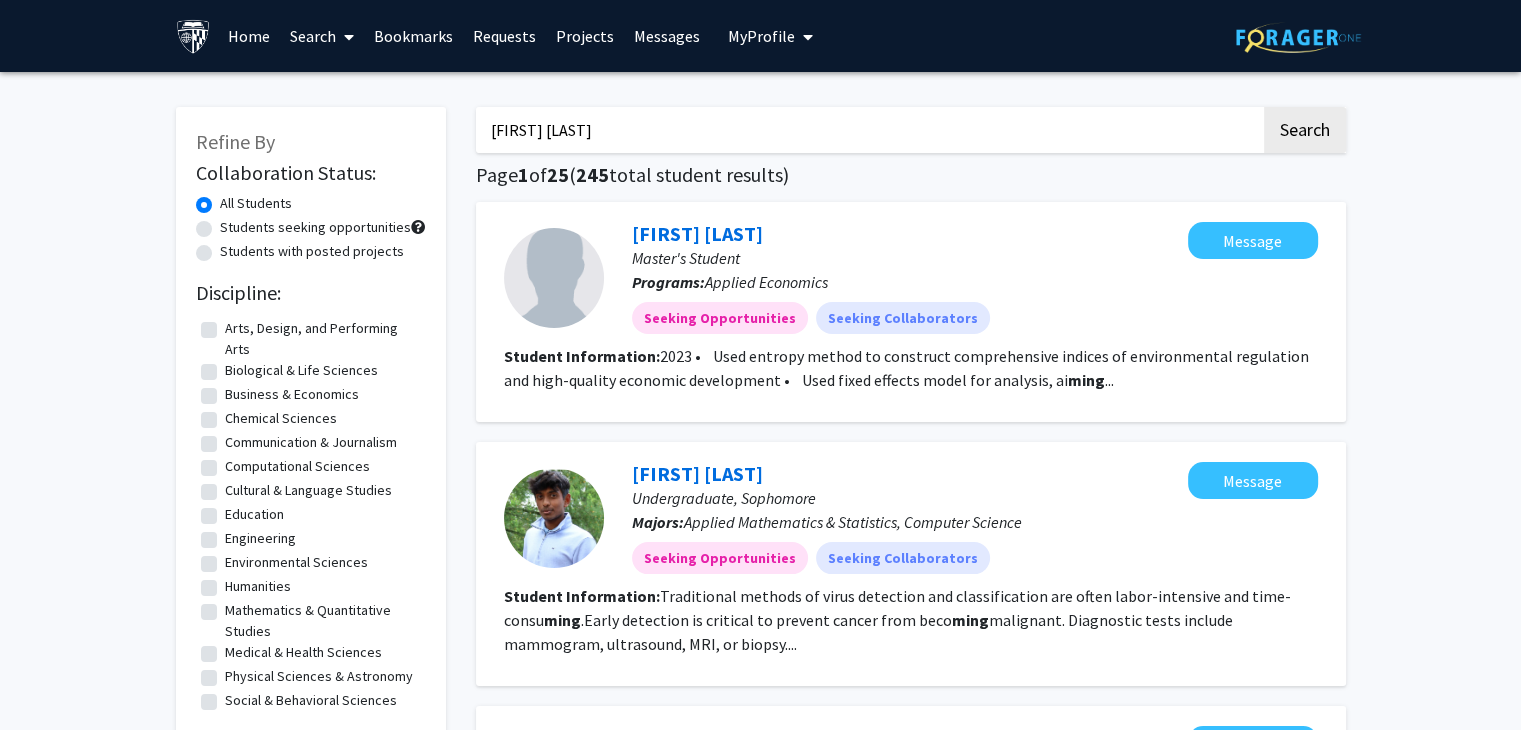 drag, startPoint x: 564, startPoint y: 138, endPoint x: 475, endPoint y: 157, distance: 91.00549 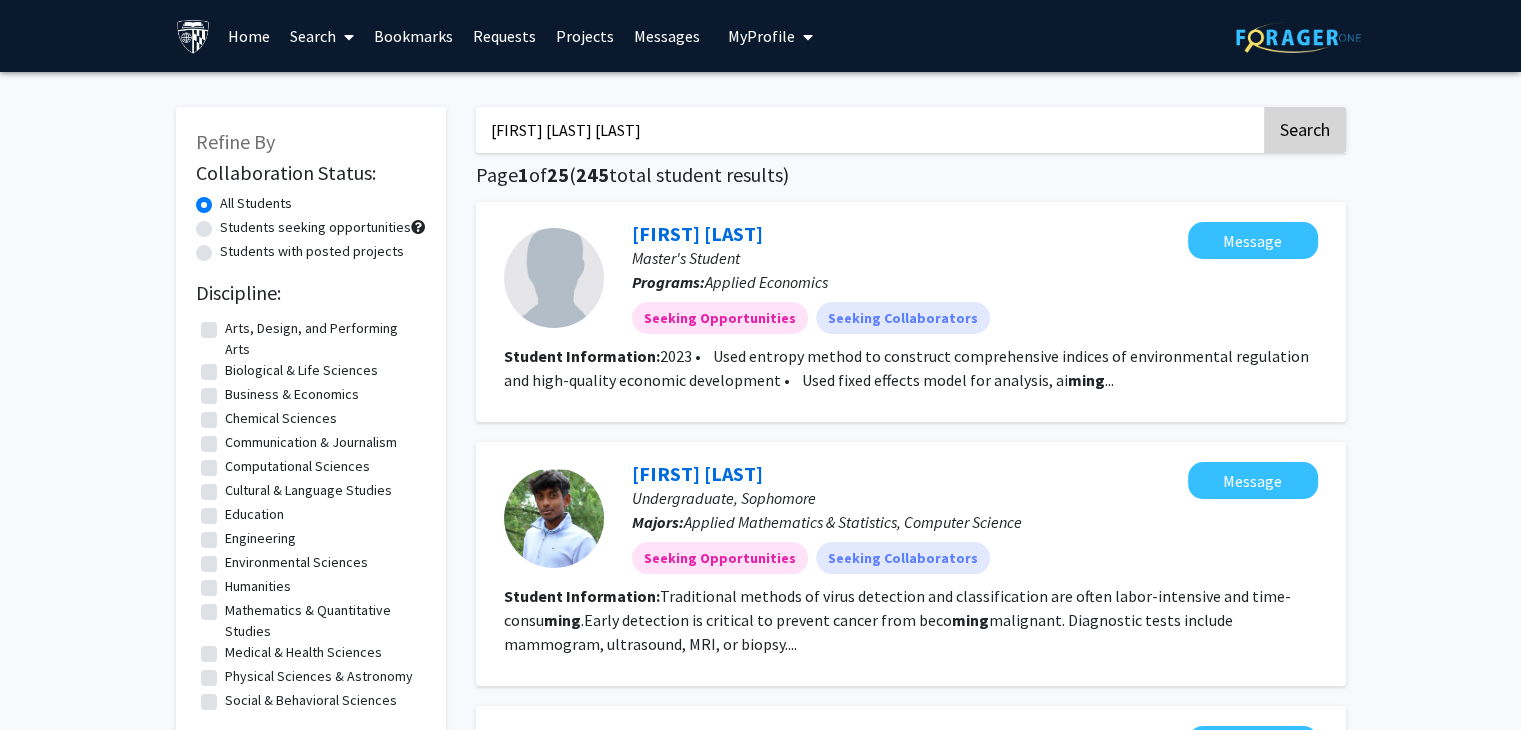 type on "[FIRST] [LAST] [LAST]" 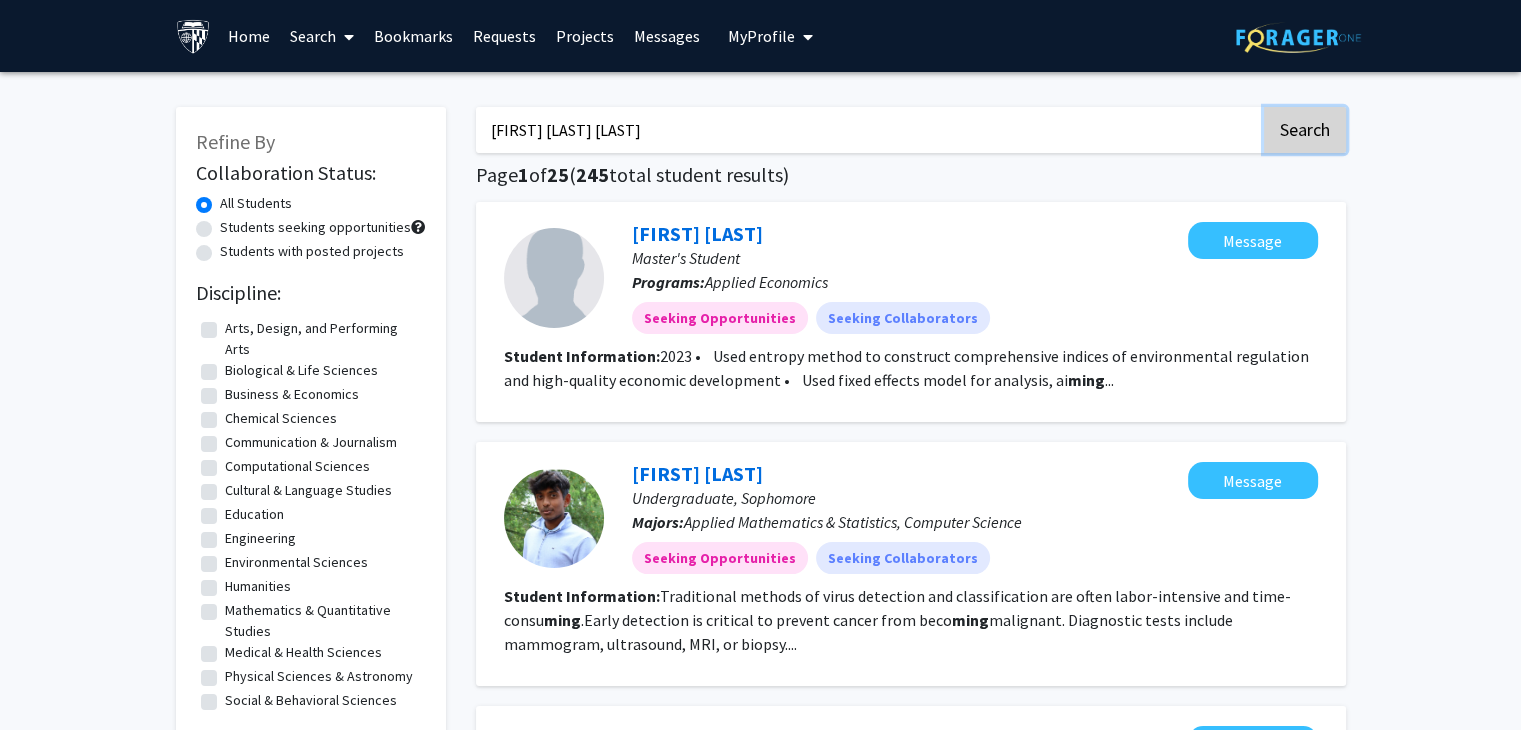 click on "Search" 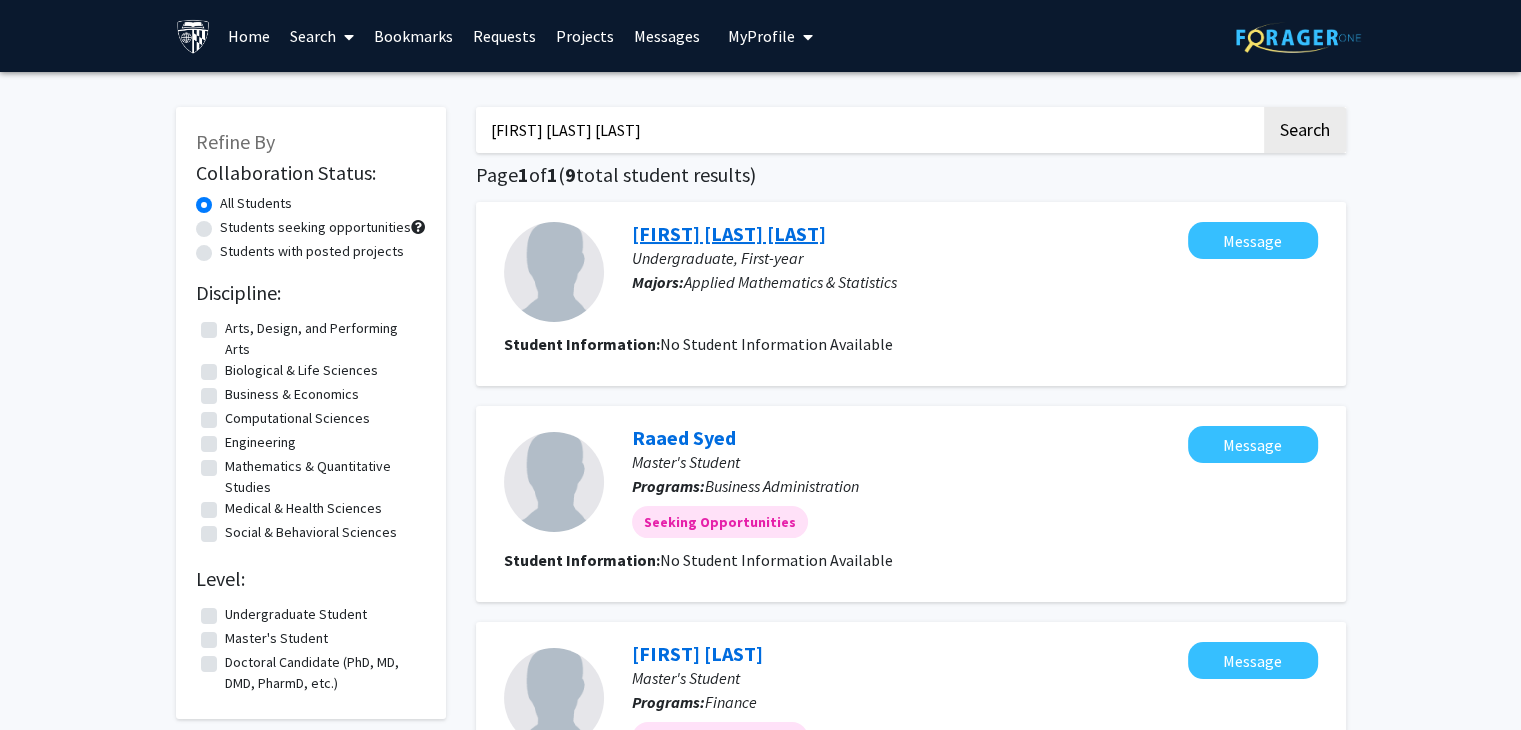 click on "[FIRST] [LAST] [LAST]" 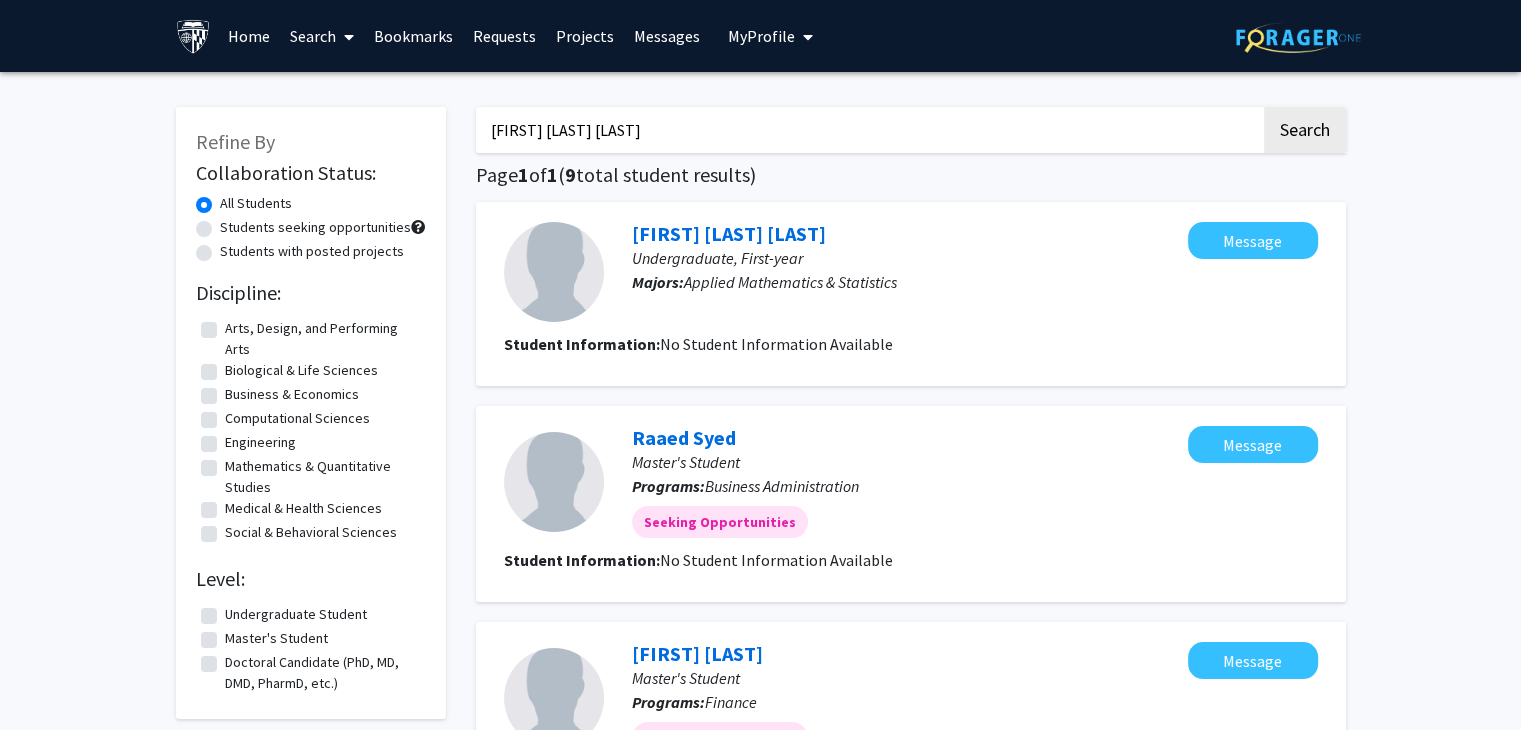 click on "Projects" at bounding box center (585, 36) 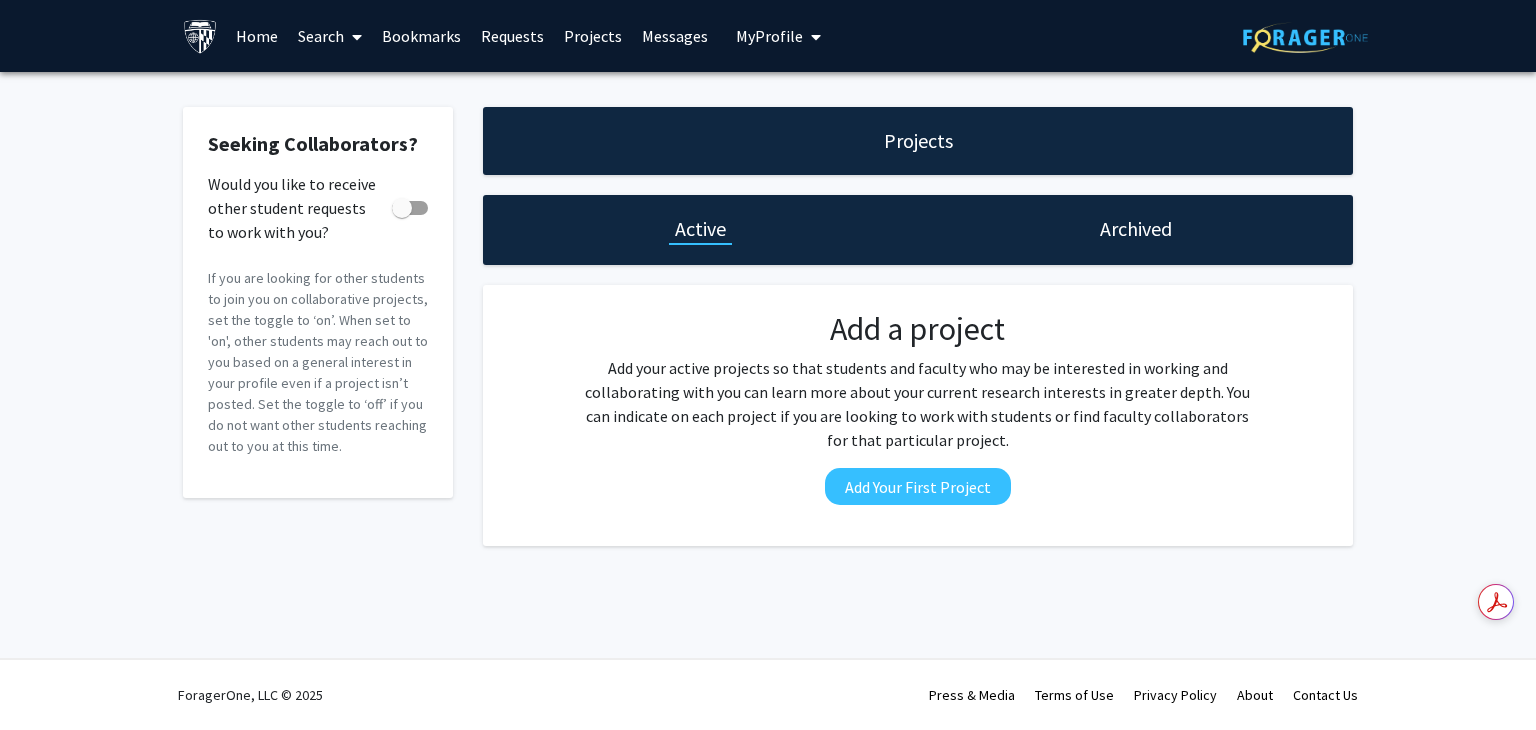 click on "Search" at bounding box center (330, 36) 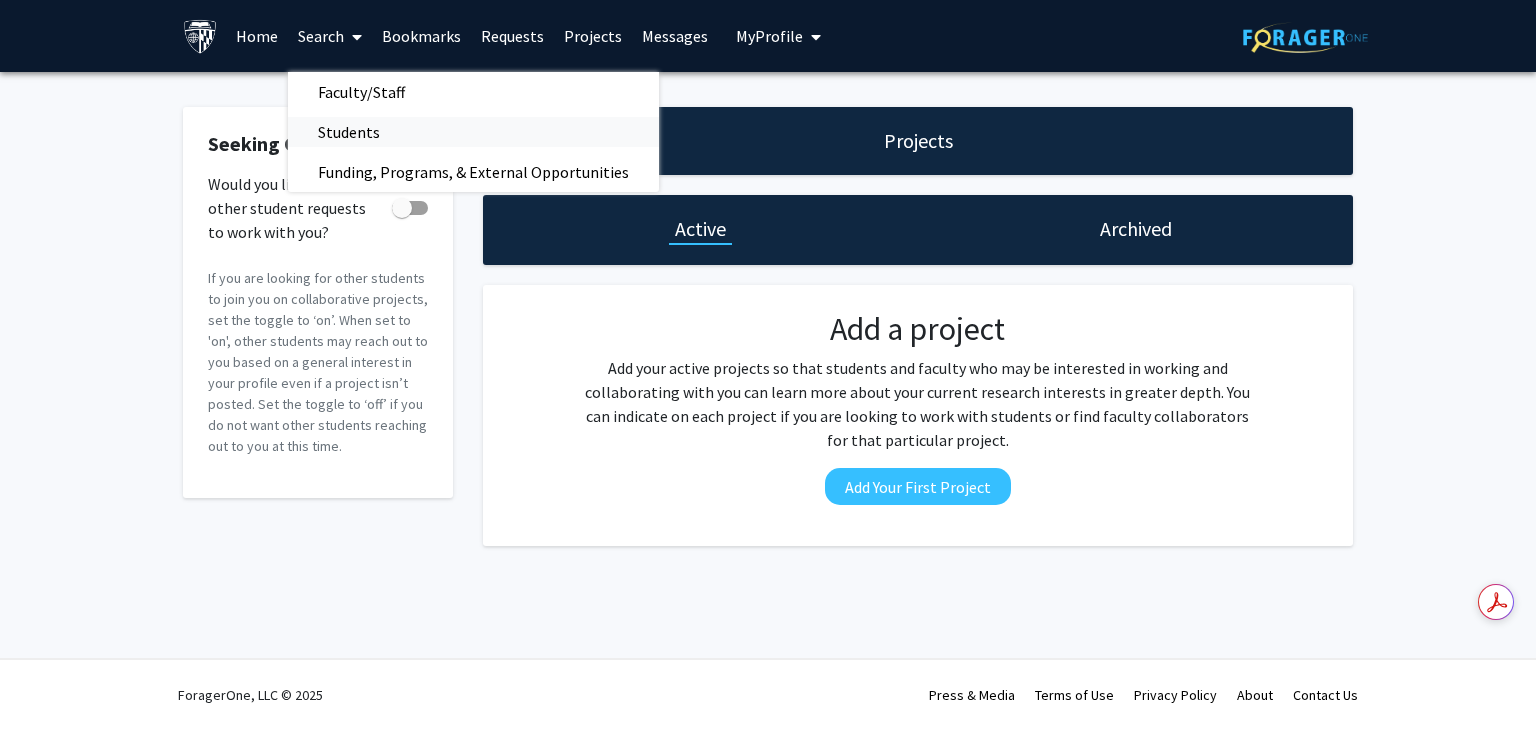 click on "Students" at bounding box center [349, 132] 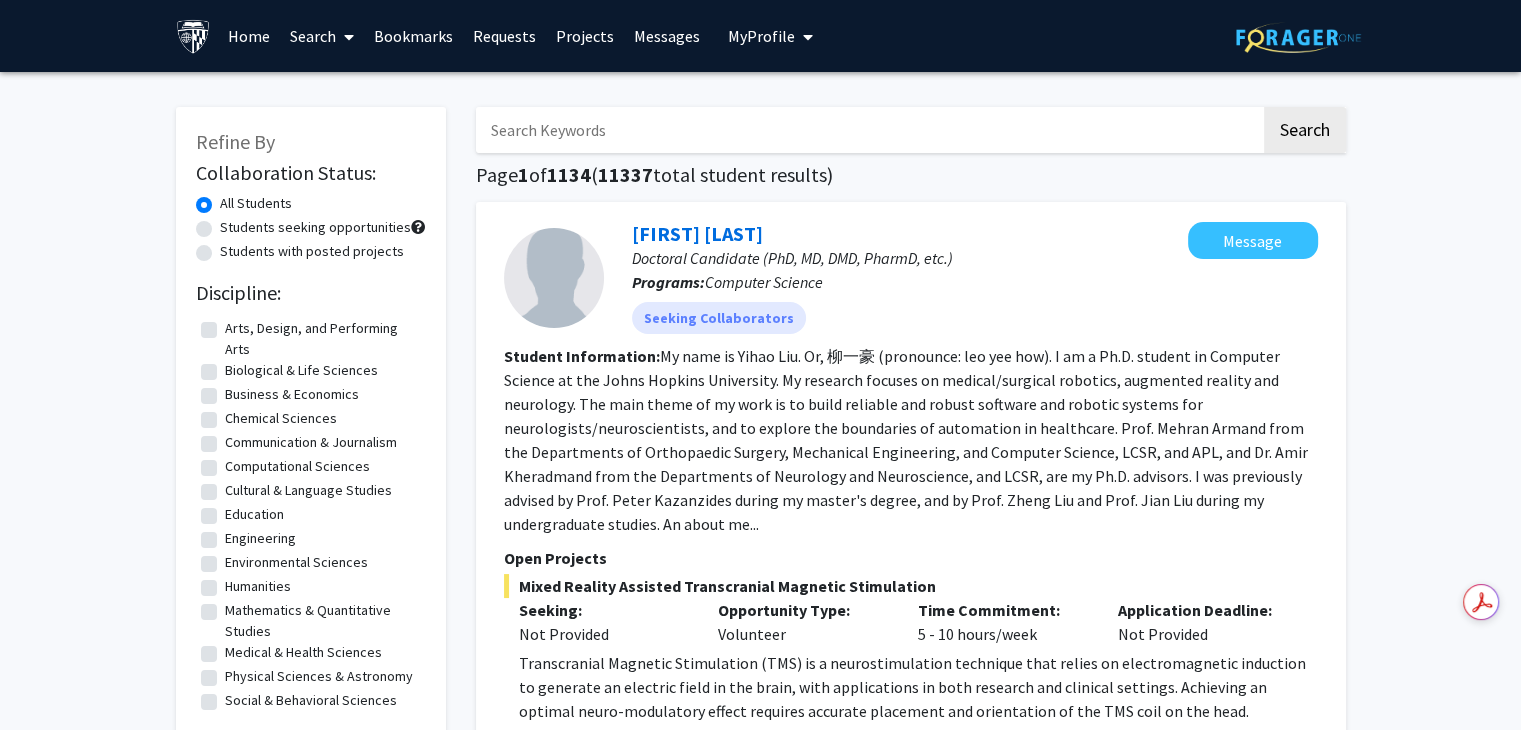 click at bounding box center (868, 130) 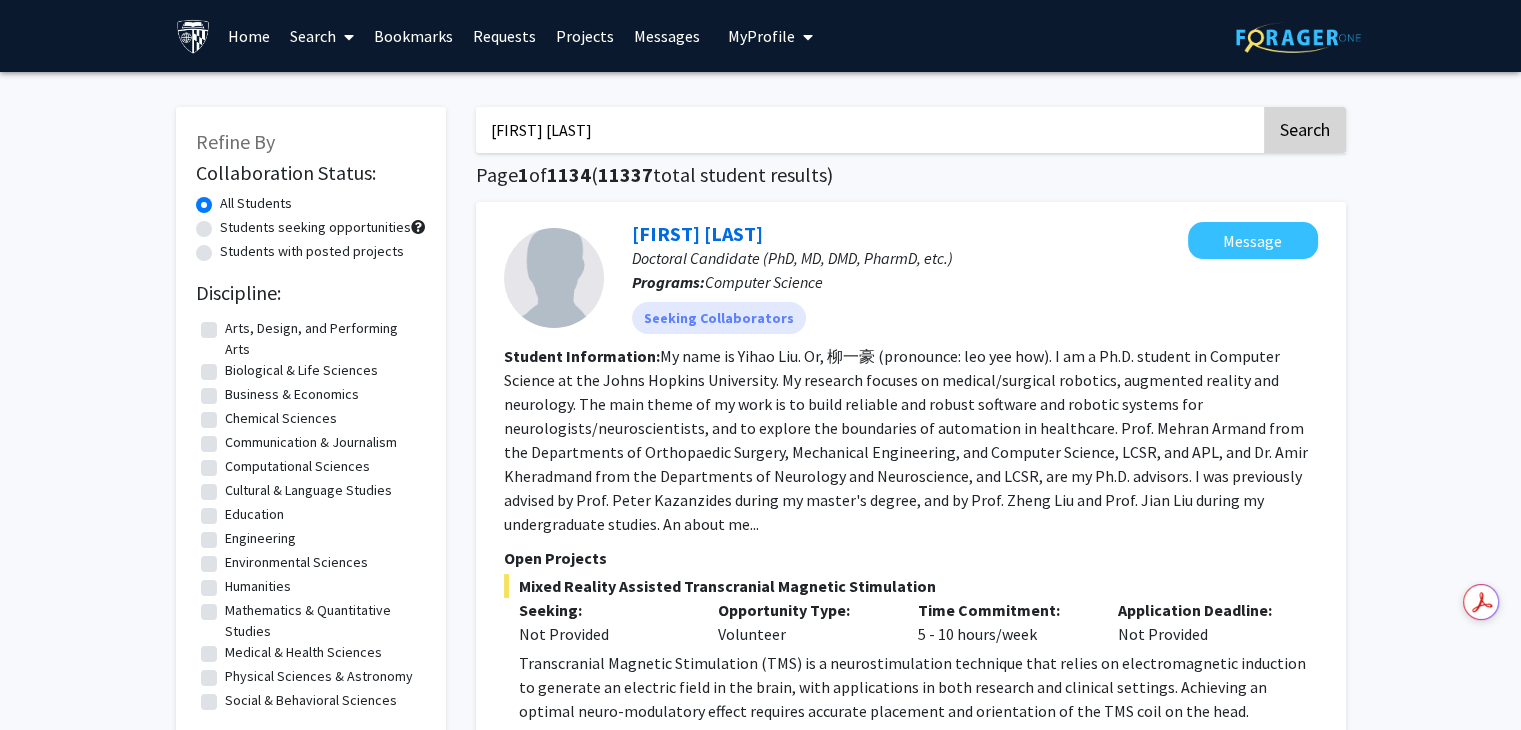 type on "[FIRST] [LAST]" 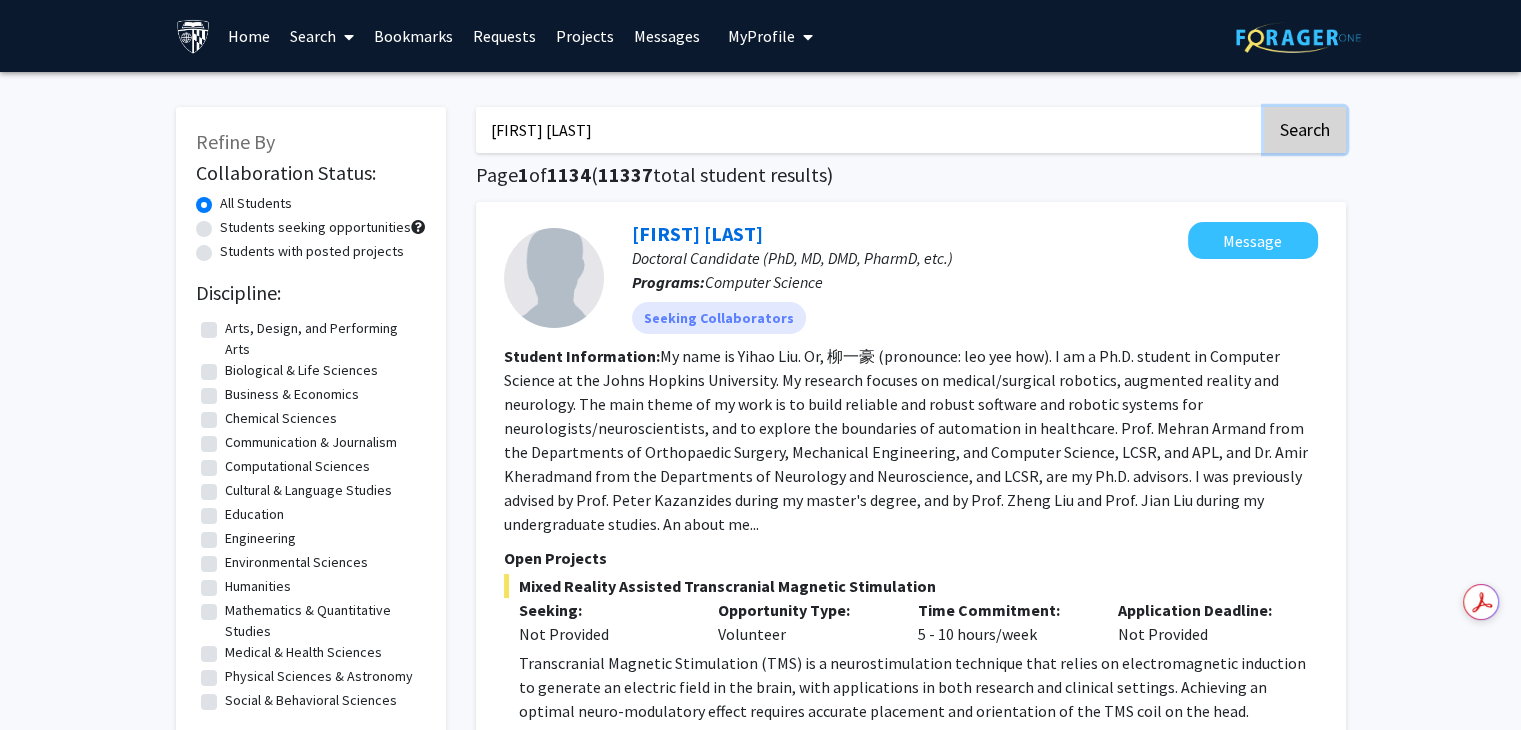 click on "Search" 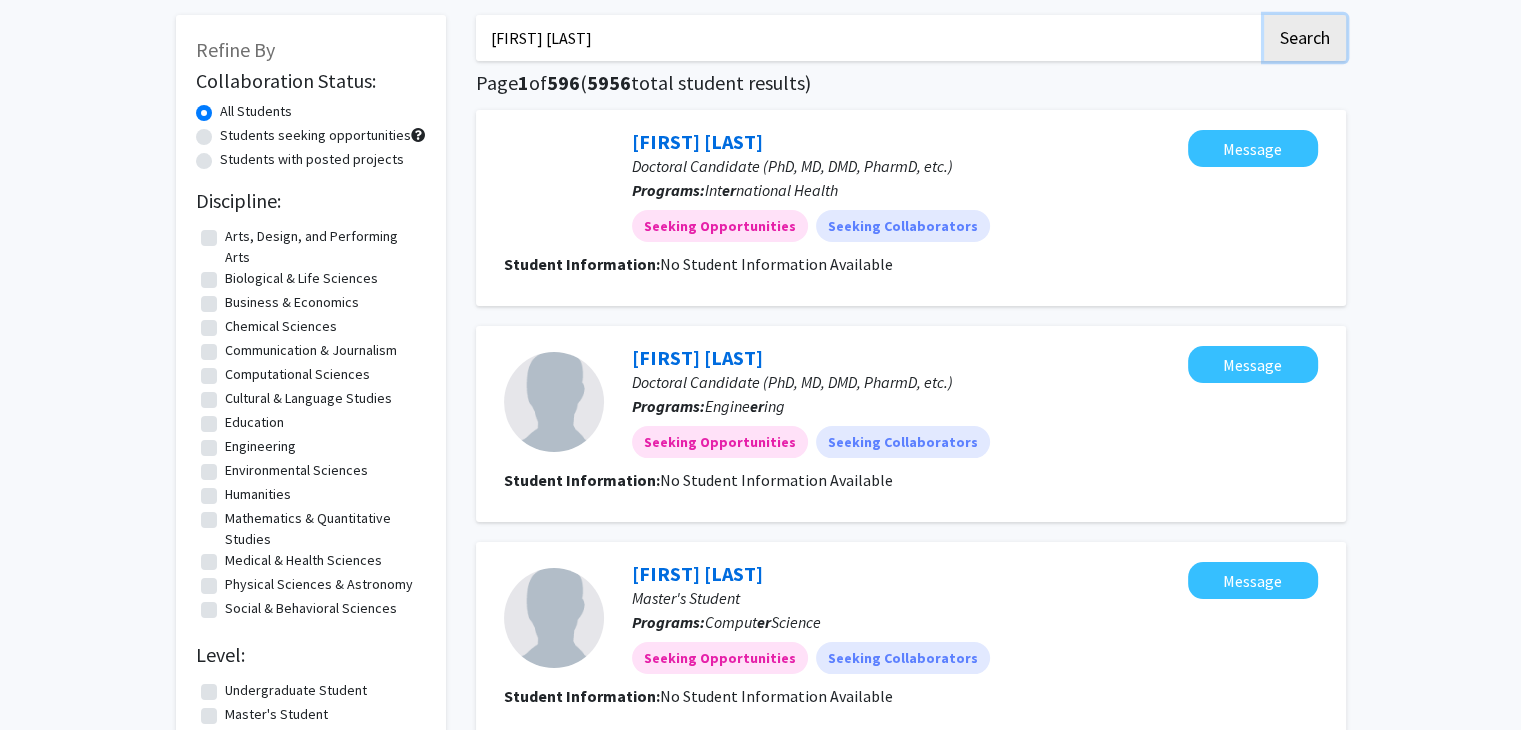 scroll, scrollTop: 0, scrollLeft: 0, axis: both 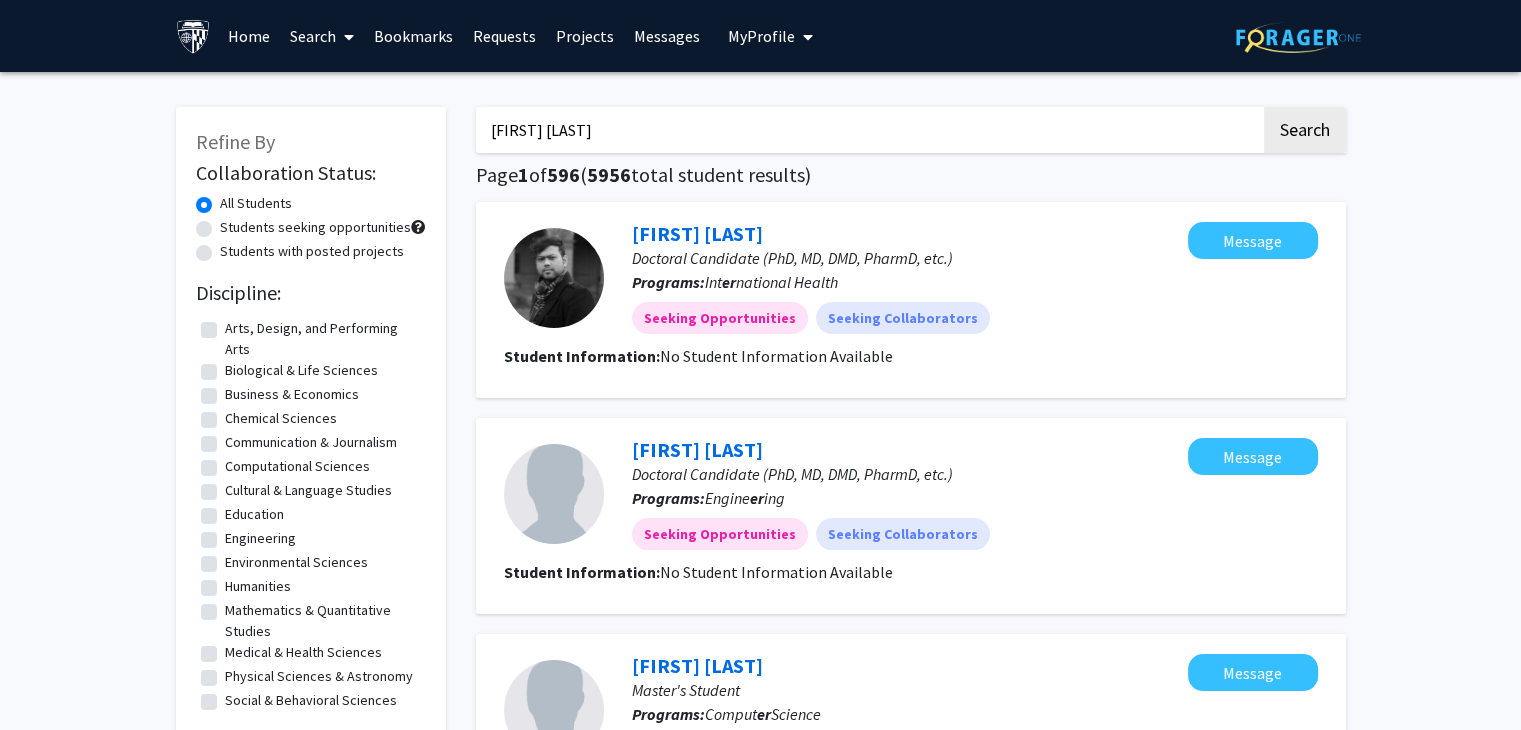 drag, startPoint x: 581, startPoint y: 125, endPoint x: 452, endPoint y: 149, distance: 131.21356 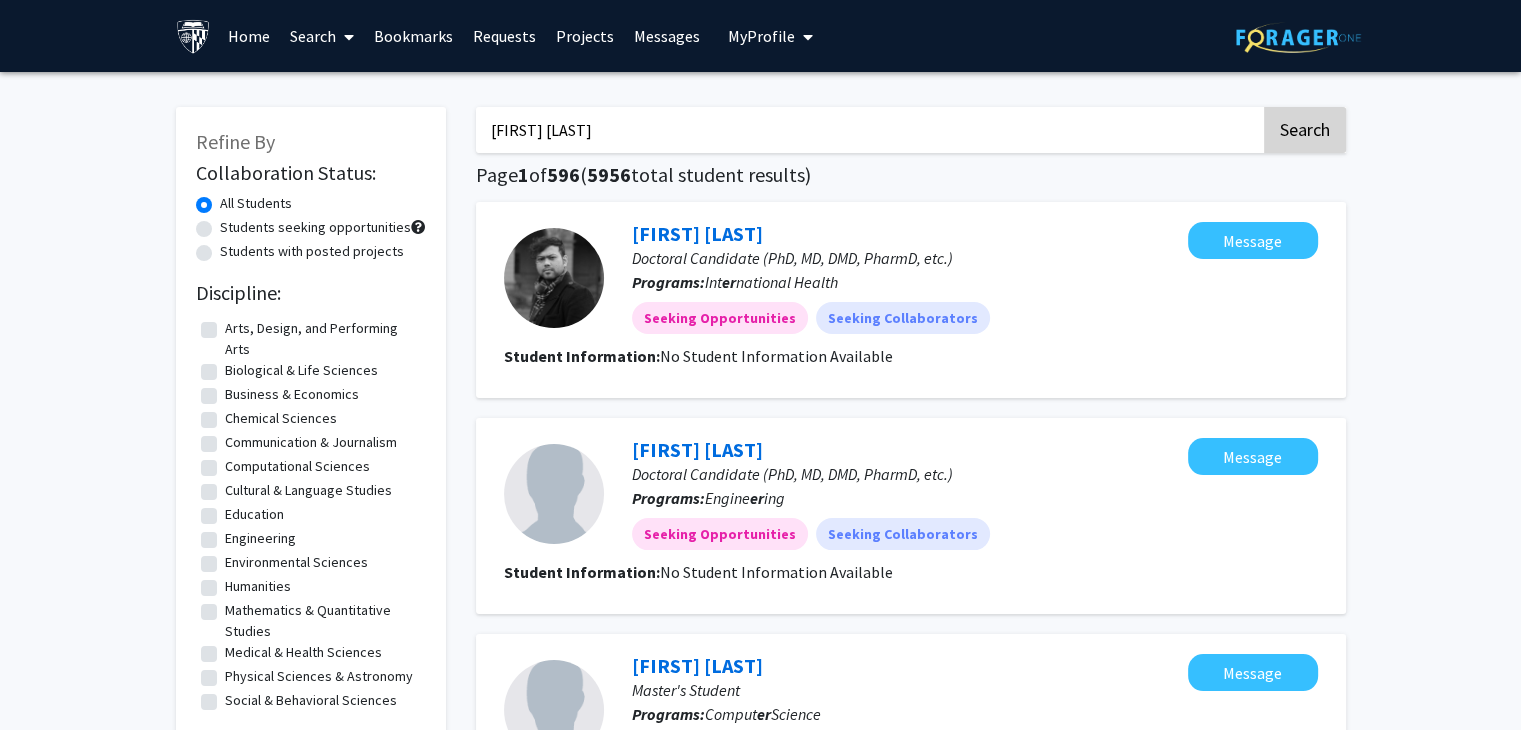 type on "[FIRST] [LAST]" 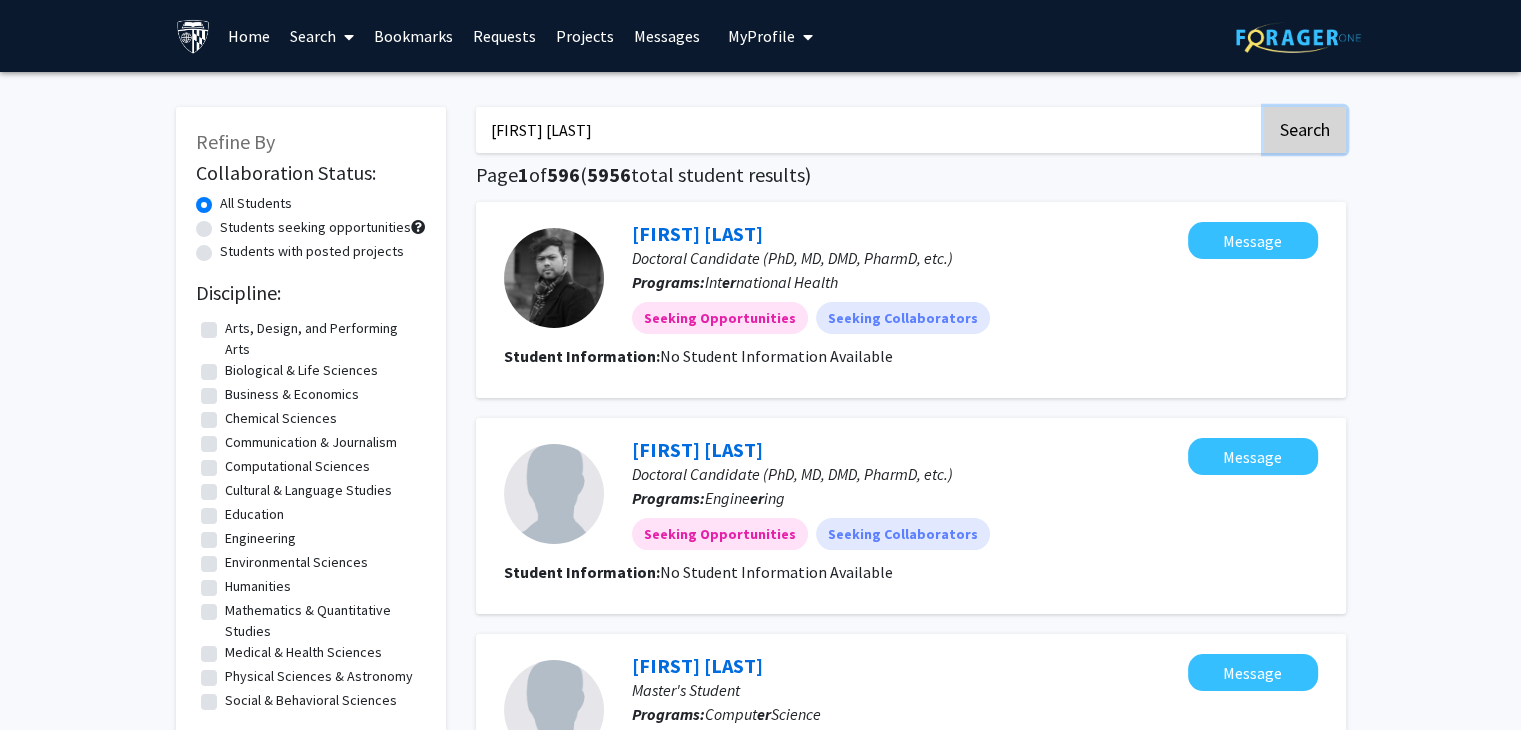 click on "Search" 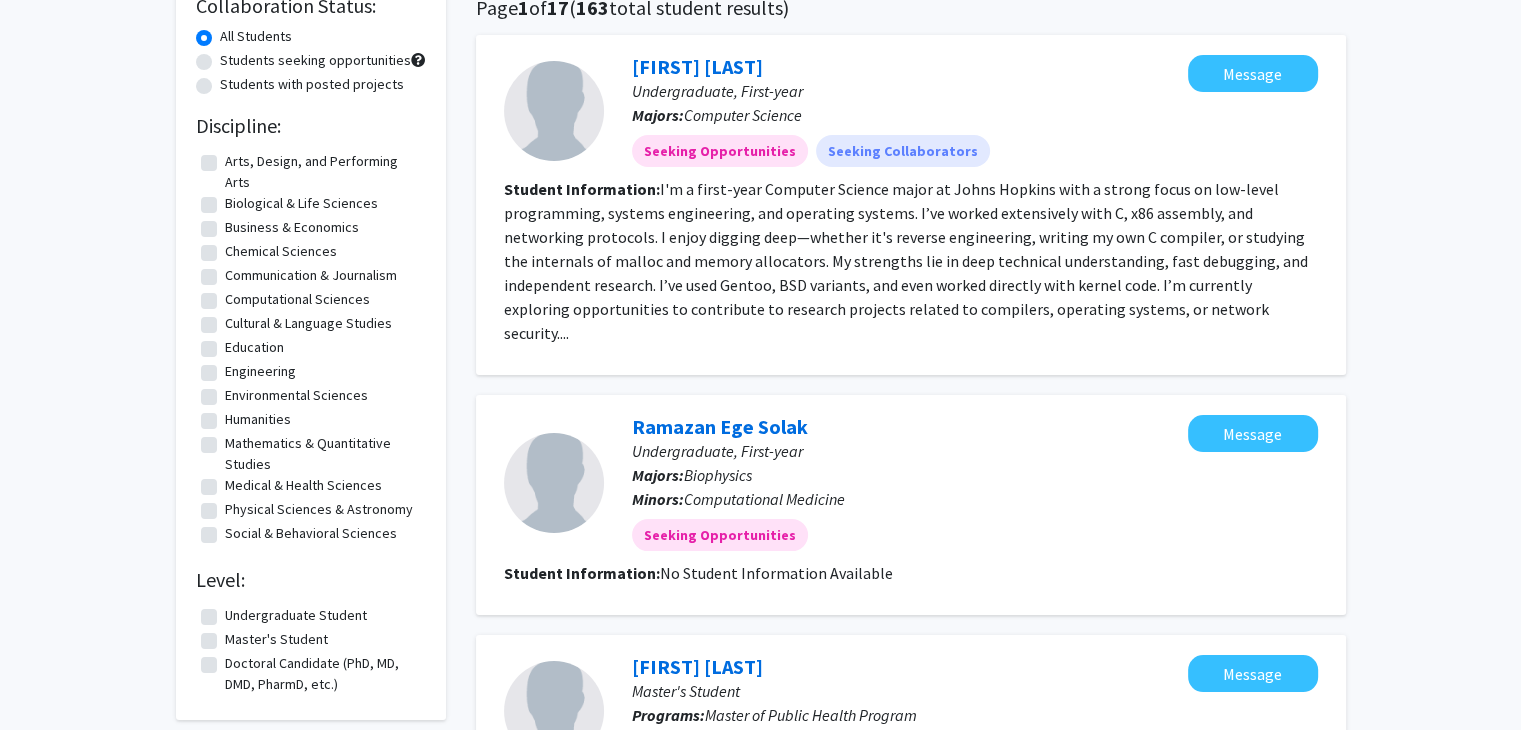 scroll, scrollTop: 300, scrollLeft: 0, axis: vertical 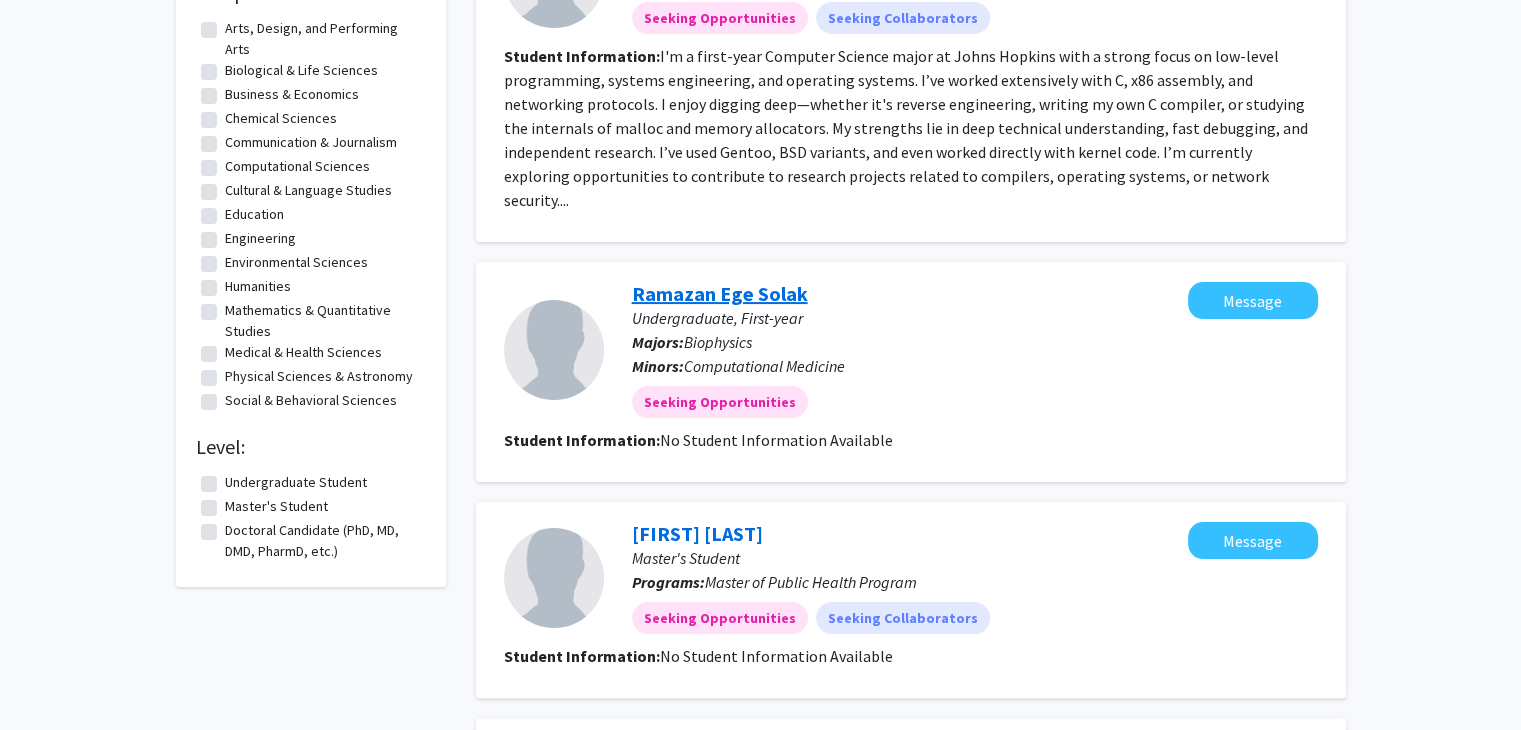 click on "Ramazan Ege Solak" 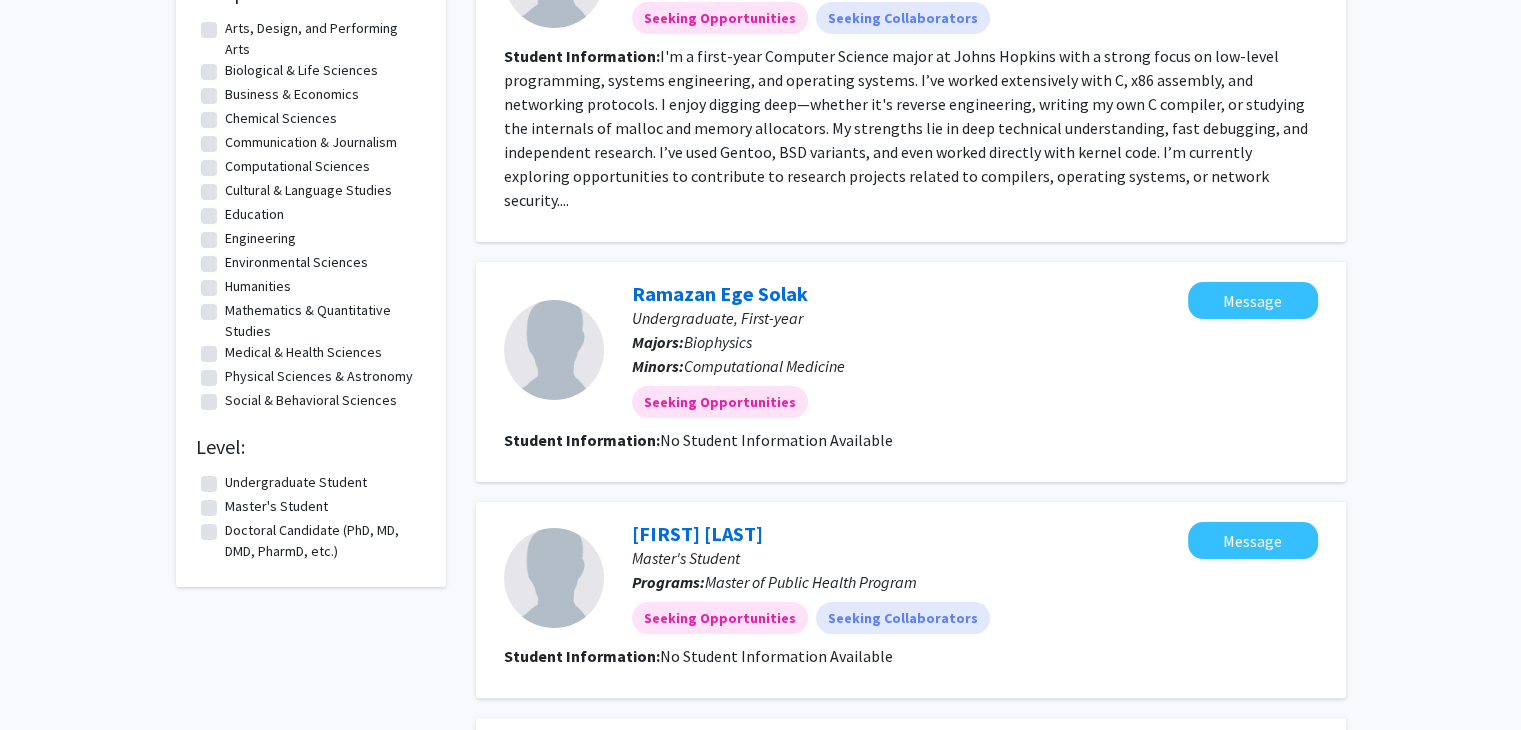 scroll, scrollTop: 0, scrollLeft: 0, axis: both 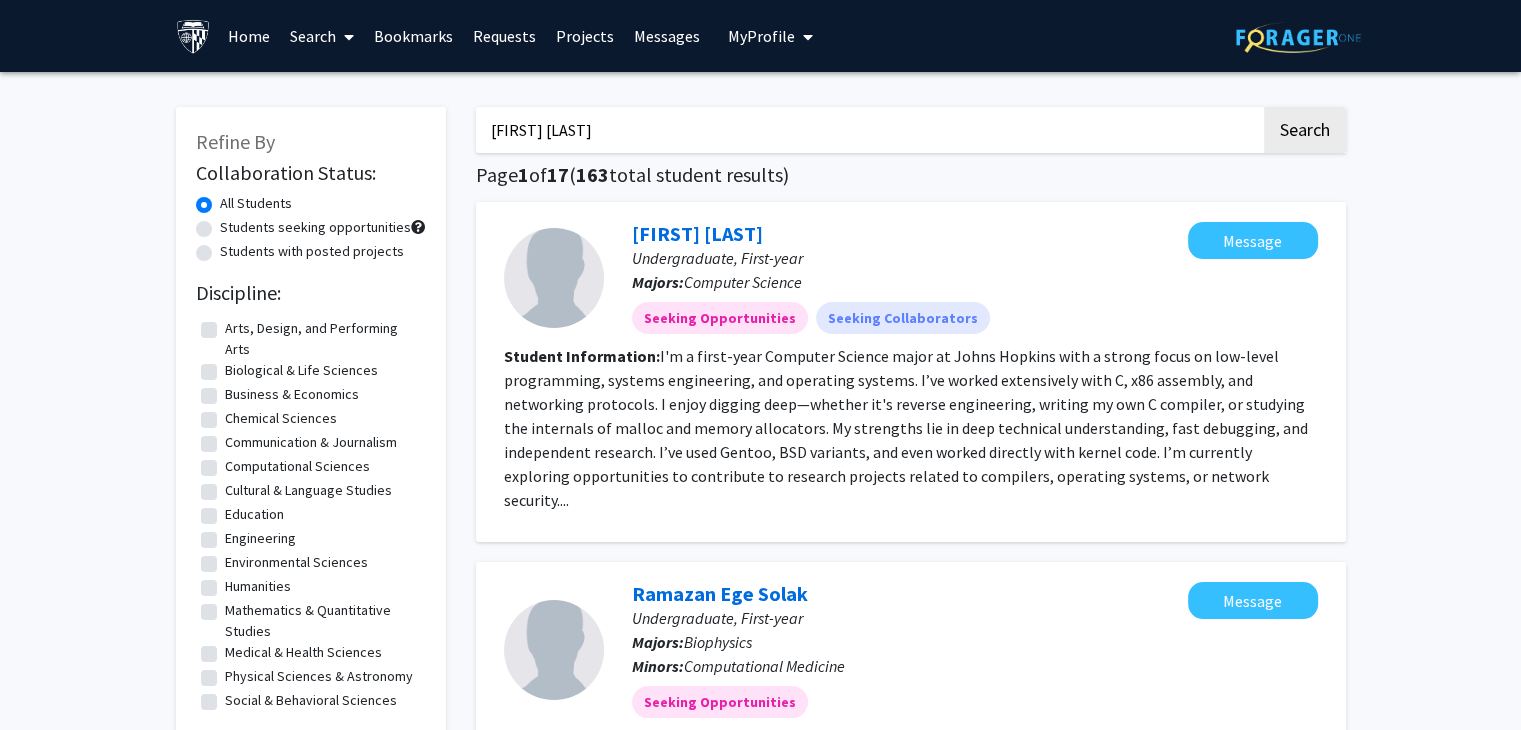 drag, startPoint x: 656, startPoint y: 145, endPoint x: 470, endPoint y: 130, distance: 186.60385 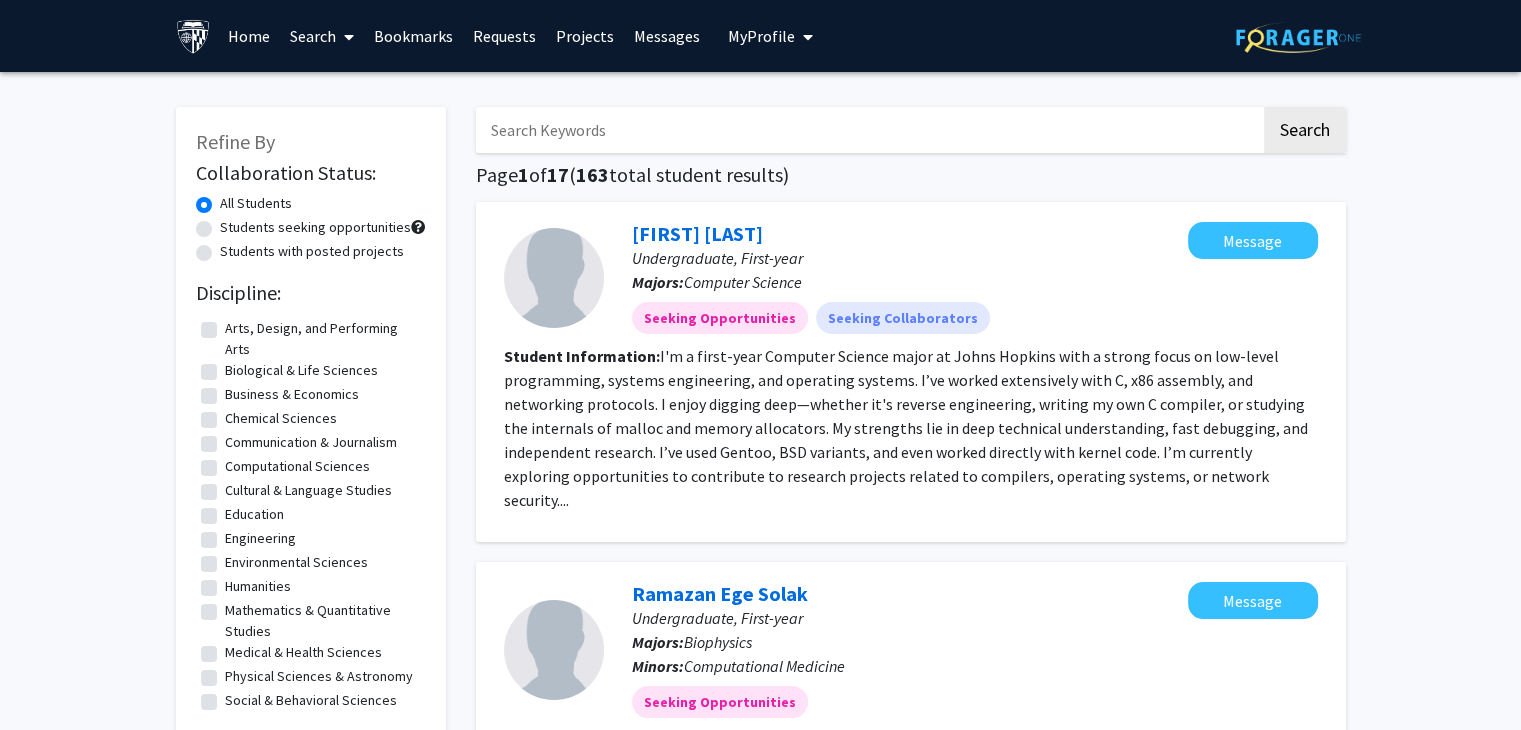 click at bounding box center [868, 130] 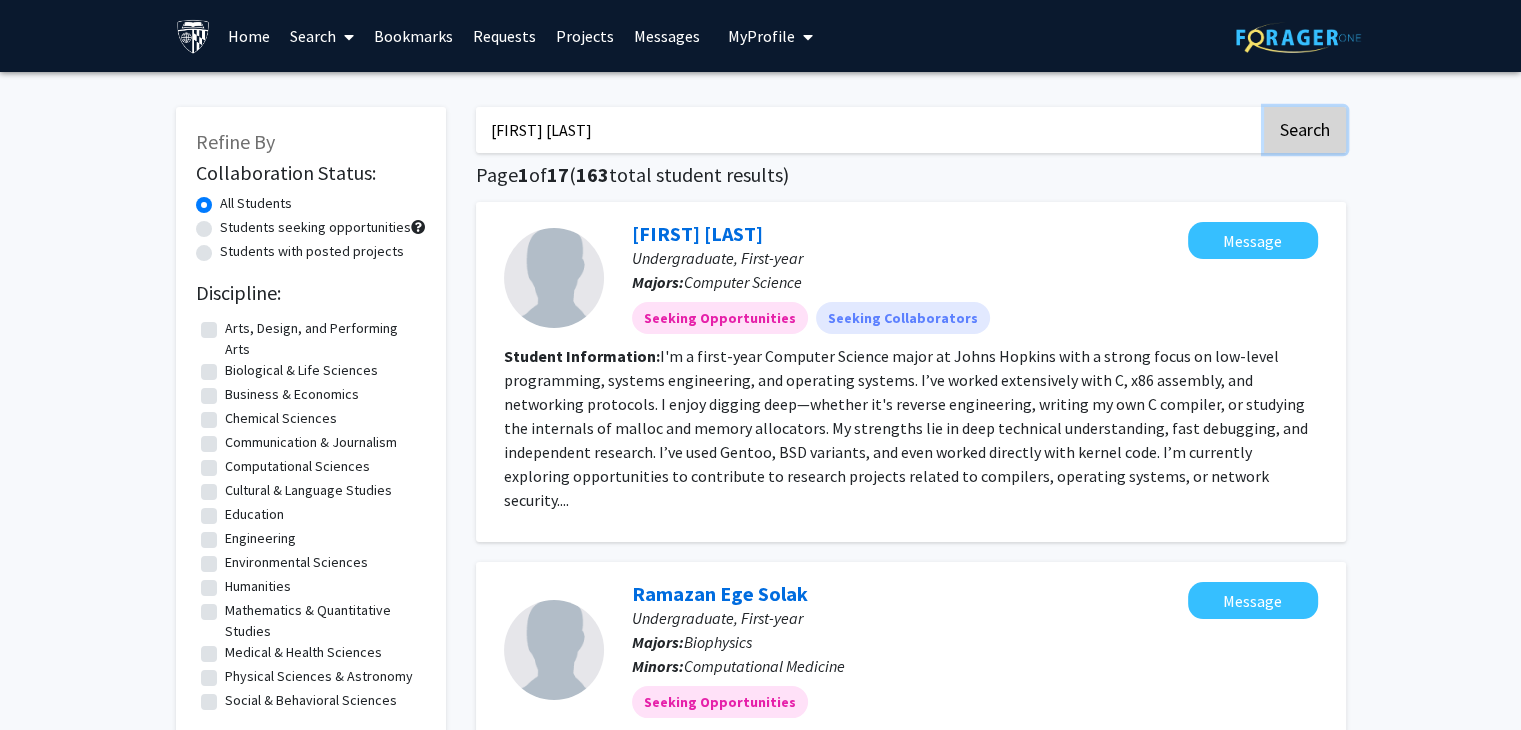 click on "Search" 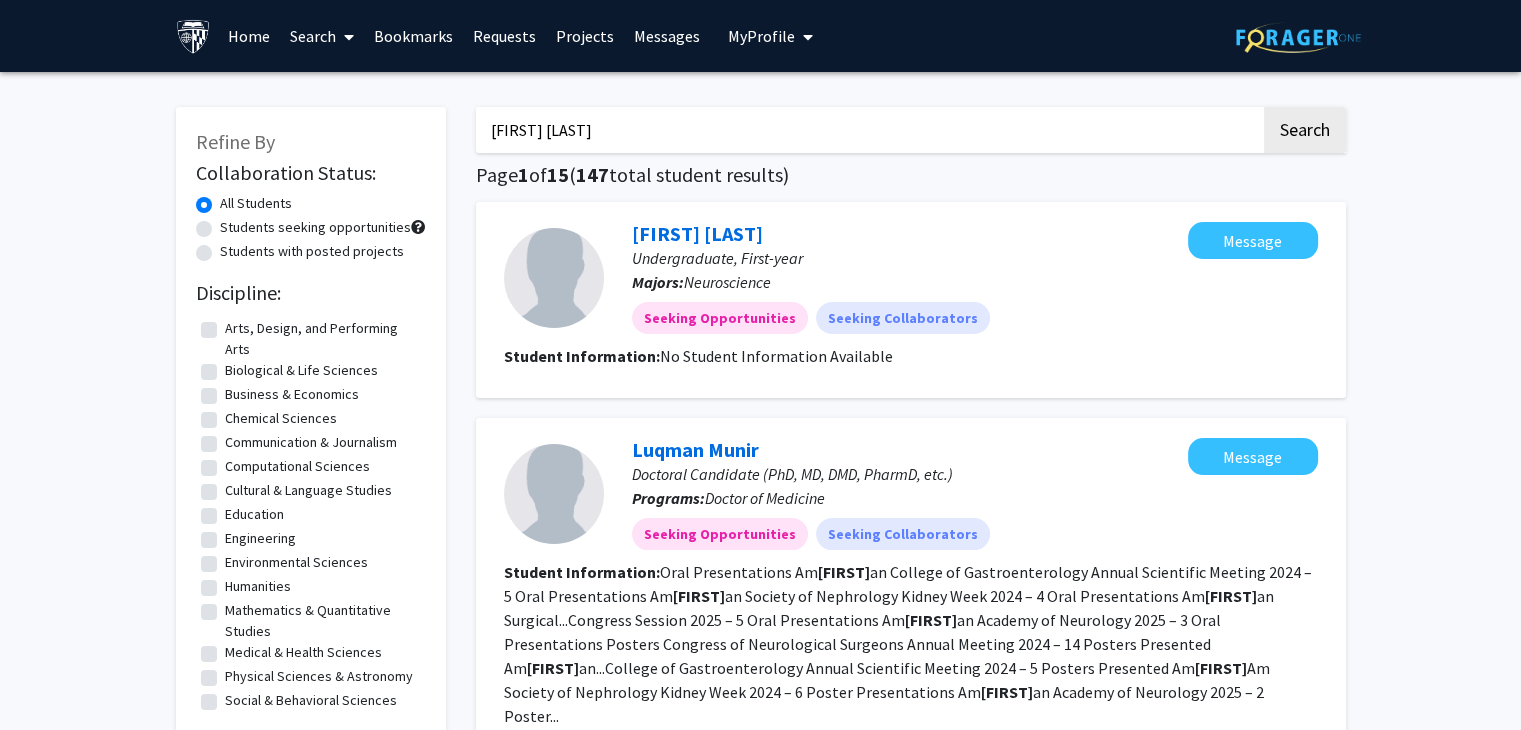 drag, startPoint x: 661, startPoint y: 126, endPoint x: 496, endPoint y: 129, distance: 165.02727 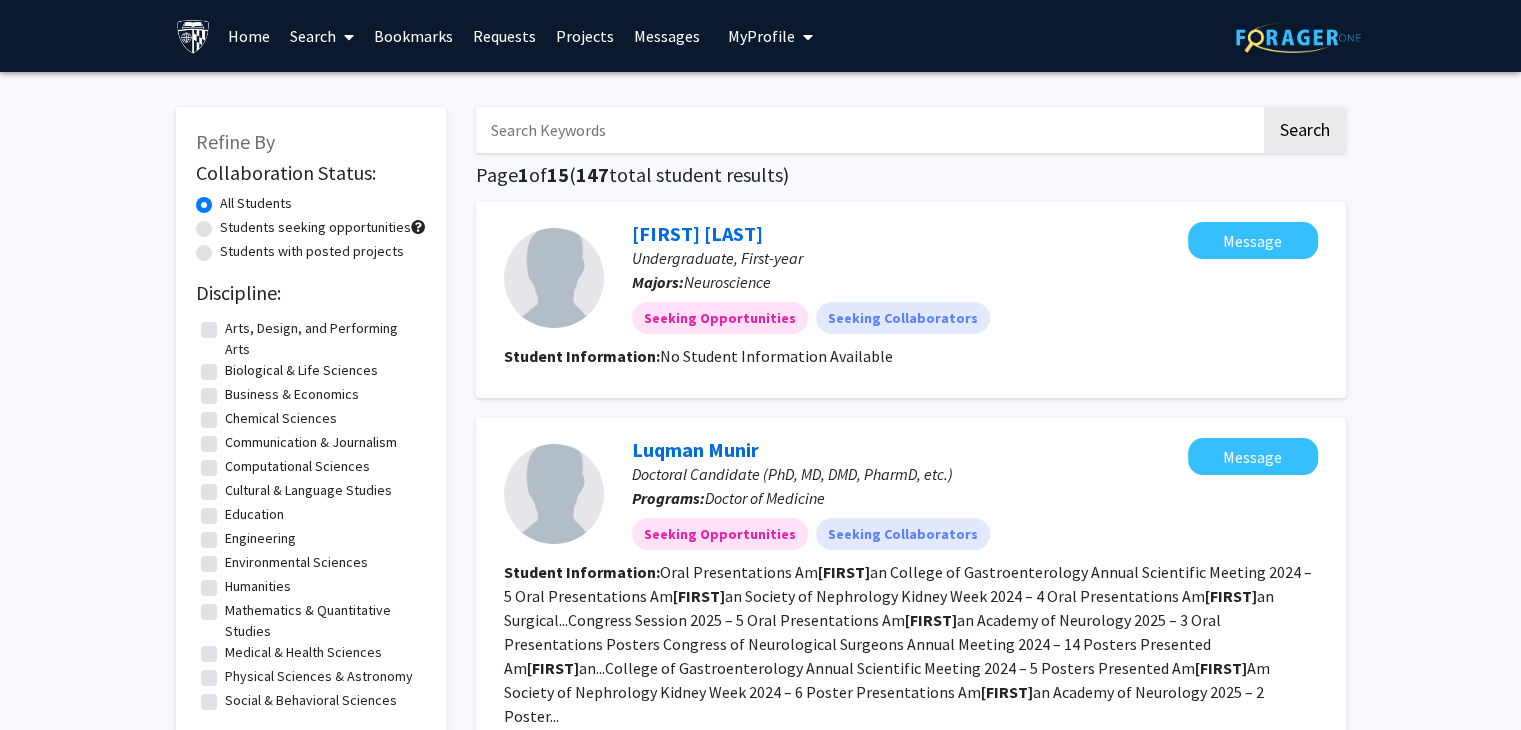 click at bounding box center (868, 130) 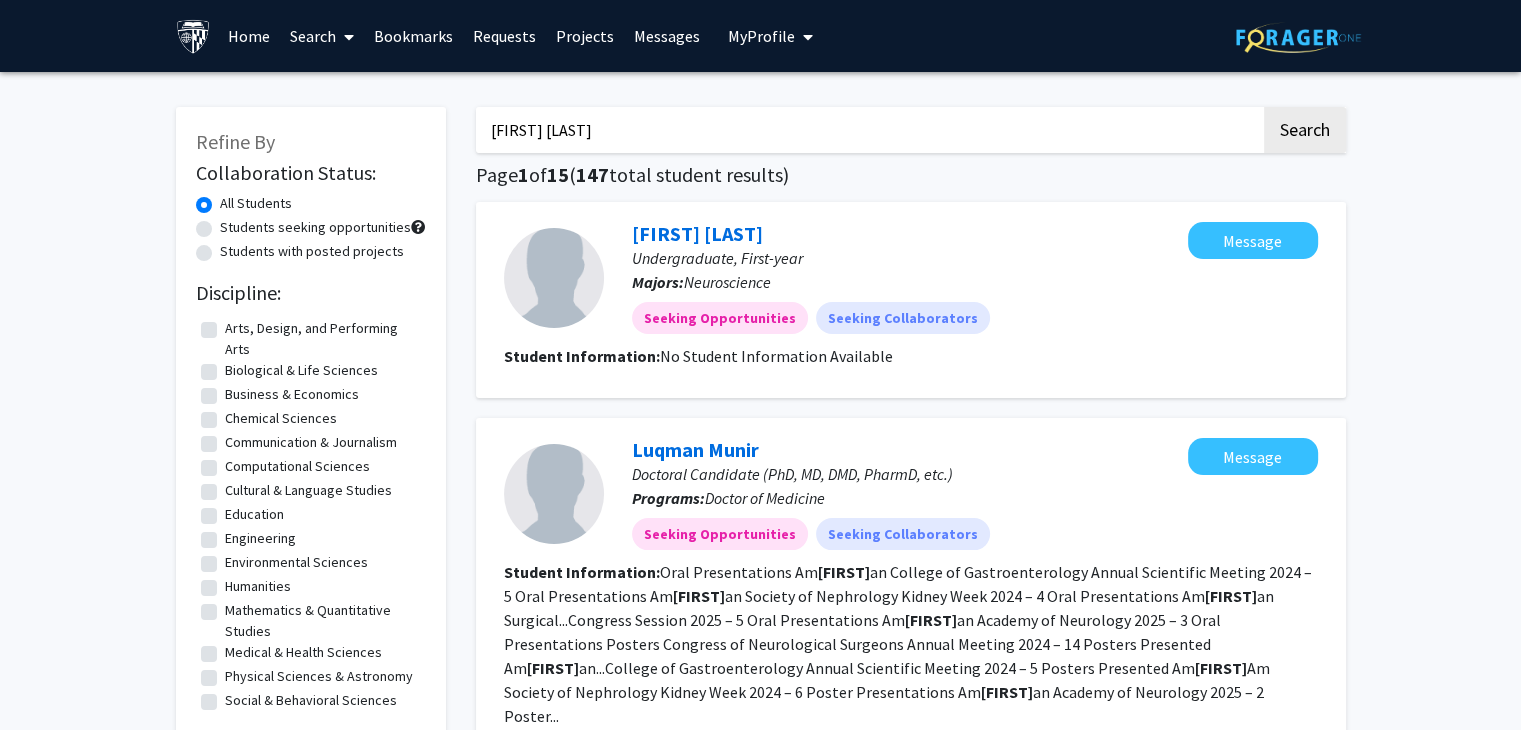 type on "[FIRST] [LAST]" 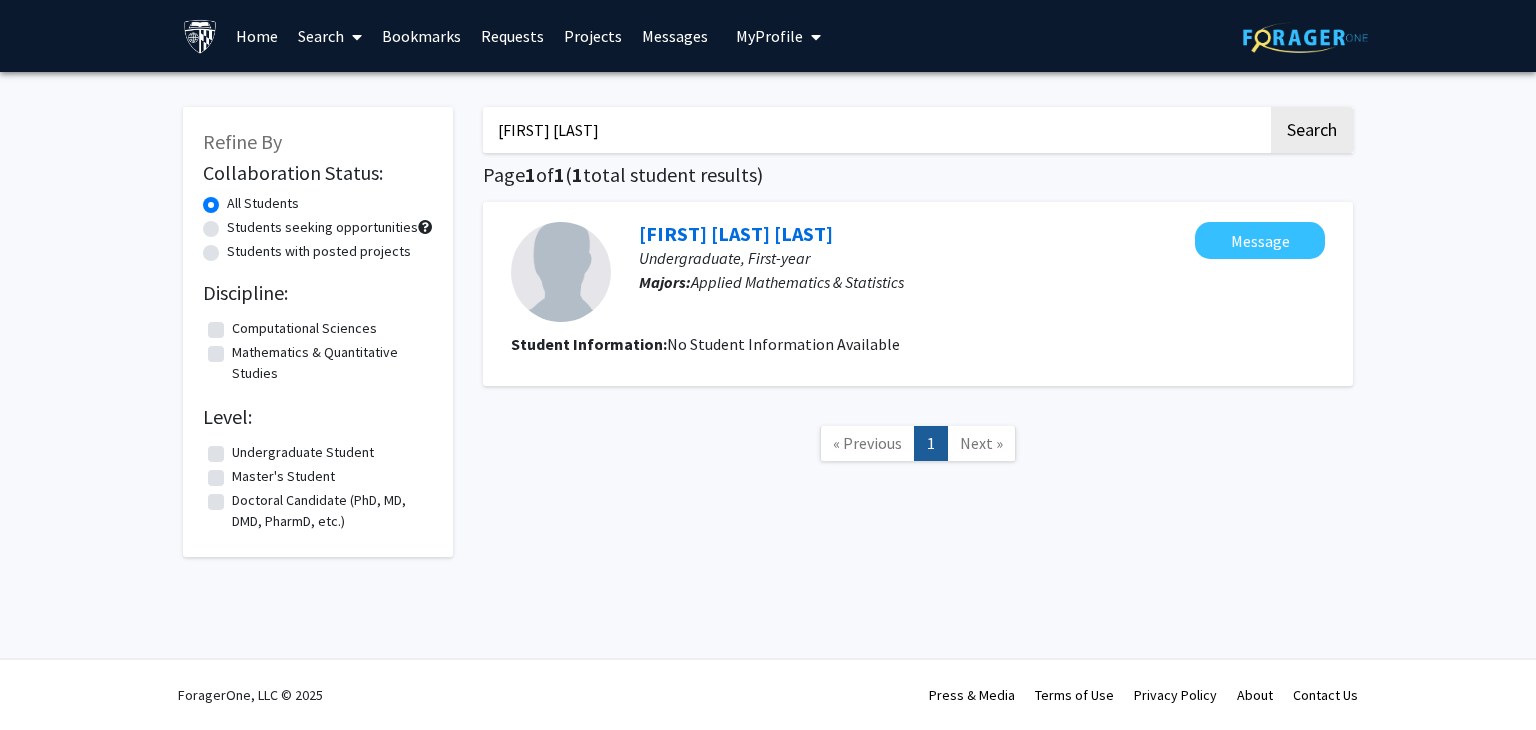 drag, startPoint x: 957, startPoint y: 157, endPoint x: 577, endPoint y: 165, distance: 380.0842 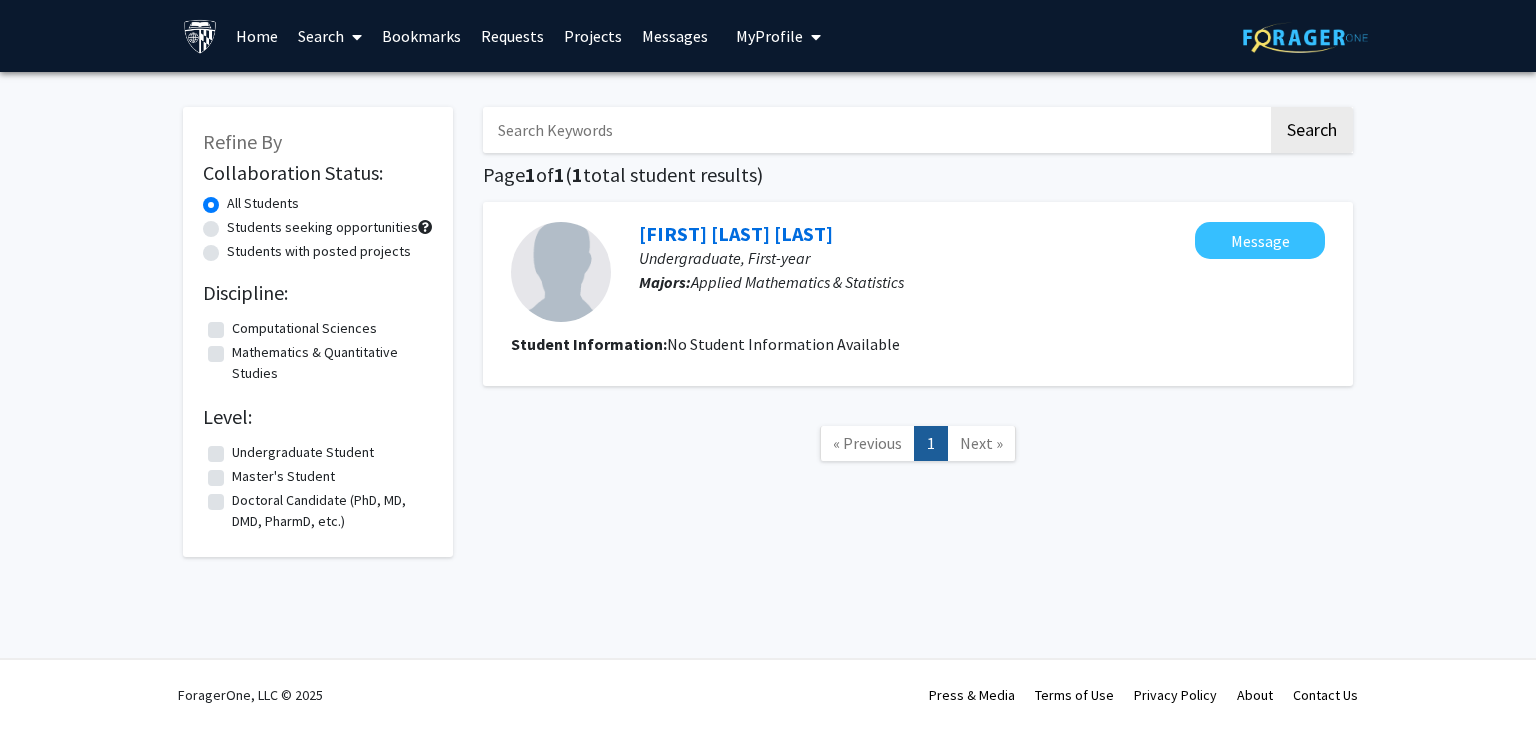type 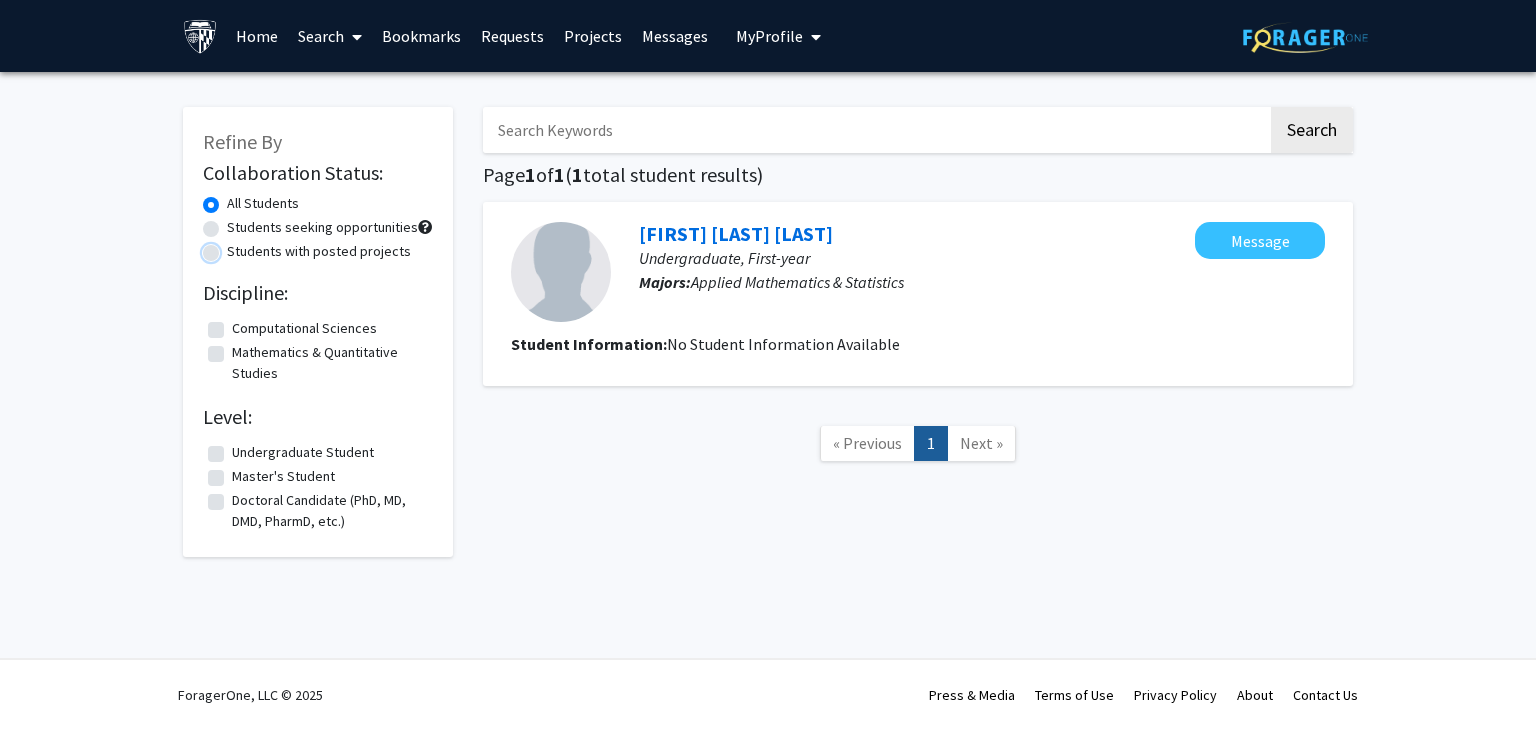 click on "Students with posted projects" at bounding box center [233, 247] 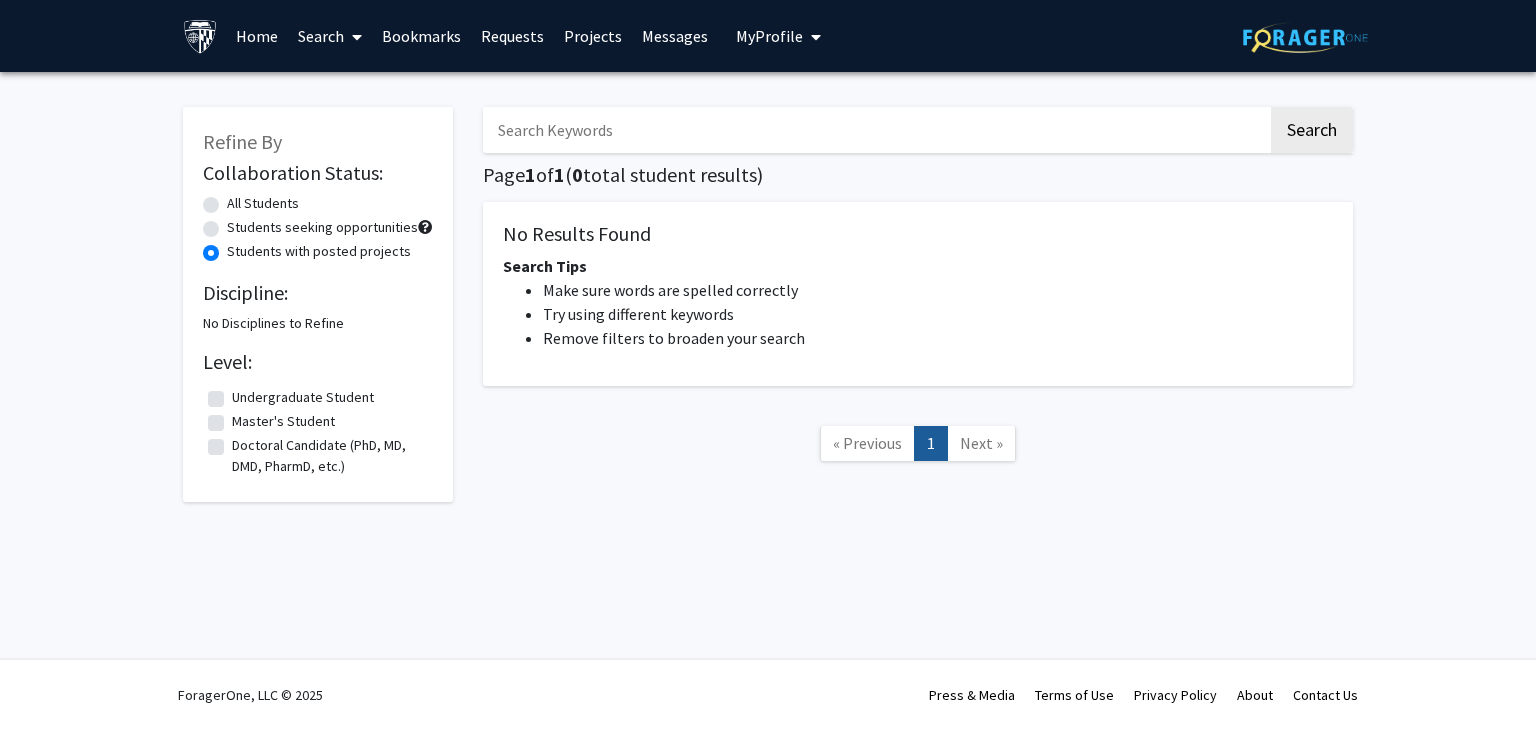 click on "All Students" 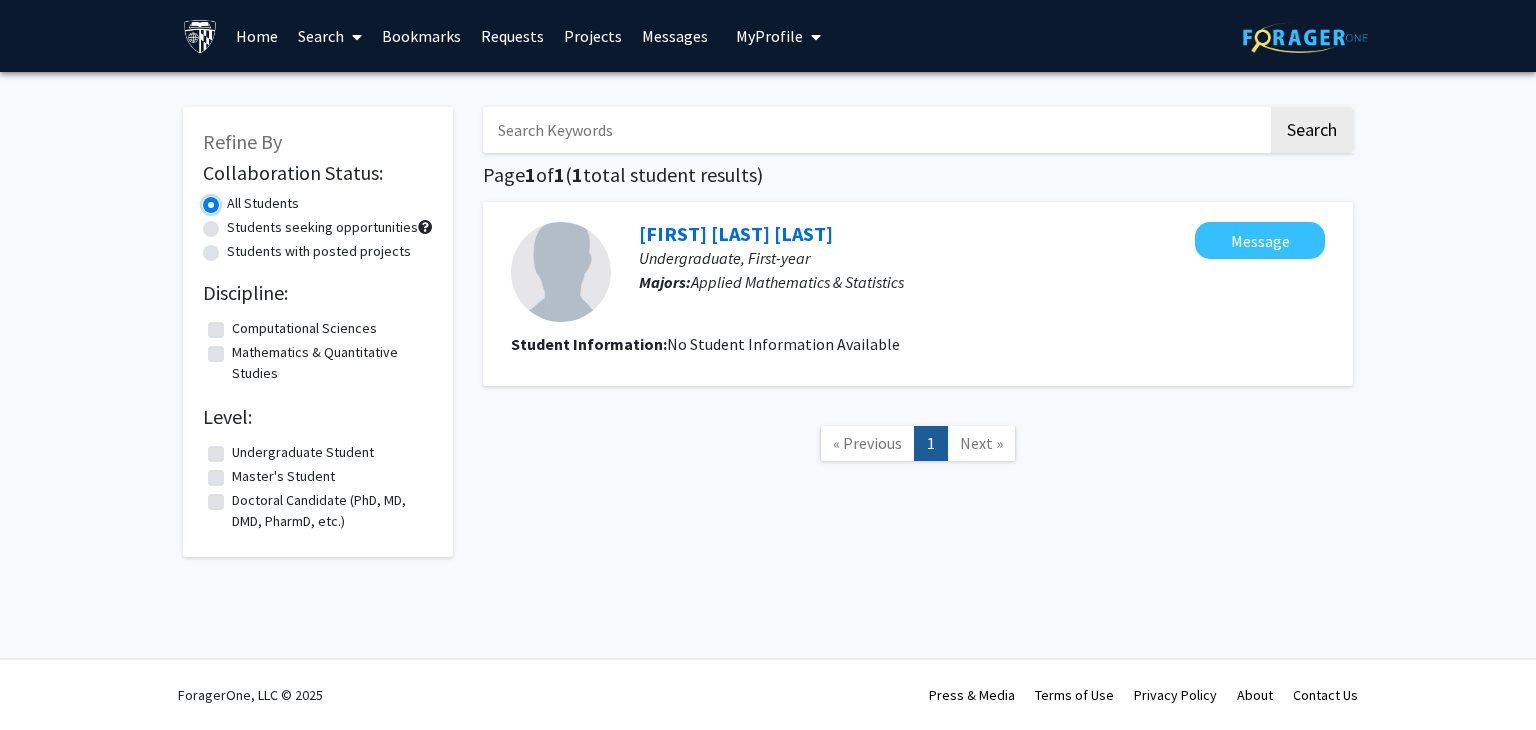 radio on "false" 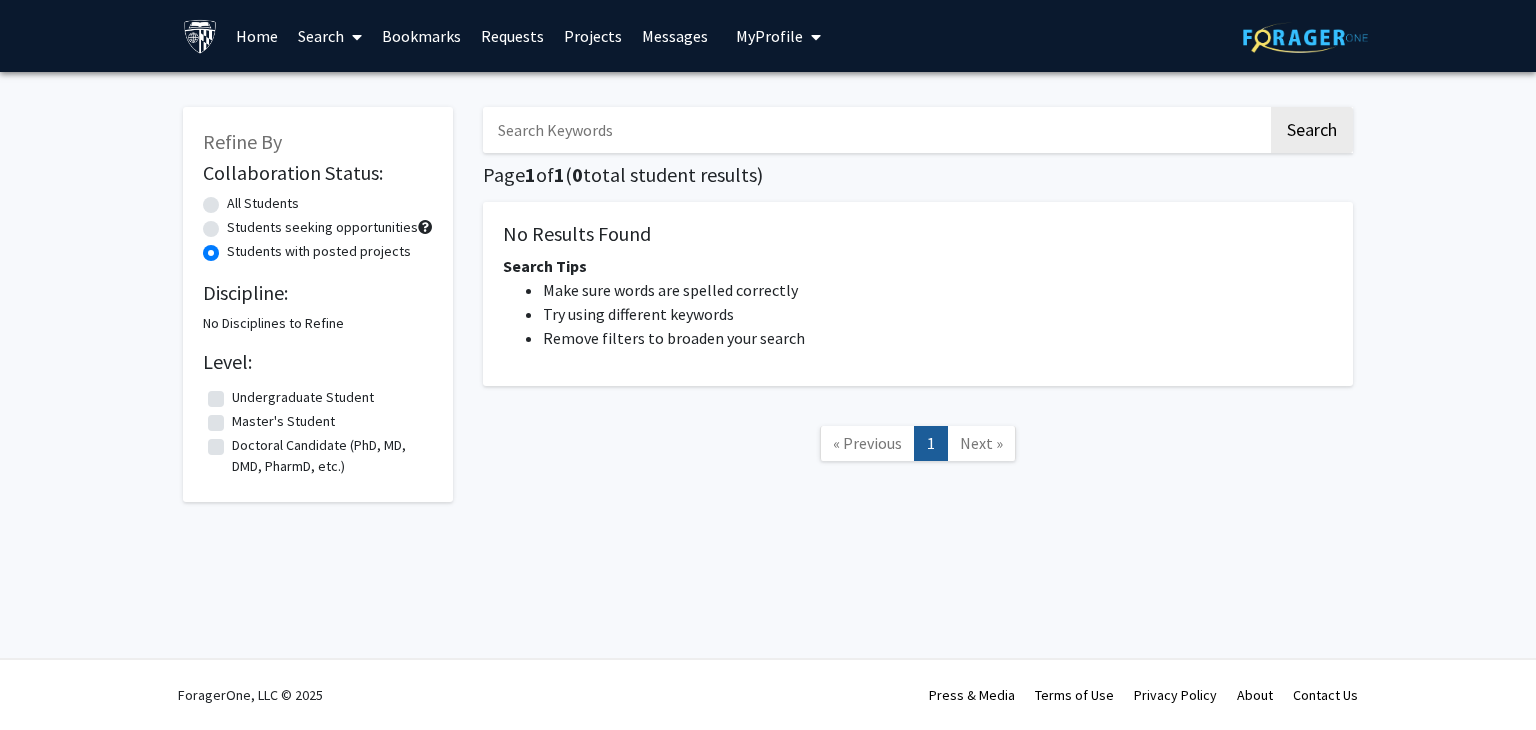 click on "Home" at bounding box center [257, 36] 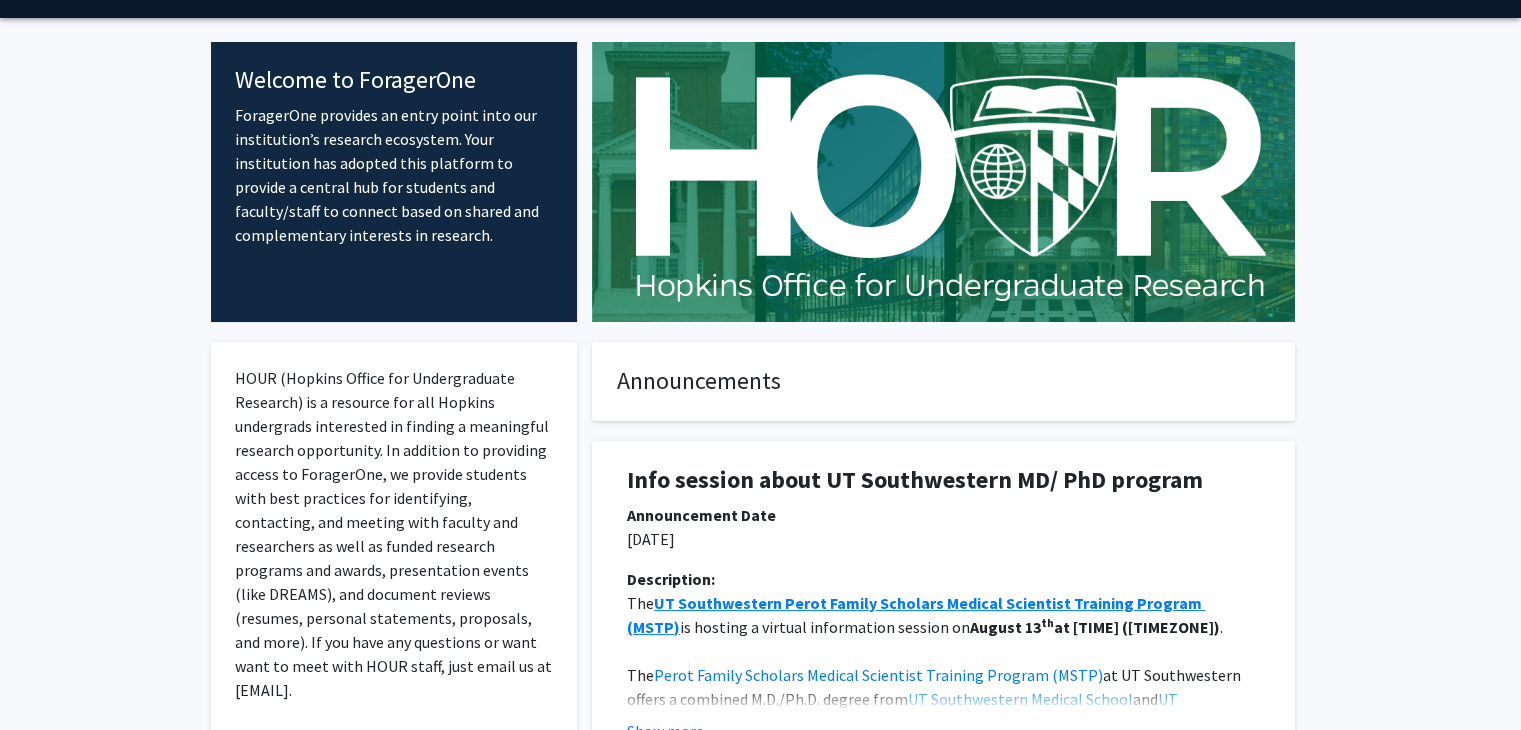 scroll, scrollTop: 0, scrollLeft: 0, axis: both 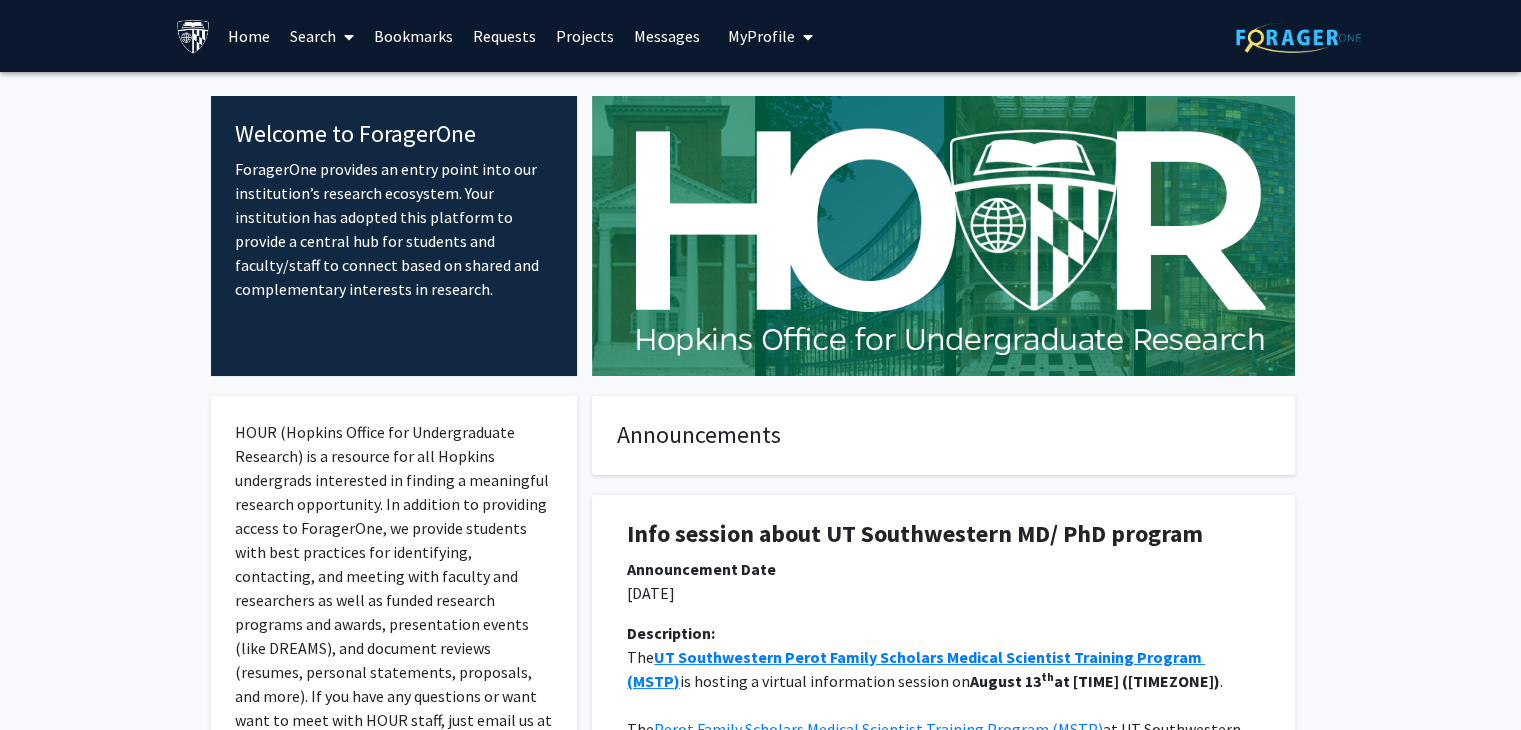 click on "My   Profile" at bounding box center [761, 36] 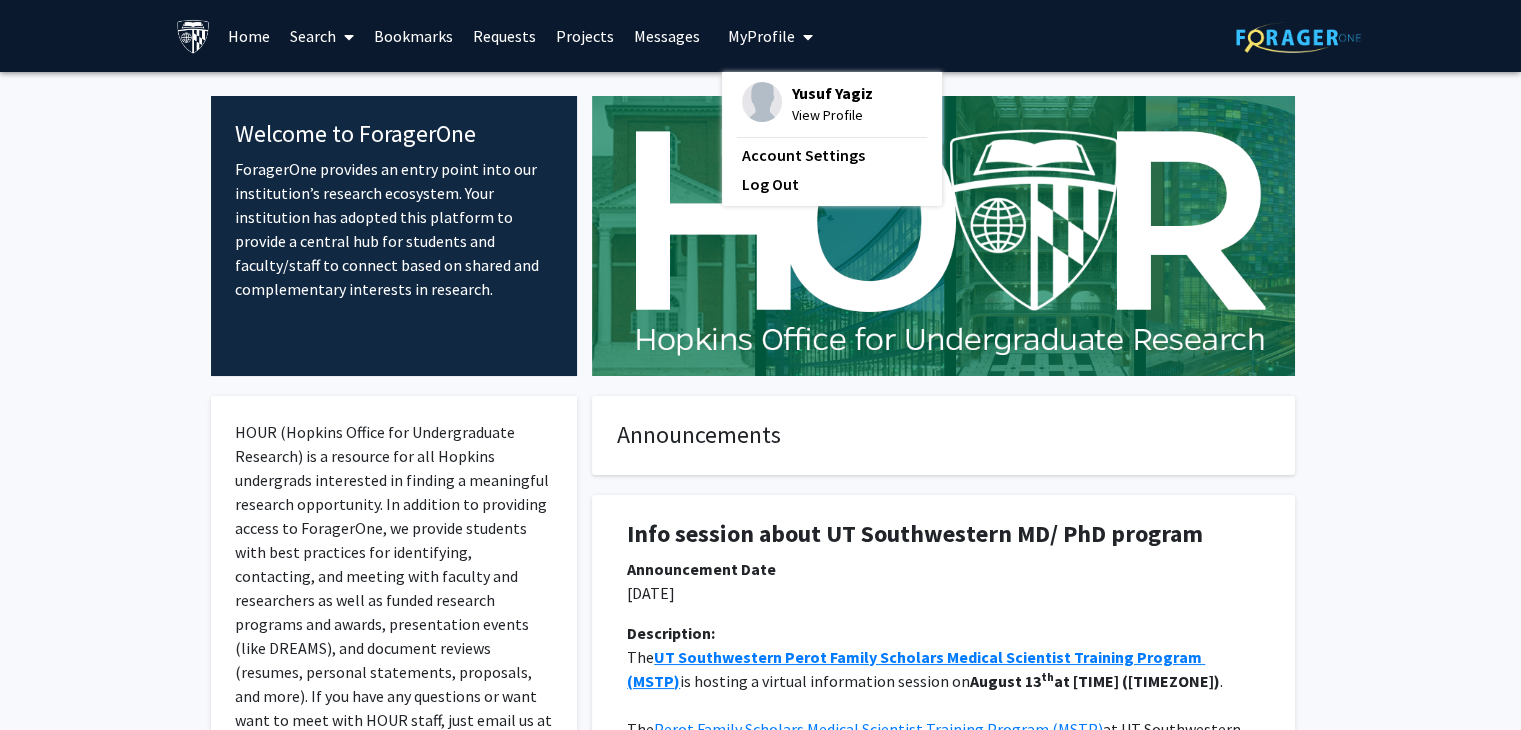 click at bounding box center (762, 102) 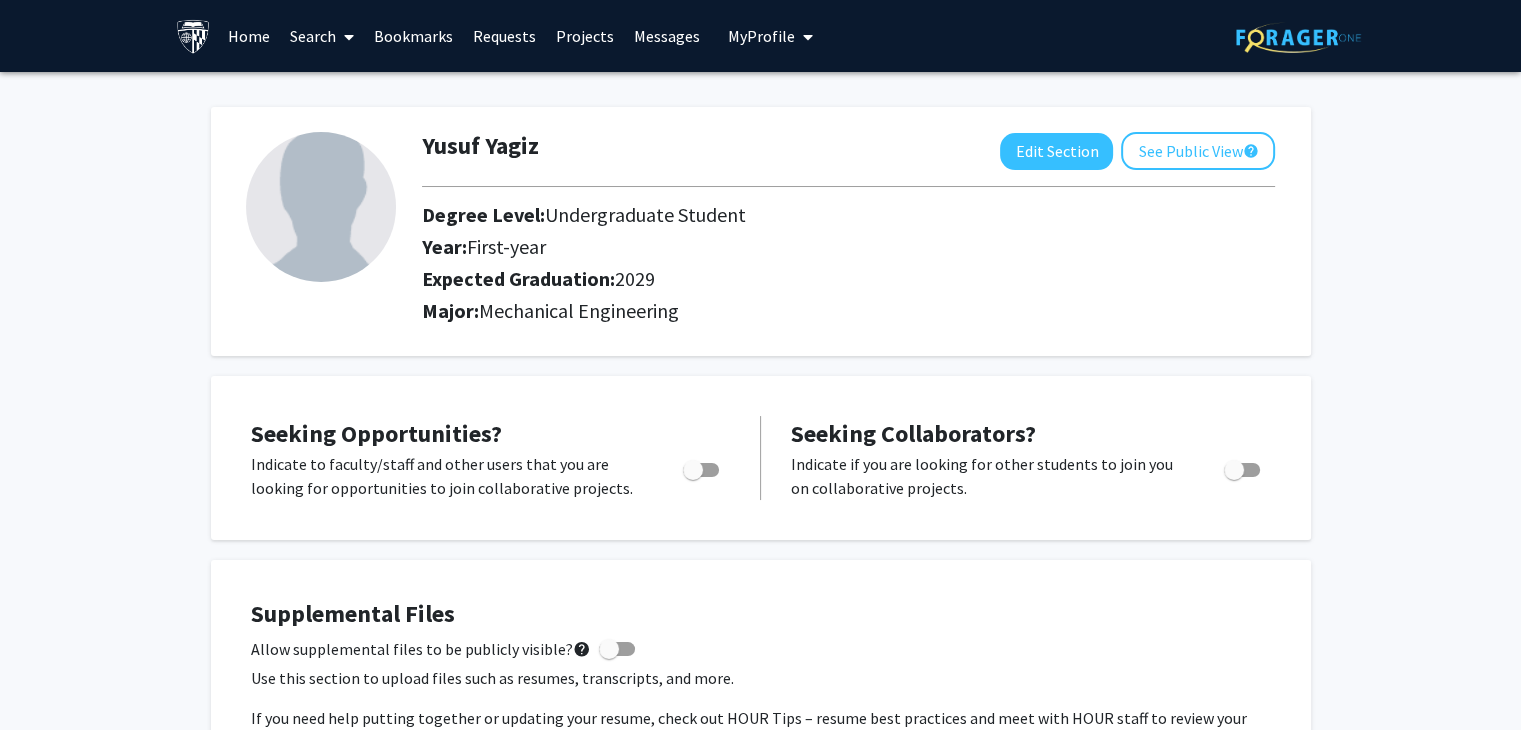 click at bounding box center [701, 470] 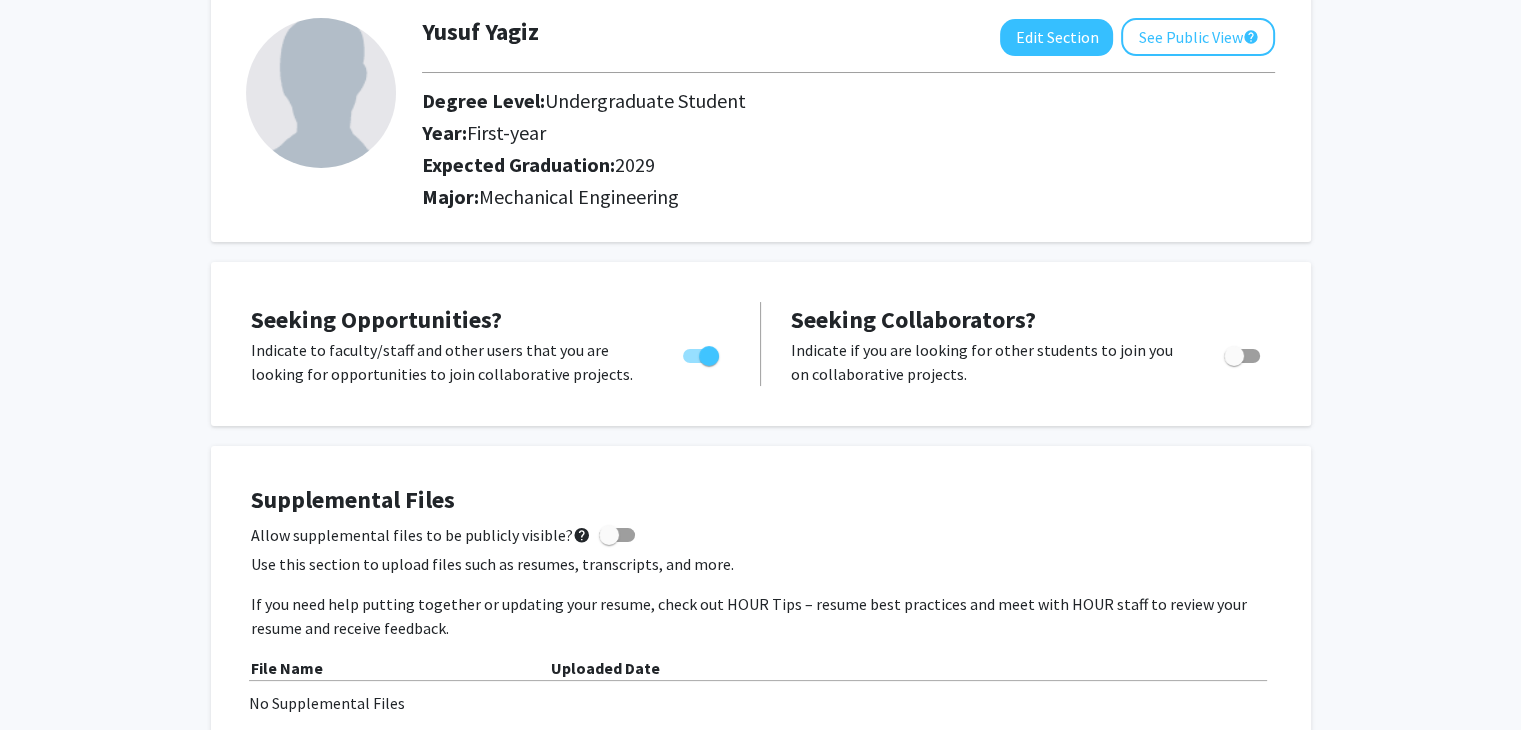 scroll, scrollTop: 0, scrollLeft: 0, axis: both 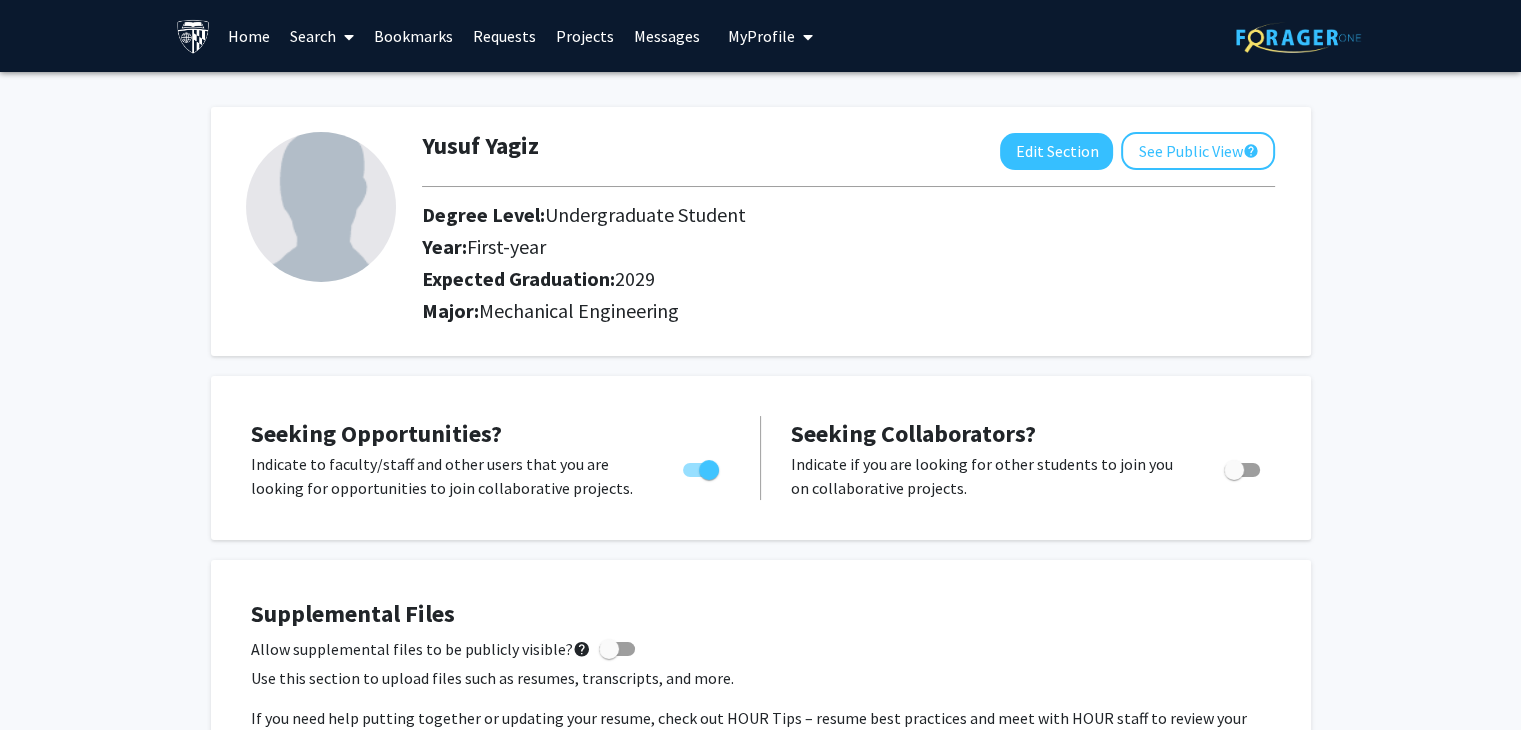 click on "Bookmarks" at bounding box center [413, 36] 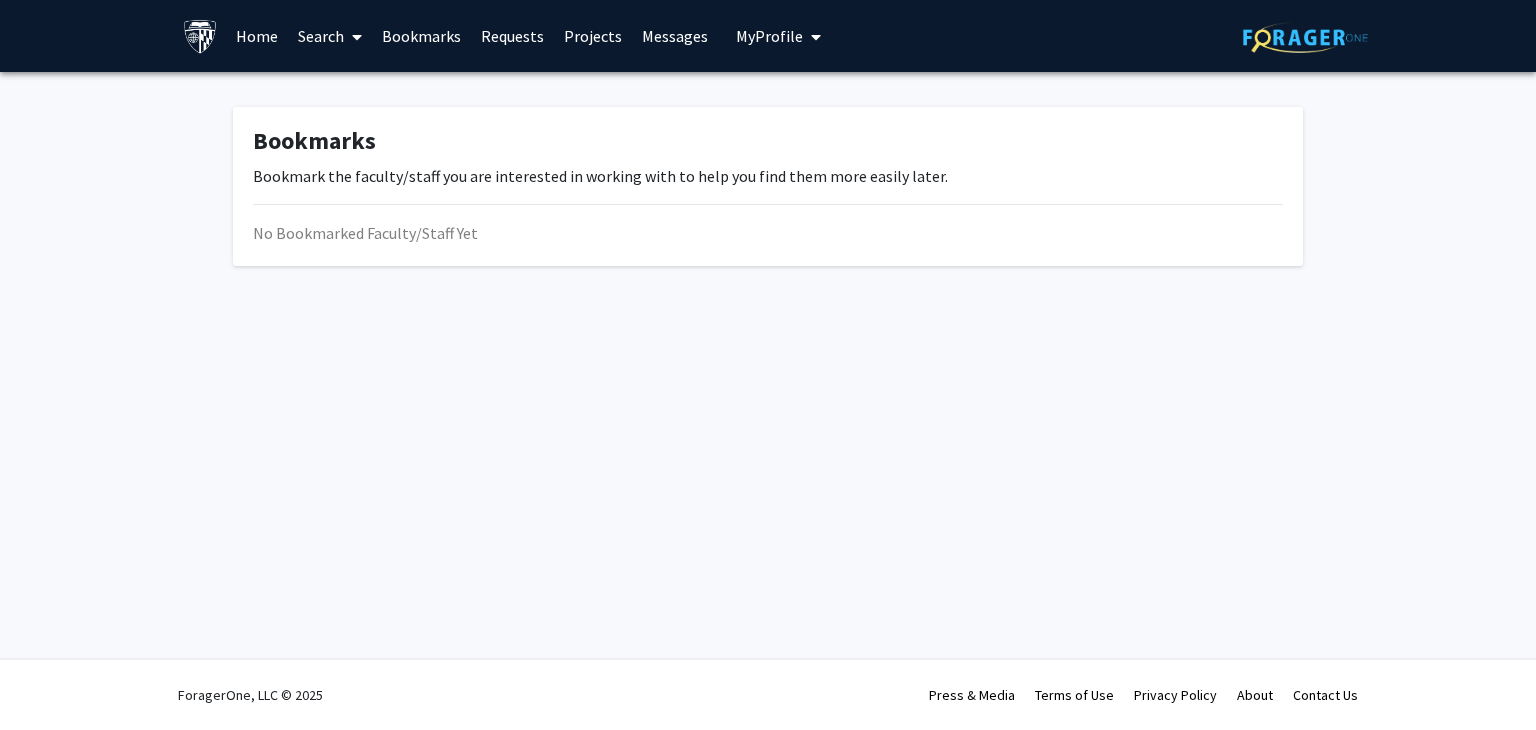 click on "Requests" at bounding box center (512, 36) 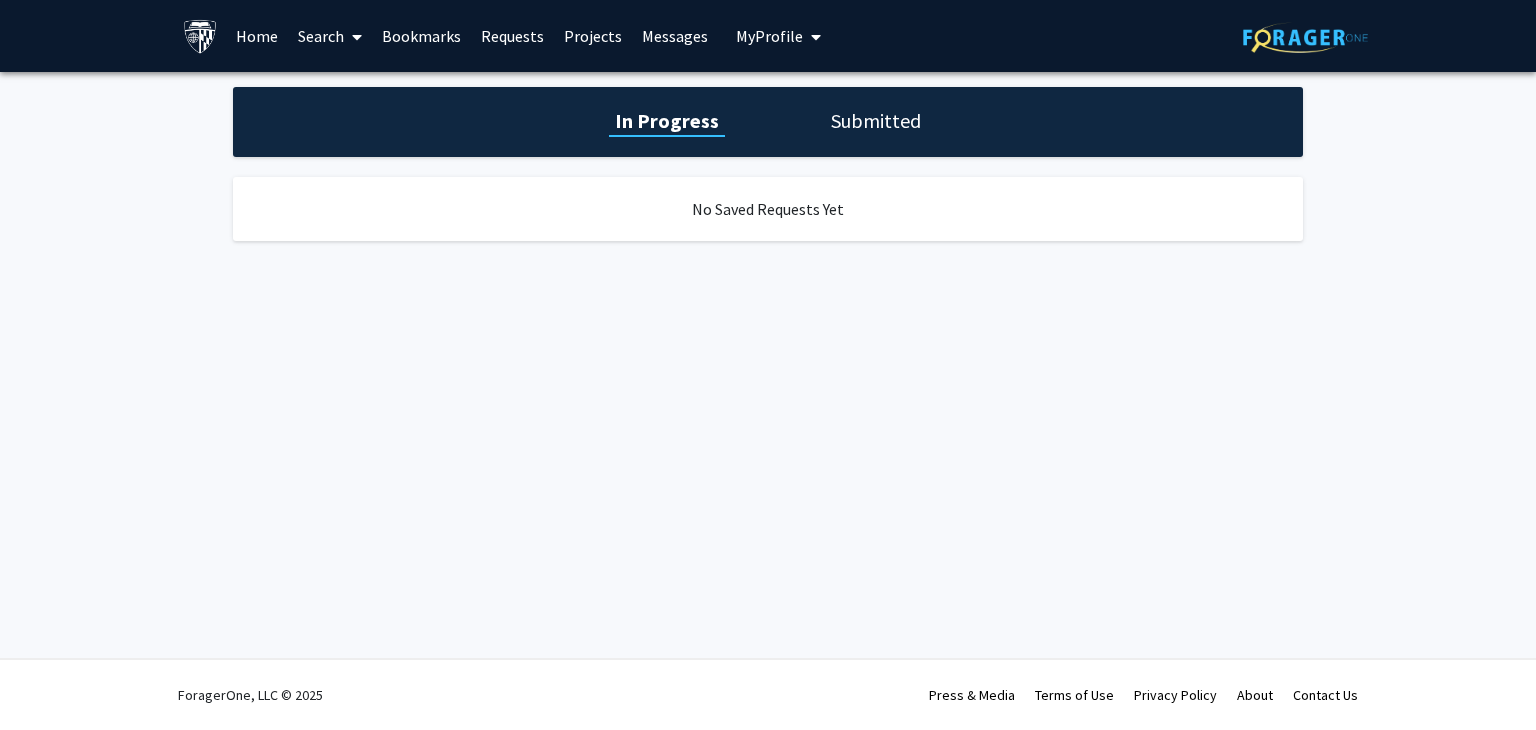 click on "Projects" at bounding box center [593, 36] 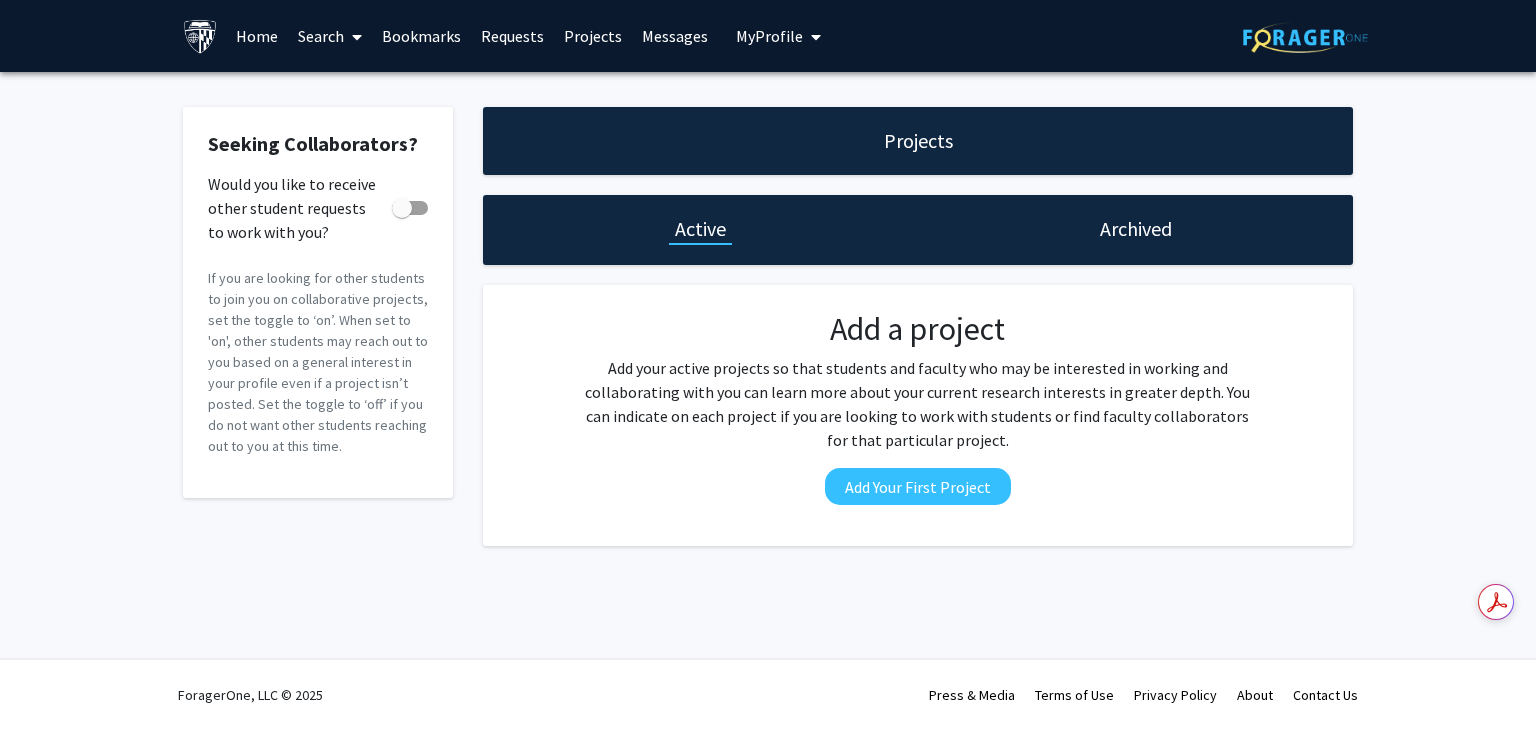 click on "Messages" at bounding box center [675, 36] 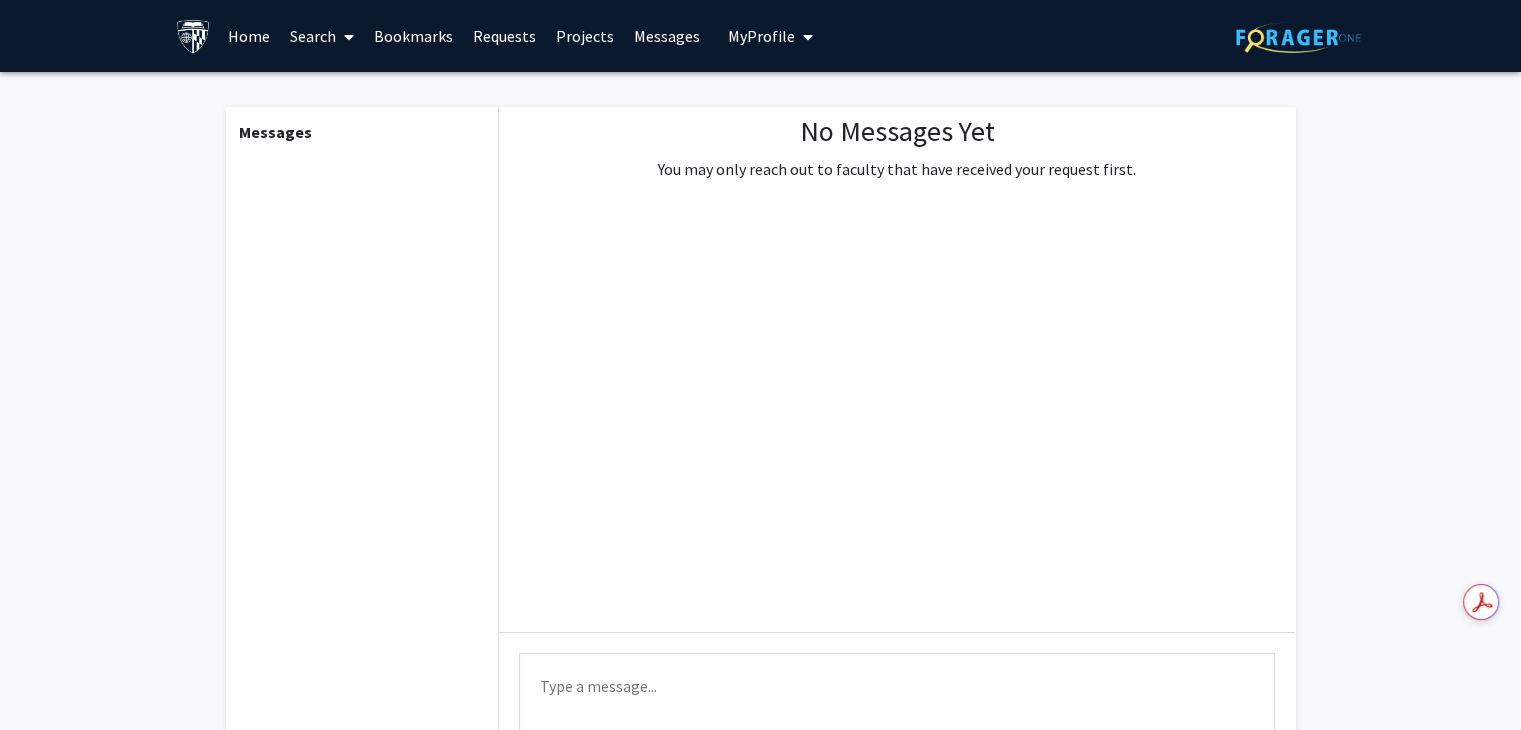 click at bounding box center (345, 37) 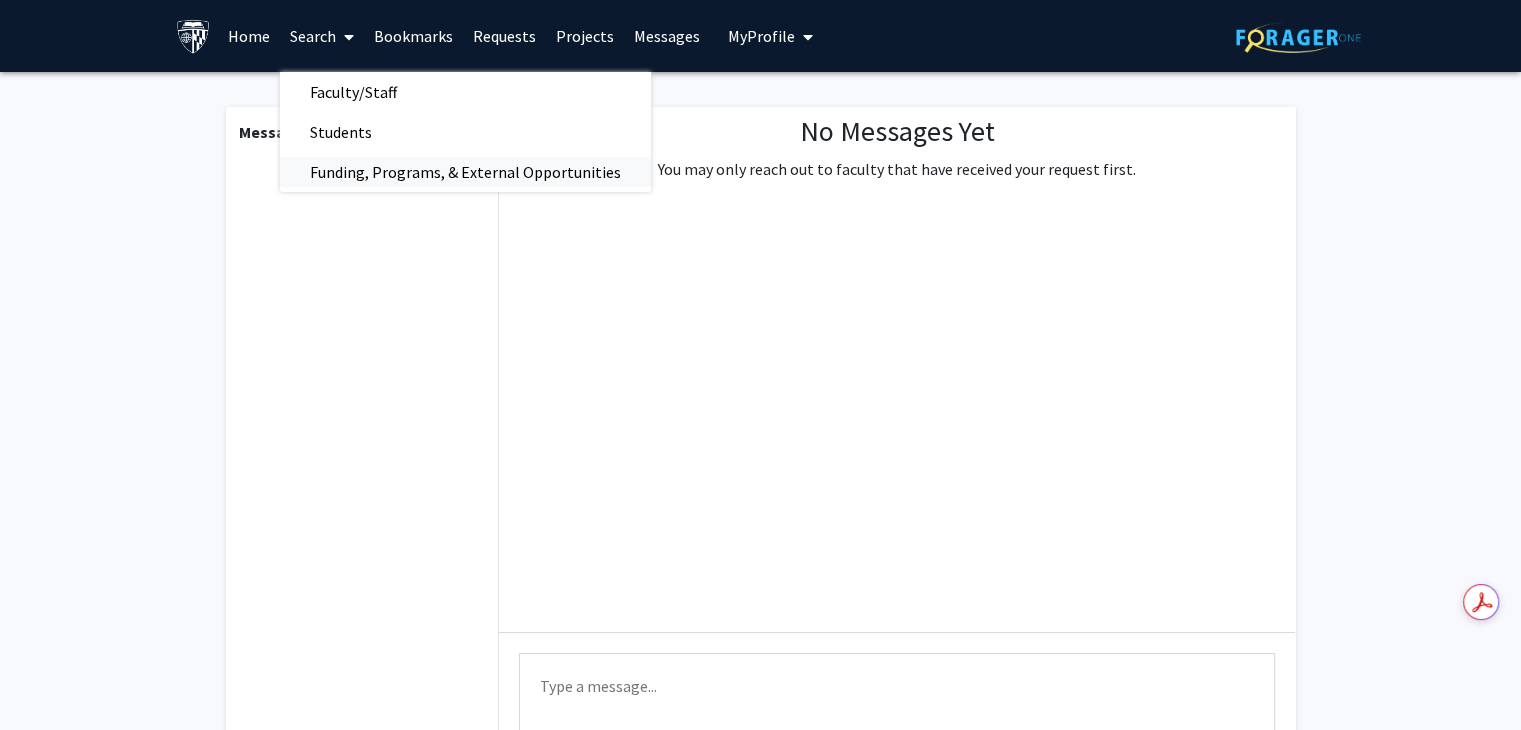 click on "Funding, Programs, & External Opportunities" at bounding box center [465, 172] 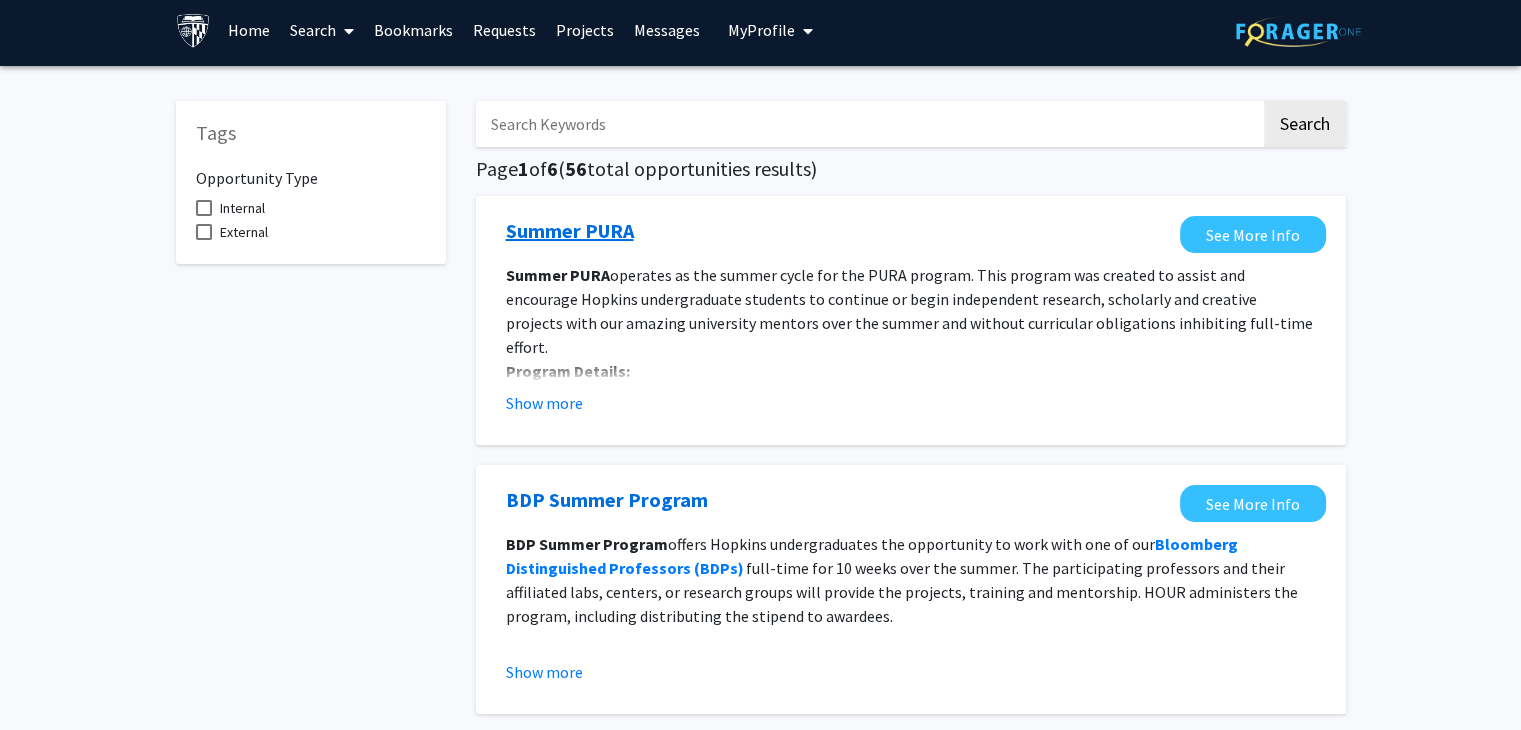 scroll, scrollTop: 0, scrollLeft: 0, axis: both 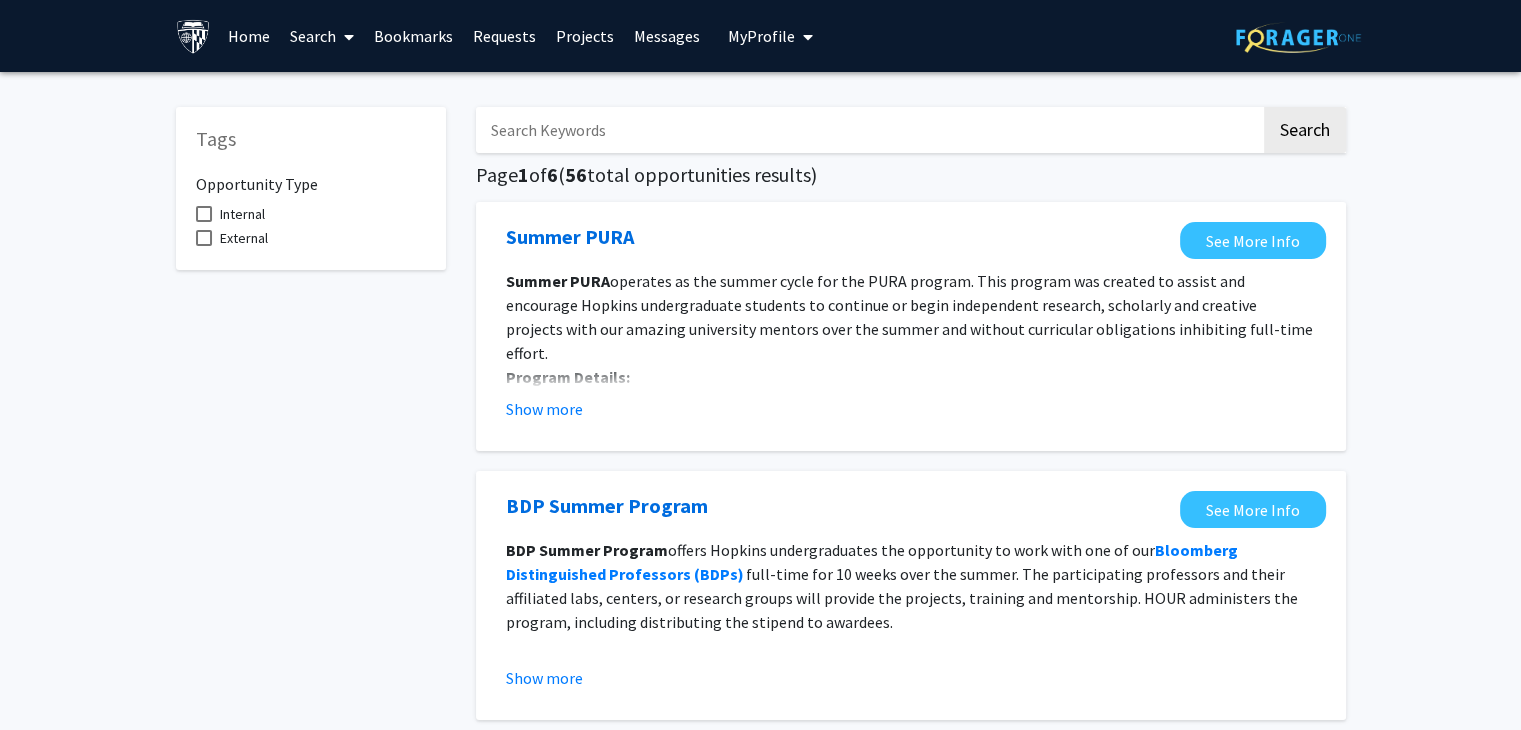 click on "Home" at bounding box center (249, 36) 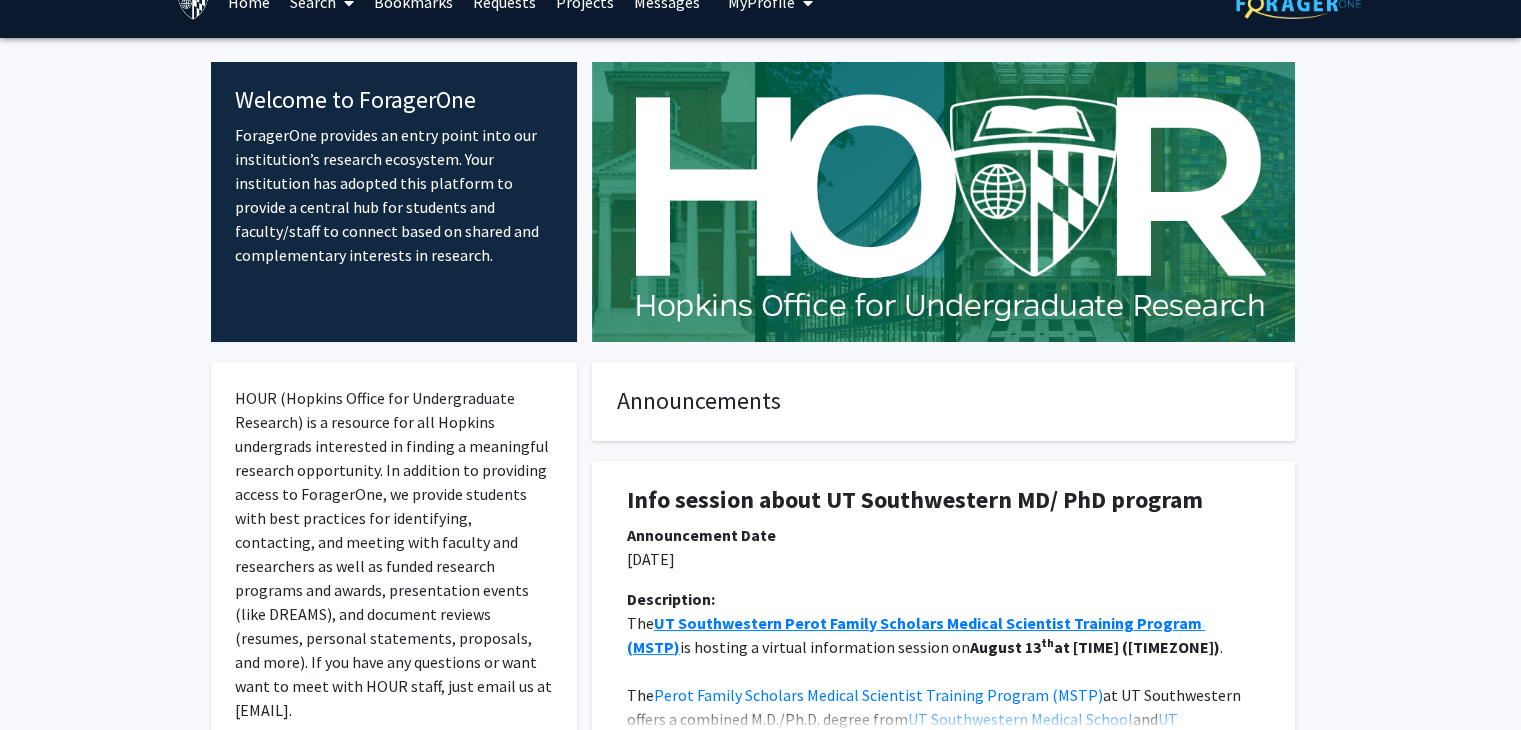 scroll, scrollTop: 0, scrollLeft: 0, axis: both 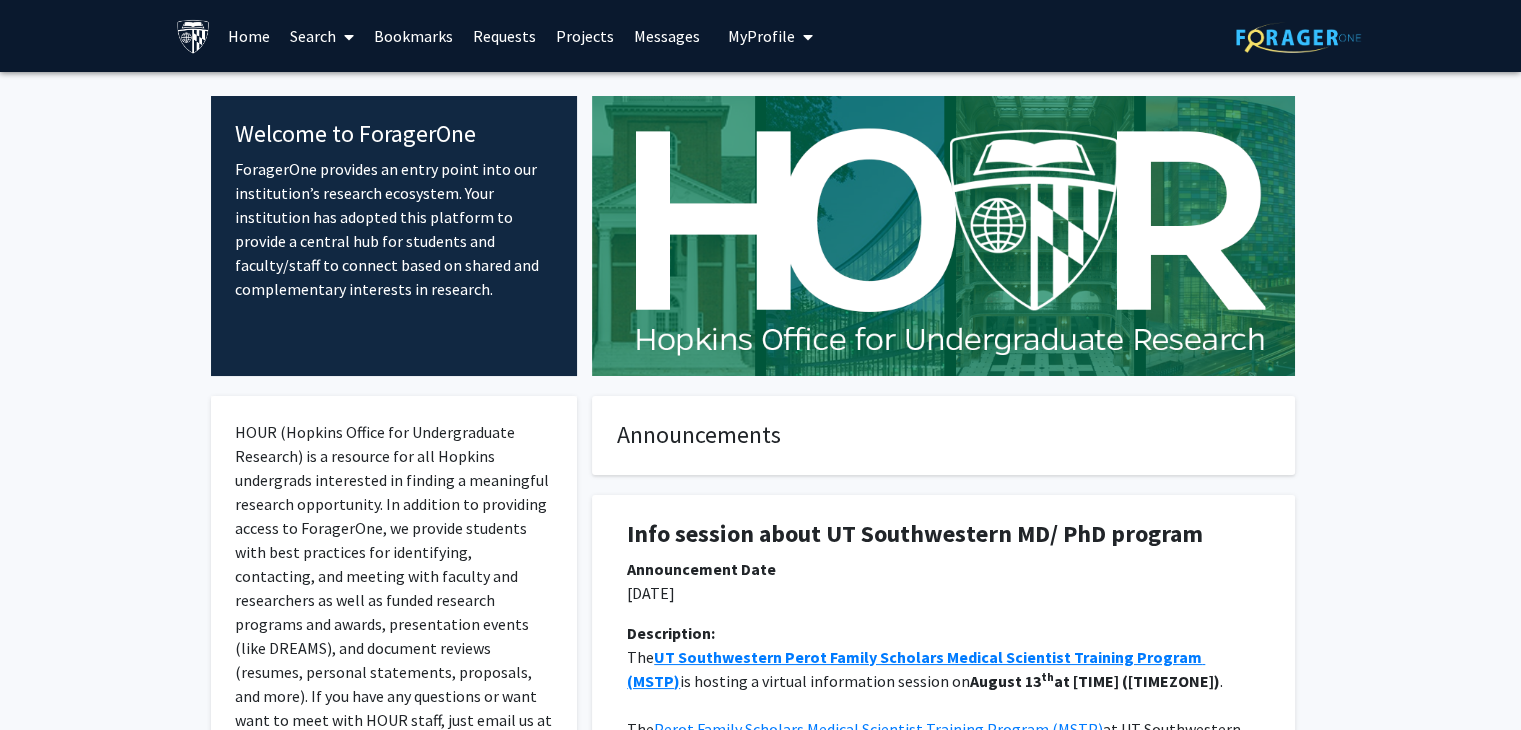 click on "Search" at bounding box center [322, 36] 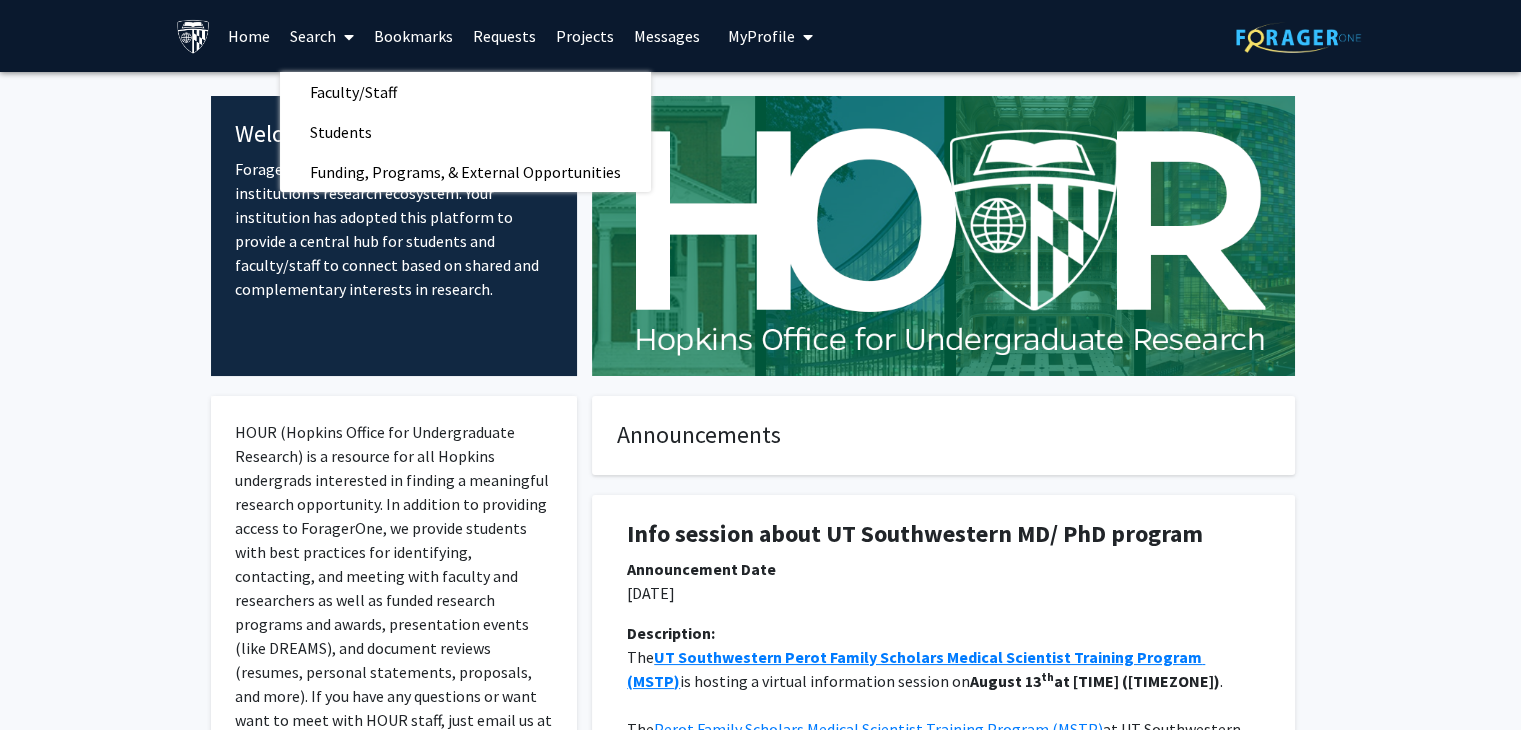 click on "Welcome to ForagerOne  ForagerOne provides an entry point into our institution’s research ecosystem. Your institution has adopted this platform to provide a central hub for students and faculty/staff to connect based on shared and complementary interests in research.  HOUR (the Hopkins Office for Undergraduate Research) is a resource for all Hopkins undergrads interested in finding a meaningful research opportunity. In addition to providing access to ForagerOne, we provide students with best practices for identifying, contacting, and meeting with faculty and researchers as well as funded research programs and awards, presentation events (like DREAMS), and document reviews (resumes, personal statements, proposals, and more). If you have any questions or want want to meet with HOUR staff, just email us at HOUR@jhu.edu. Announcements Info session about UT Southwestern MD/ PhD program Announcement Date 07/30/2025 Description: The  UT Southwestern Perot Family Scholars Medical Scientist Training Program (MSTP) ." 